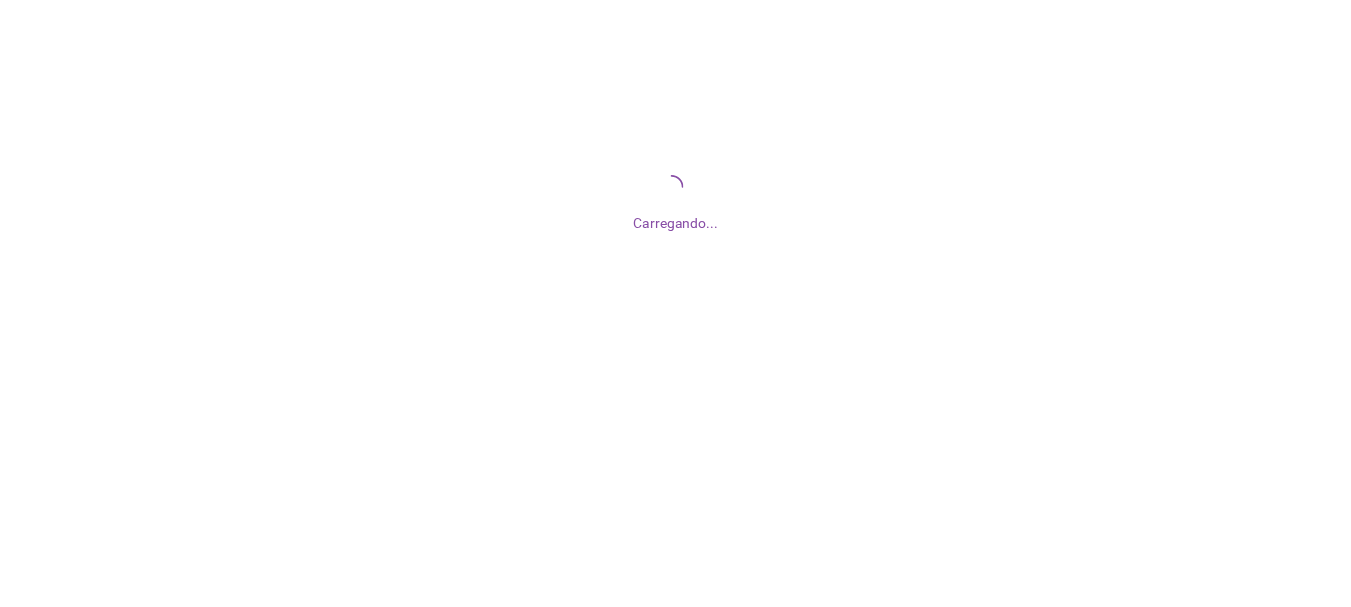 scroll, scrollTop: 0, scrollLeft: 0, axis: both 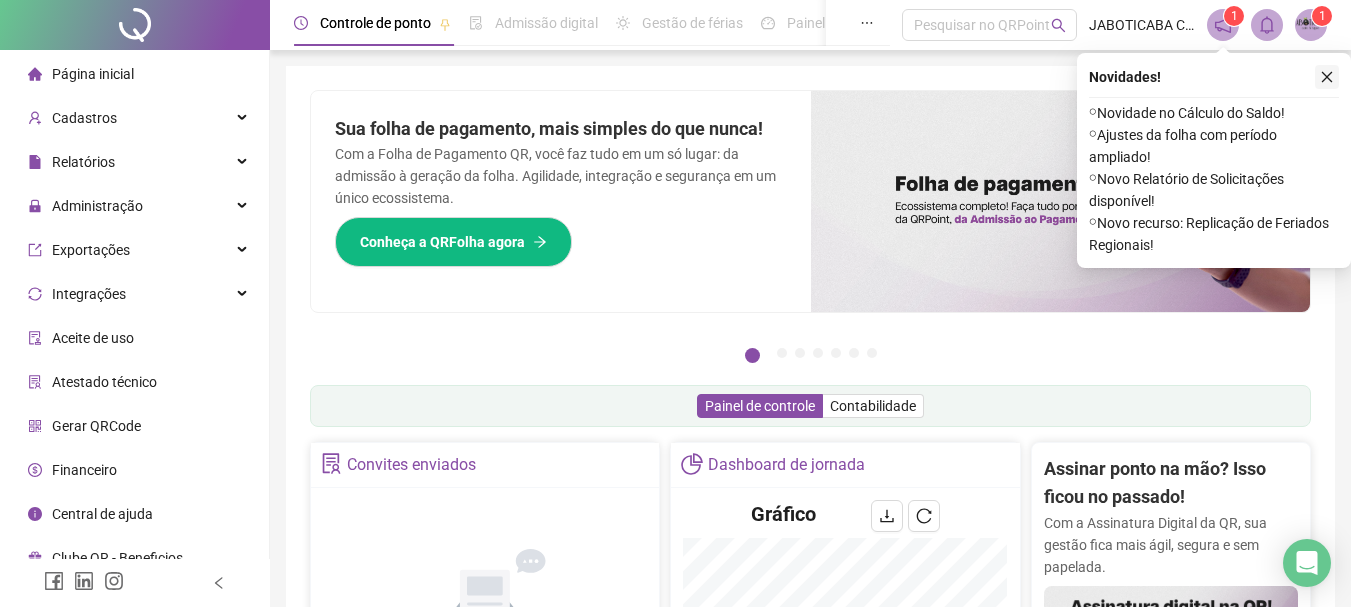 click 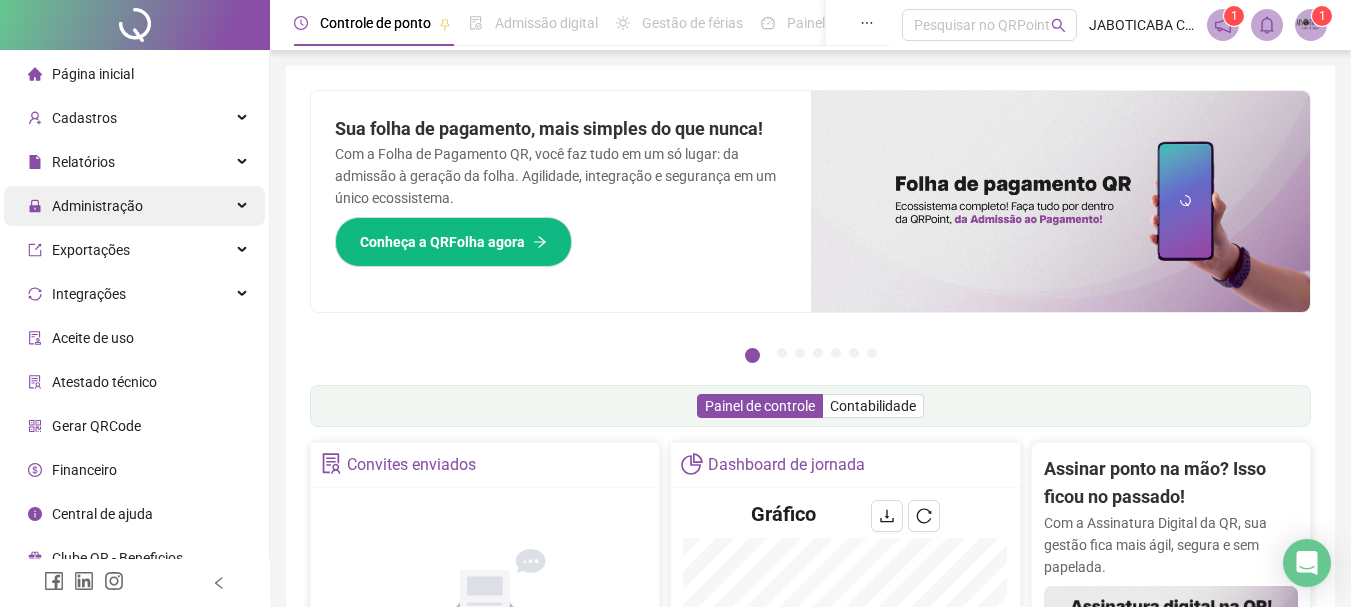 click on "Administração" at bounding box center (134, 206) 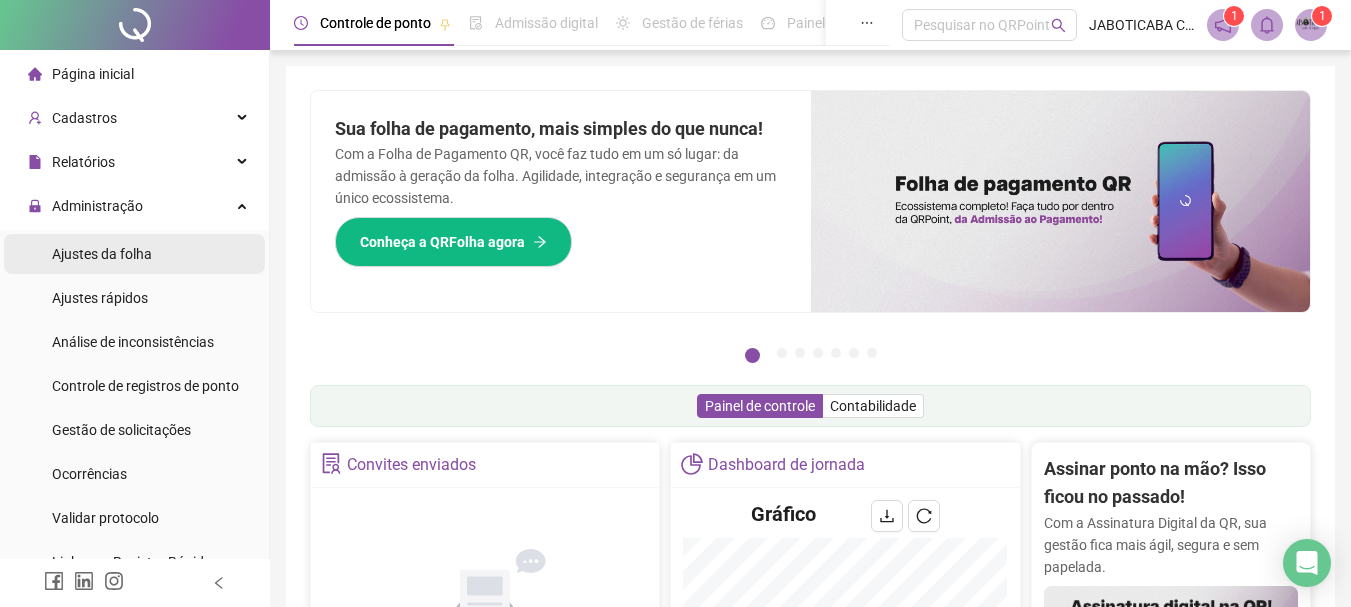 click on "Ajustes da folha" at bounding box center (134, 254) 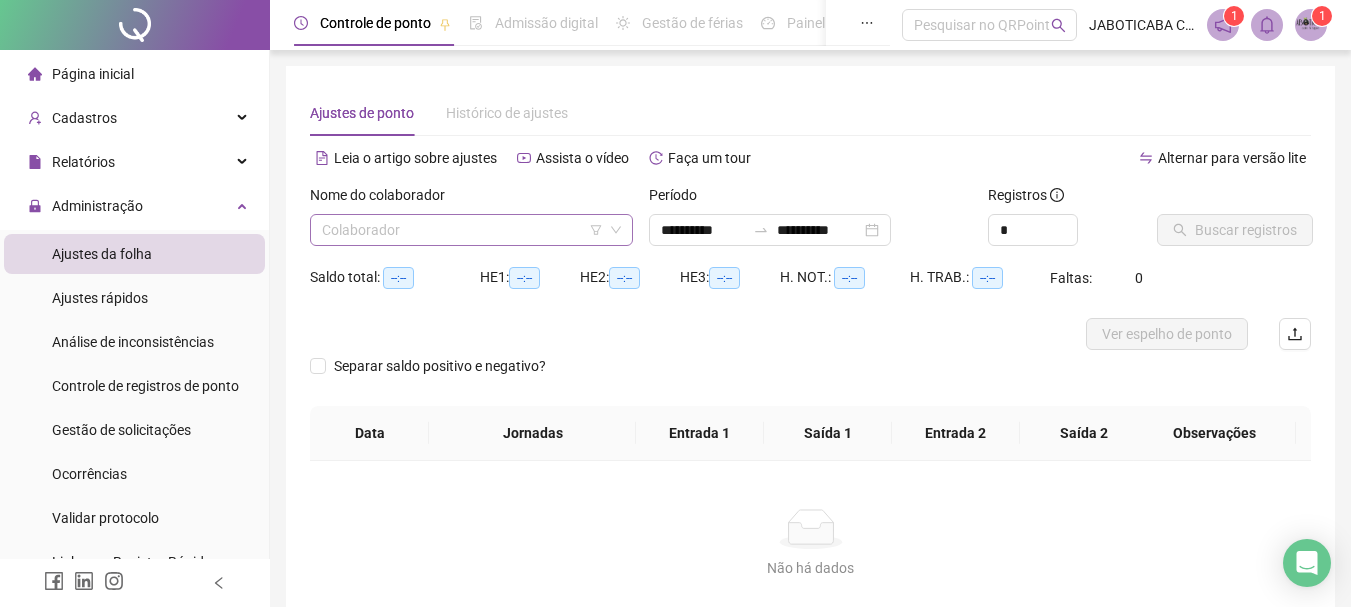 click at bounding box center [465, 230] 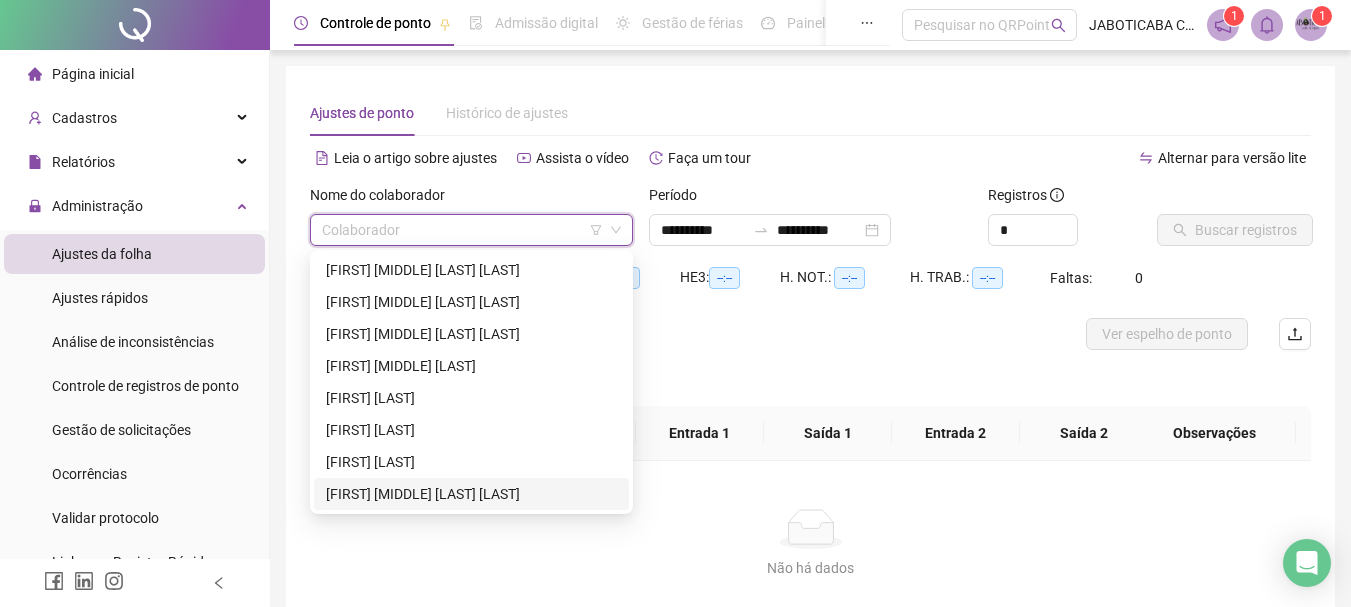 click on "[FIRST] [MIDDLE] [LAST] [LAST]" at bounding box center [471, 494] 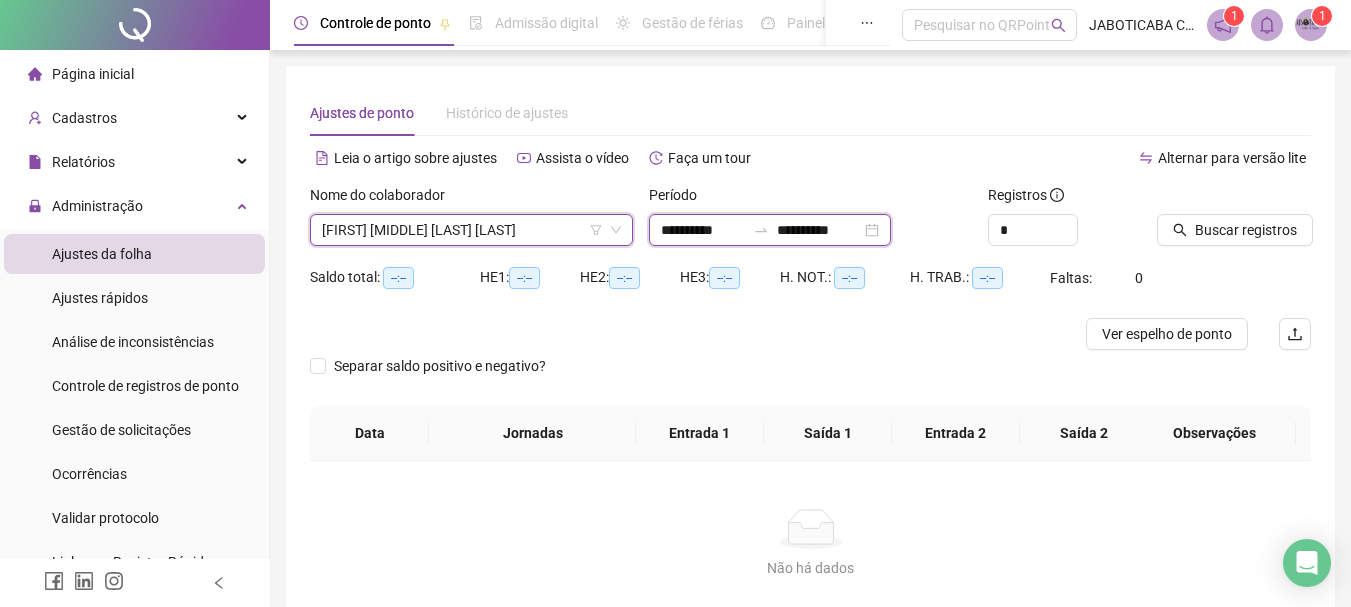 click on "**********" at bounding box center [703, 230] 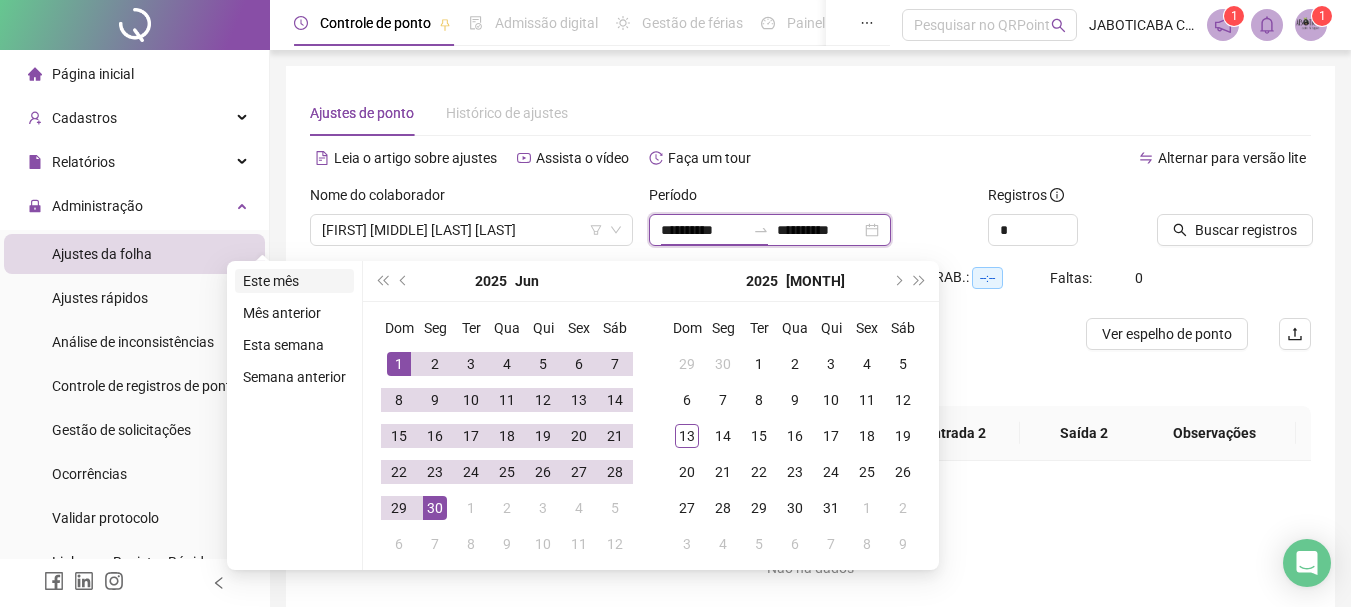 type on "**********" 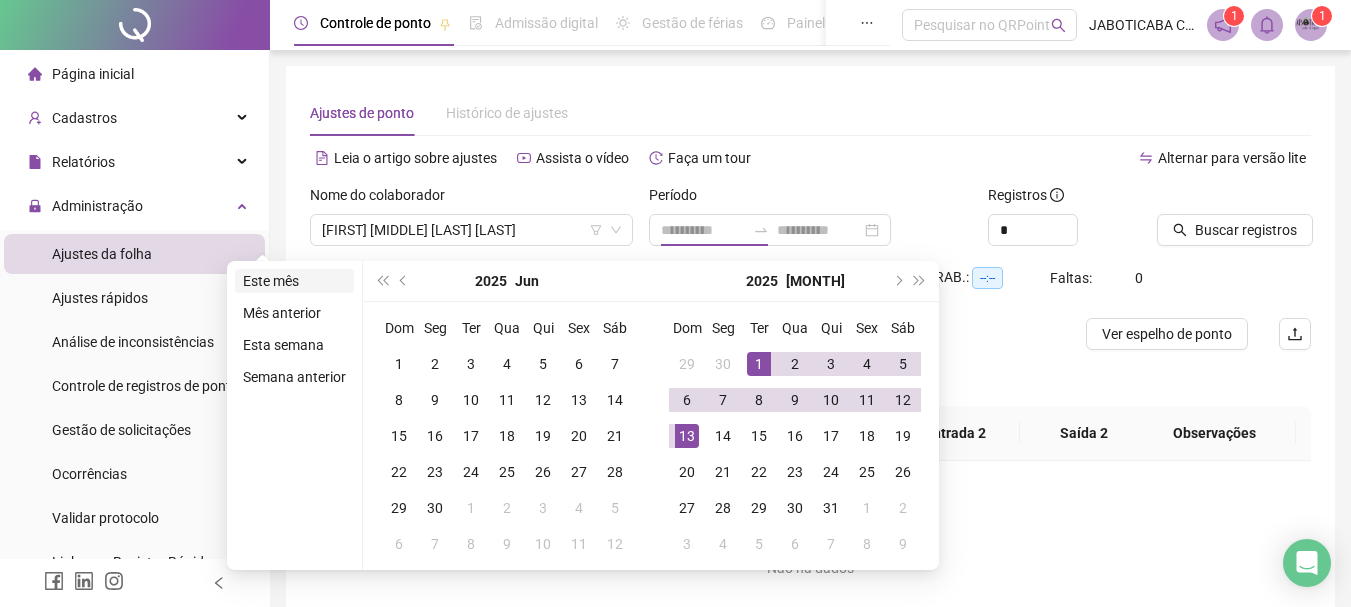 click on "Este mês" at bounding box center (294, 281) 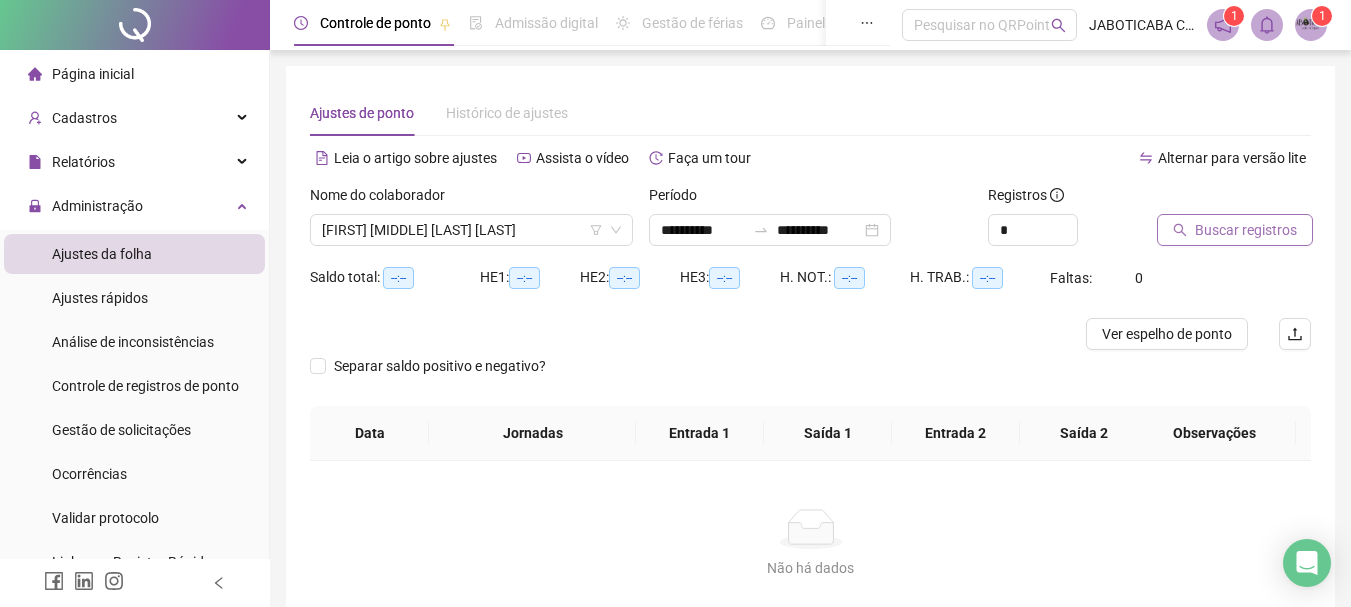 click on "Buscar registros" at bounding box center [1246, 230] 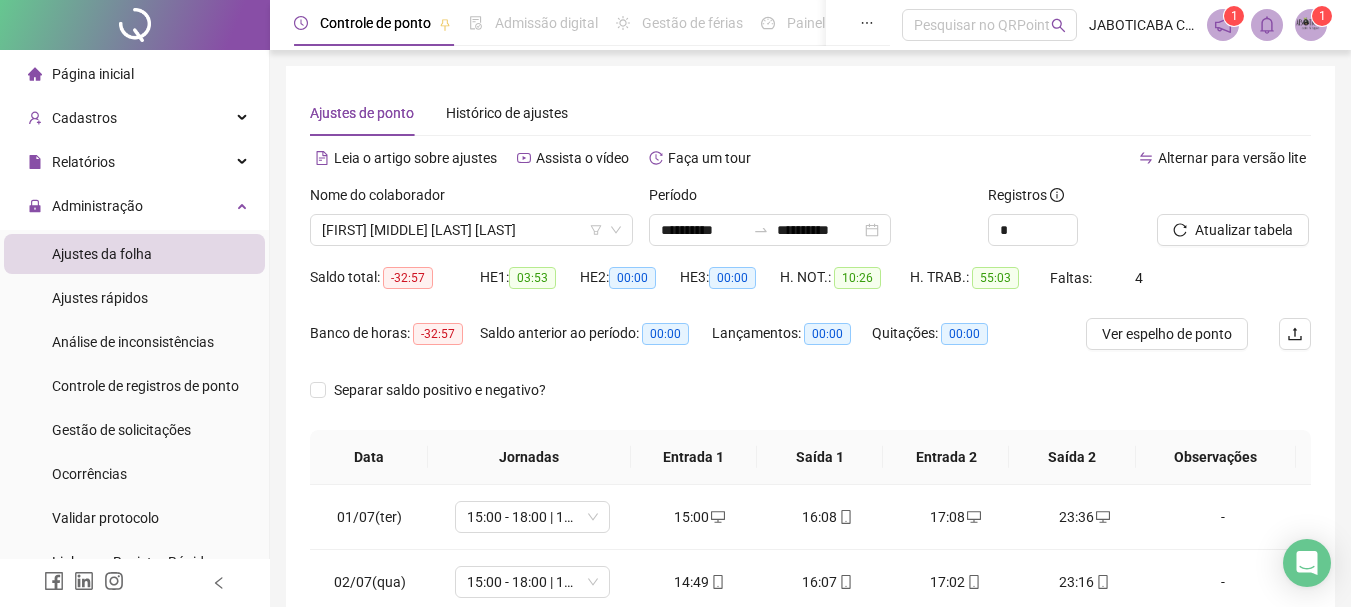scroll, scrollTop: 200, scrollLeft: 0, axis: vertical 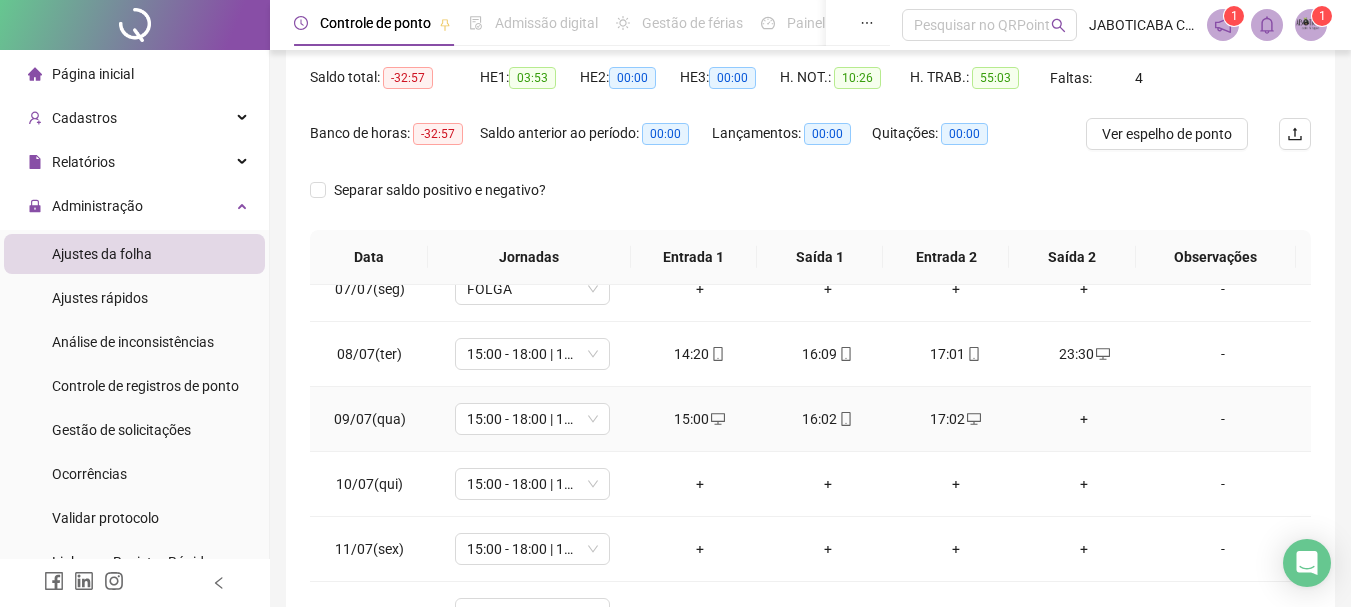 click on "17:02" at bounding box center [956, 419] 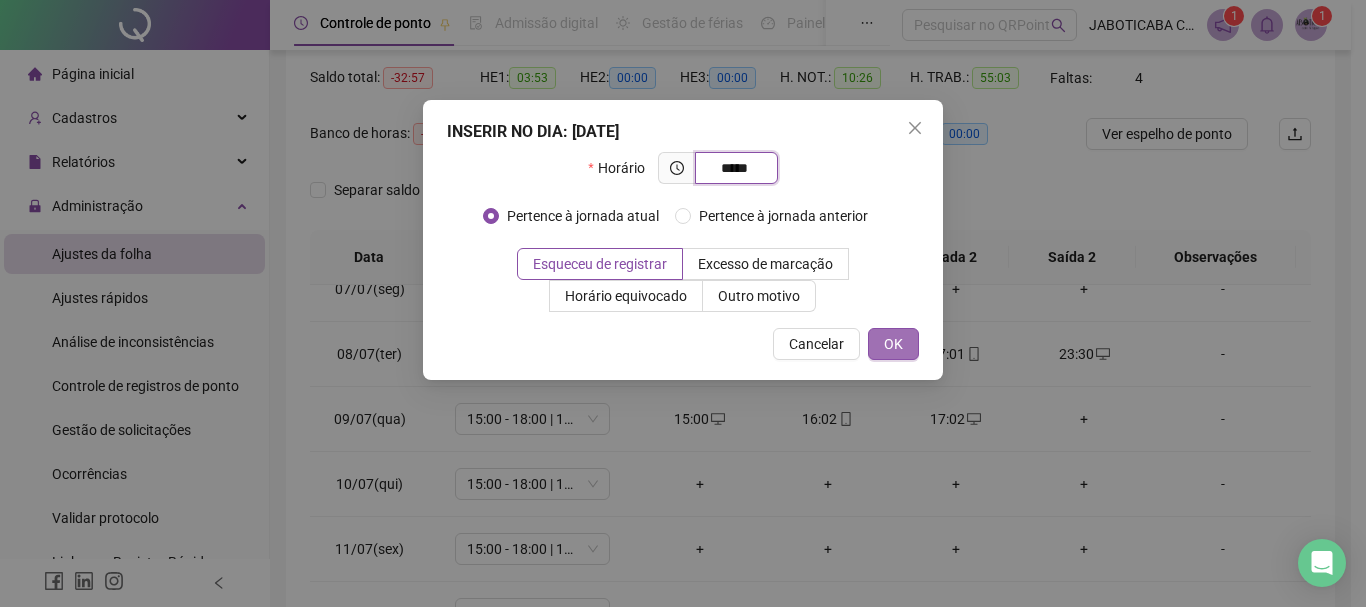 type on "*****" 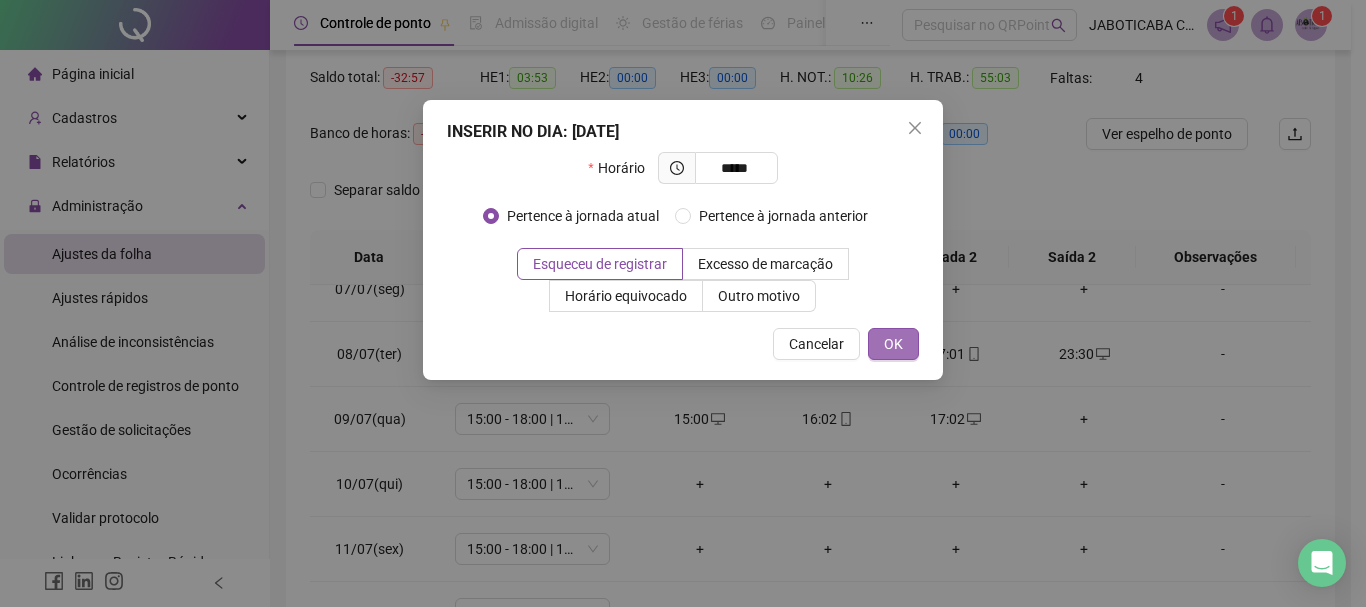click on "OK" at bounding box center (893, 344) 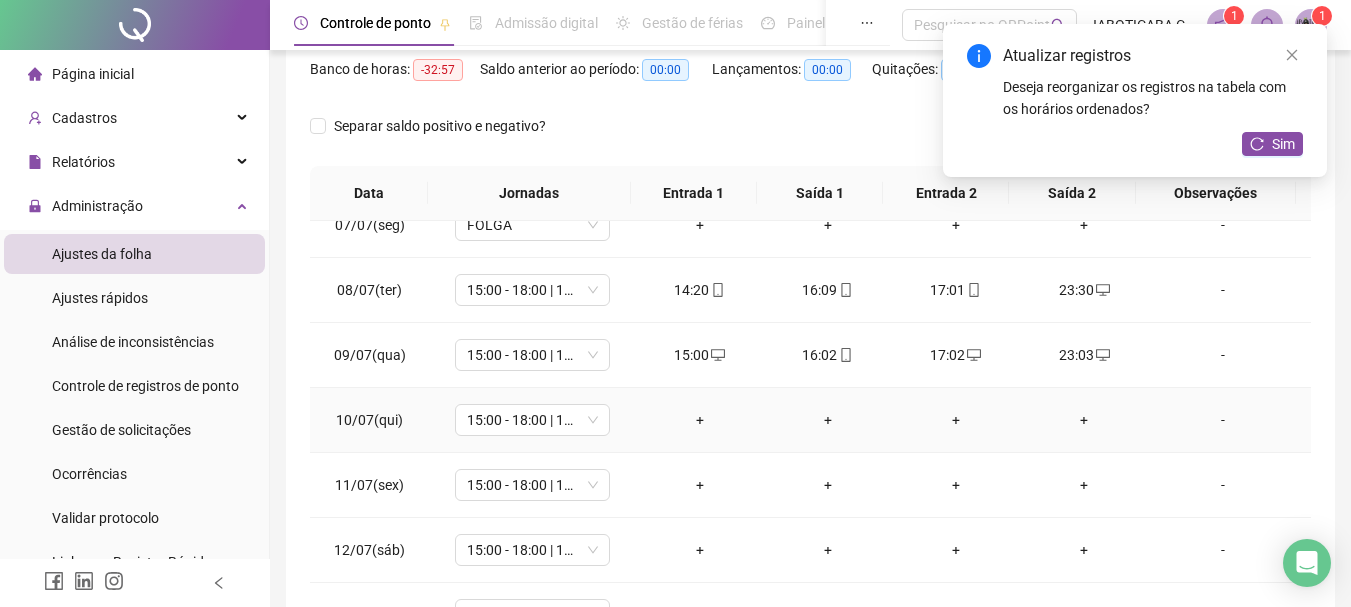 scroll, scrollTop: 300, scrollLeft: 0, axis: vertical 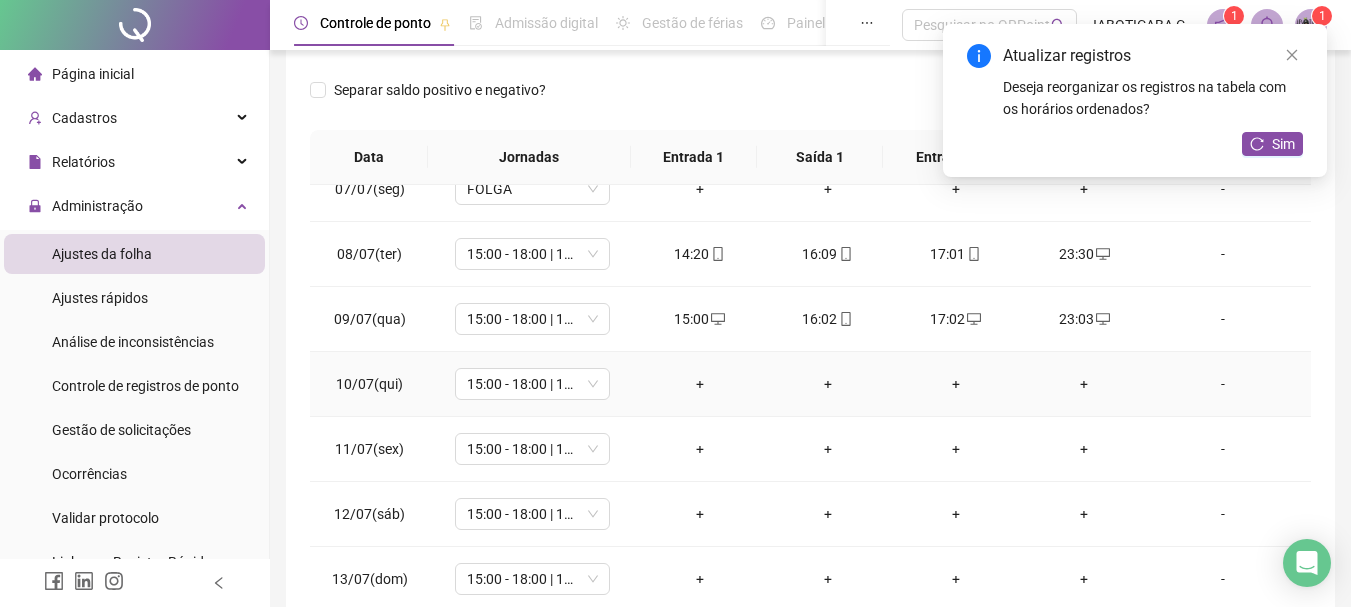 click on "+" at bounding box center (700, 384) 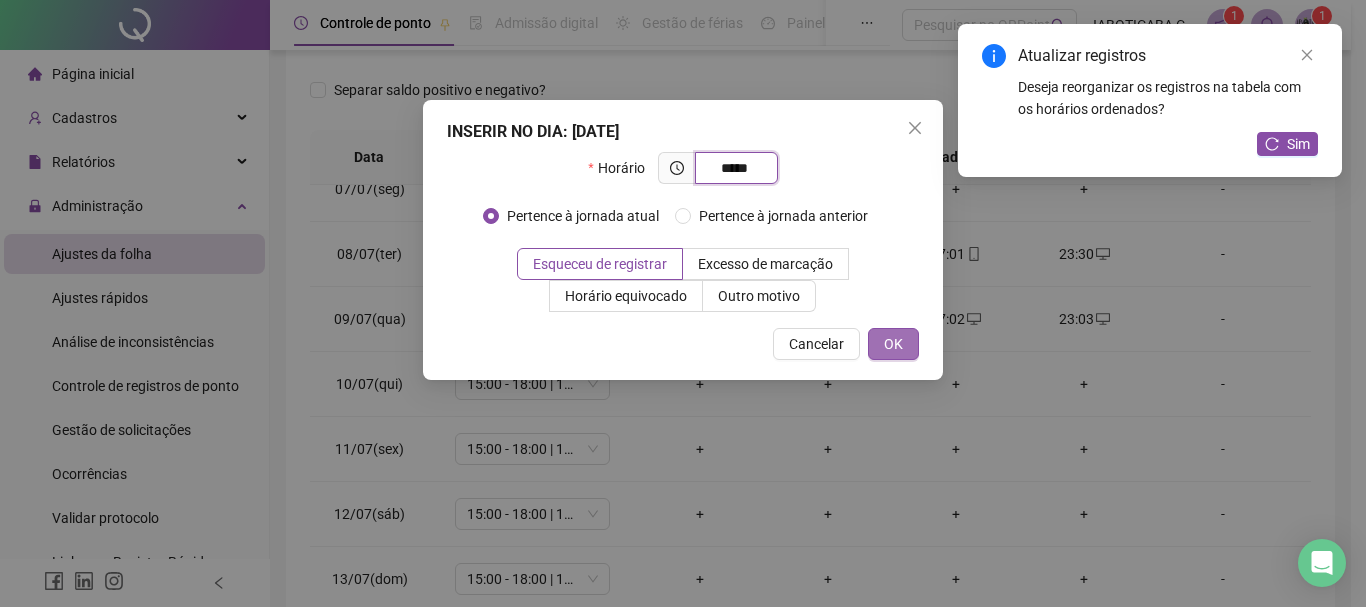 type on "*****" 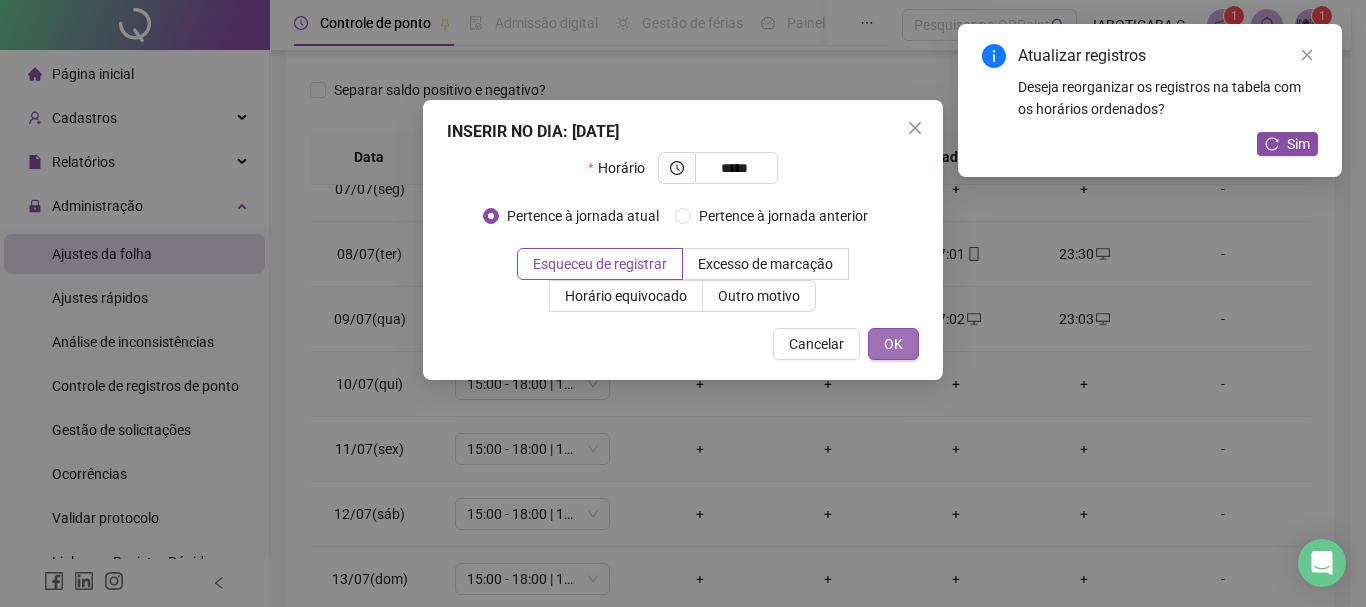 click on "OK" at bounding box center (893, 344) 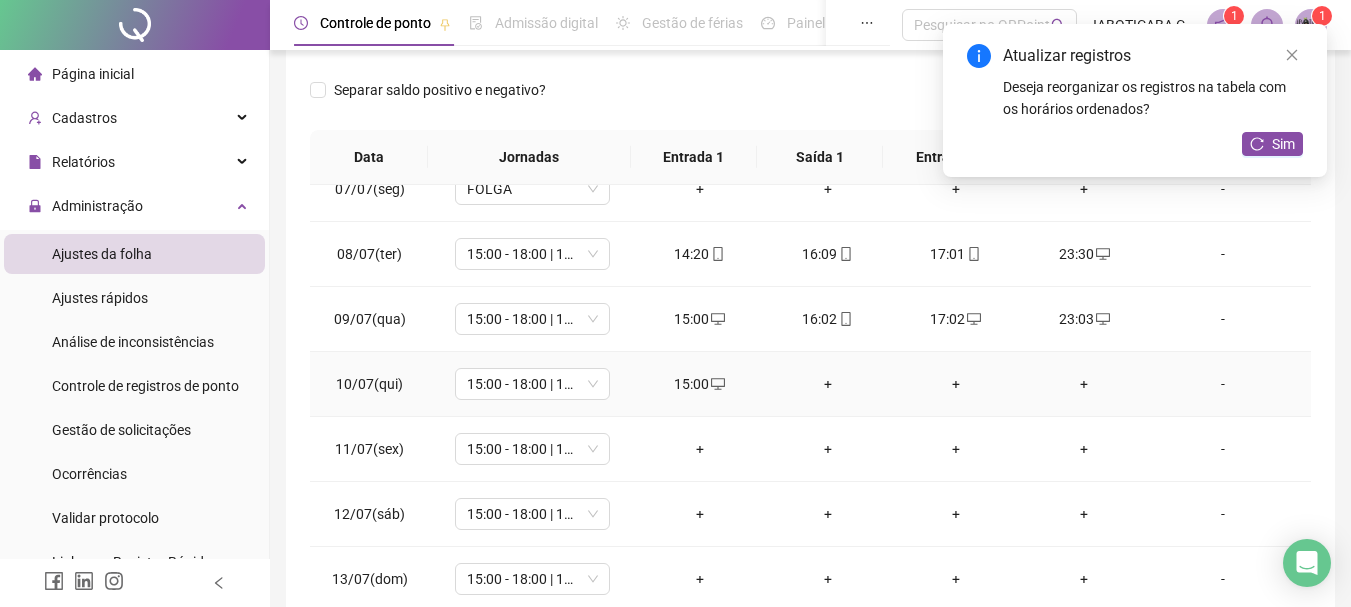 click on "+" at bounding box center (828, 384) 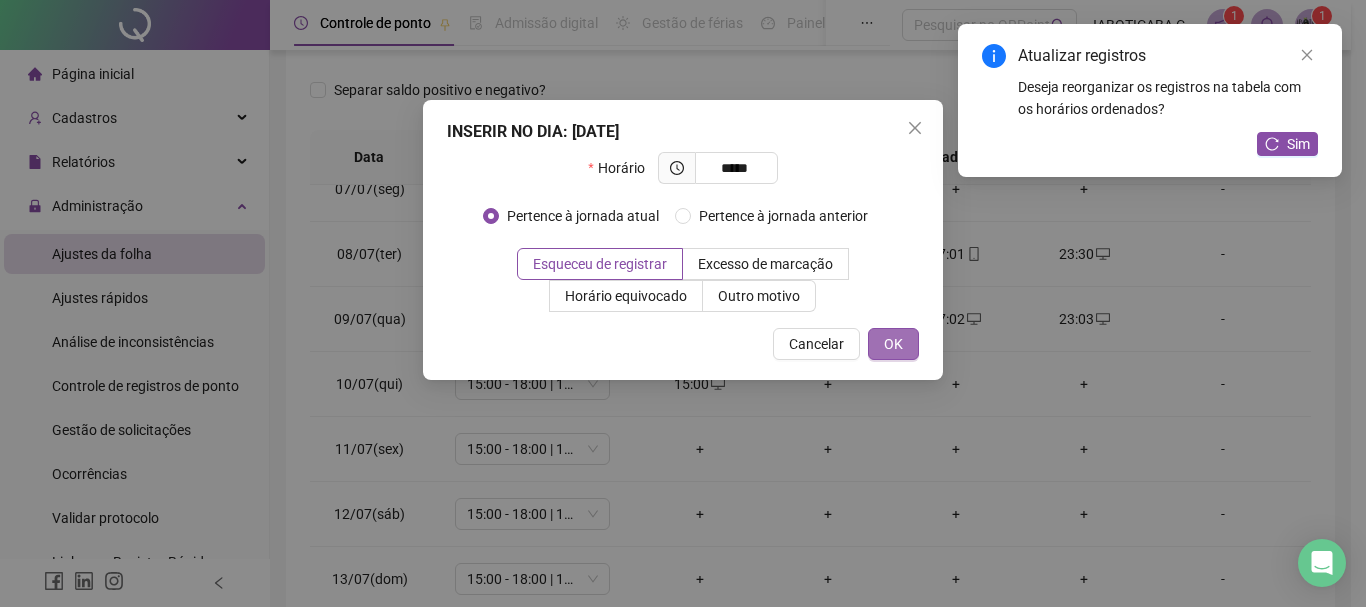 type on "*****" 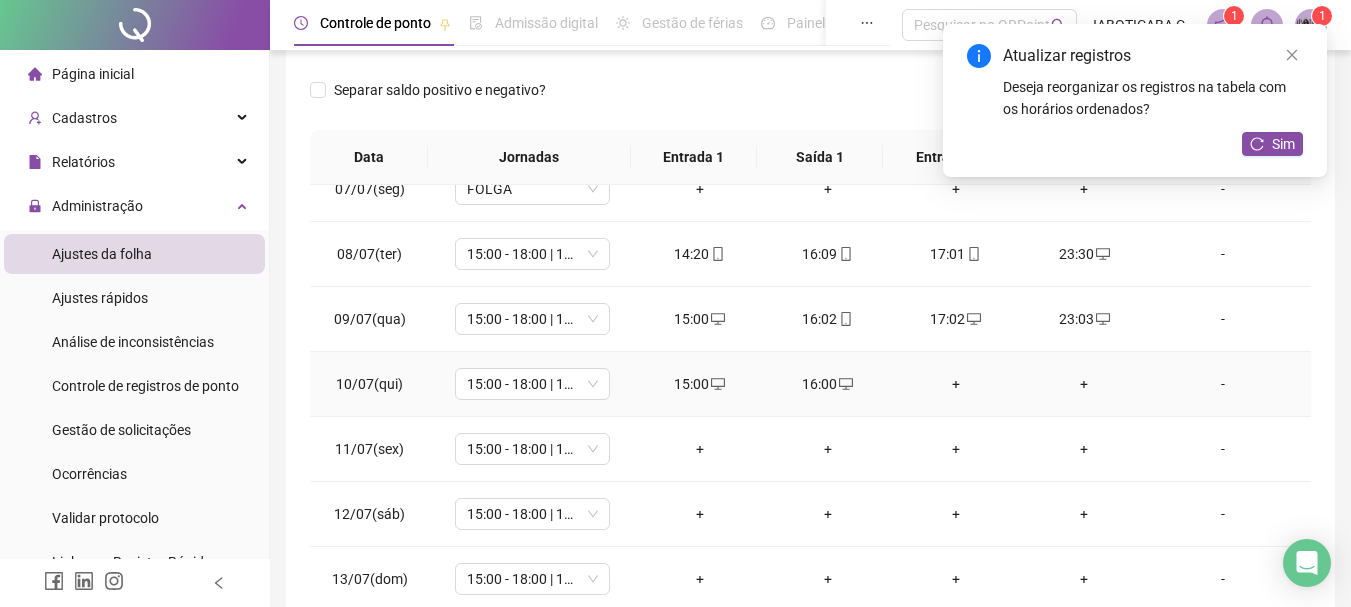 click on "+" at bounding box center (956, 384) 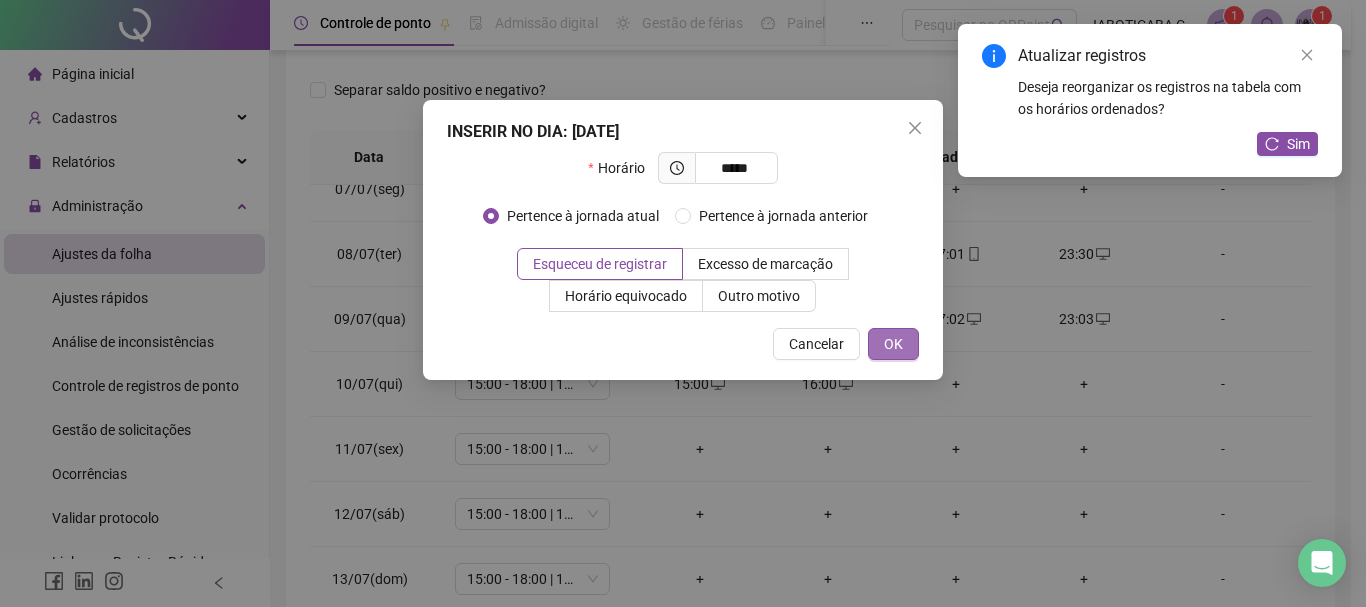 type on "*****" 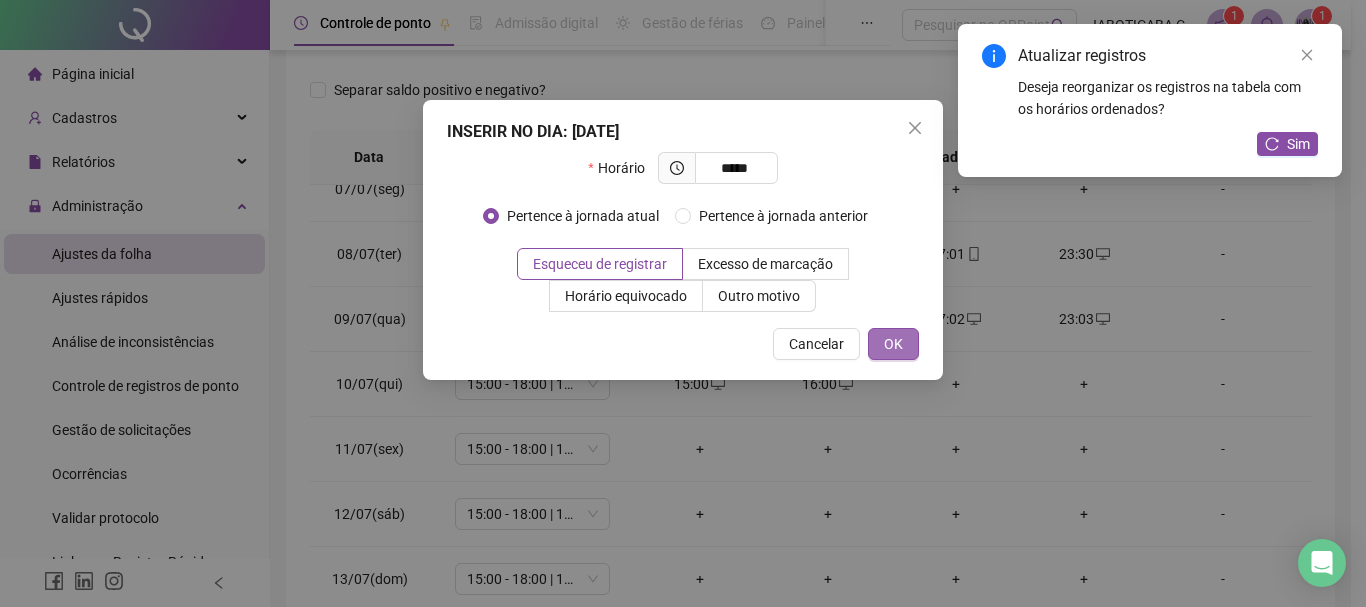 click on "OK" at bounding box center [893, 344] 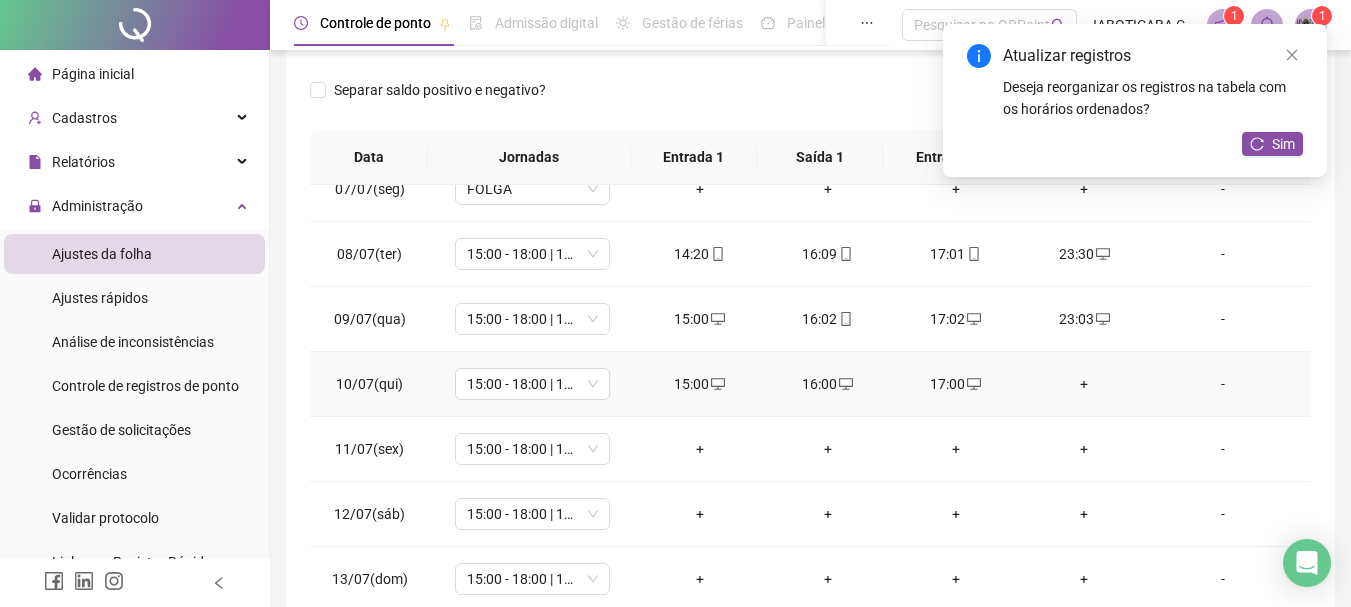 click on "+" at bounding box center [1084, 384] 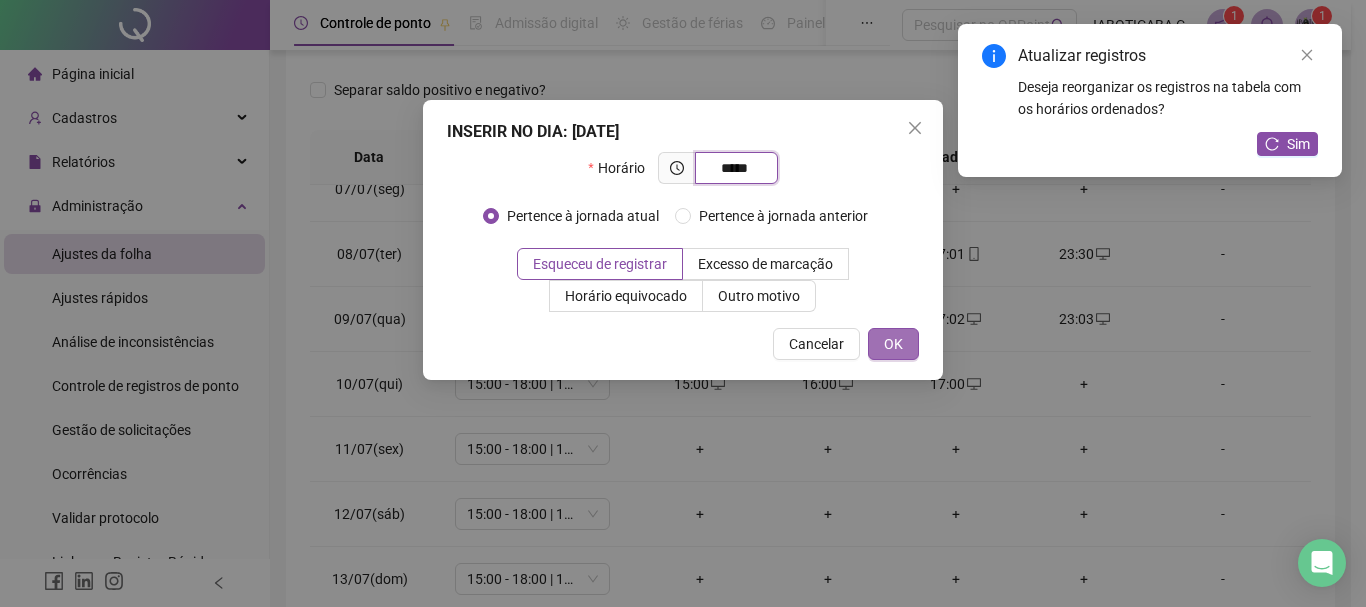 type on "*****" 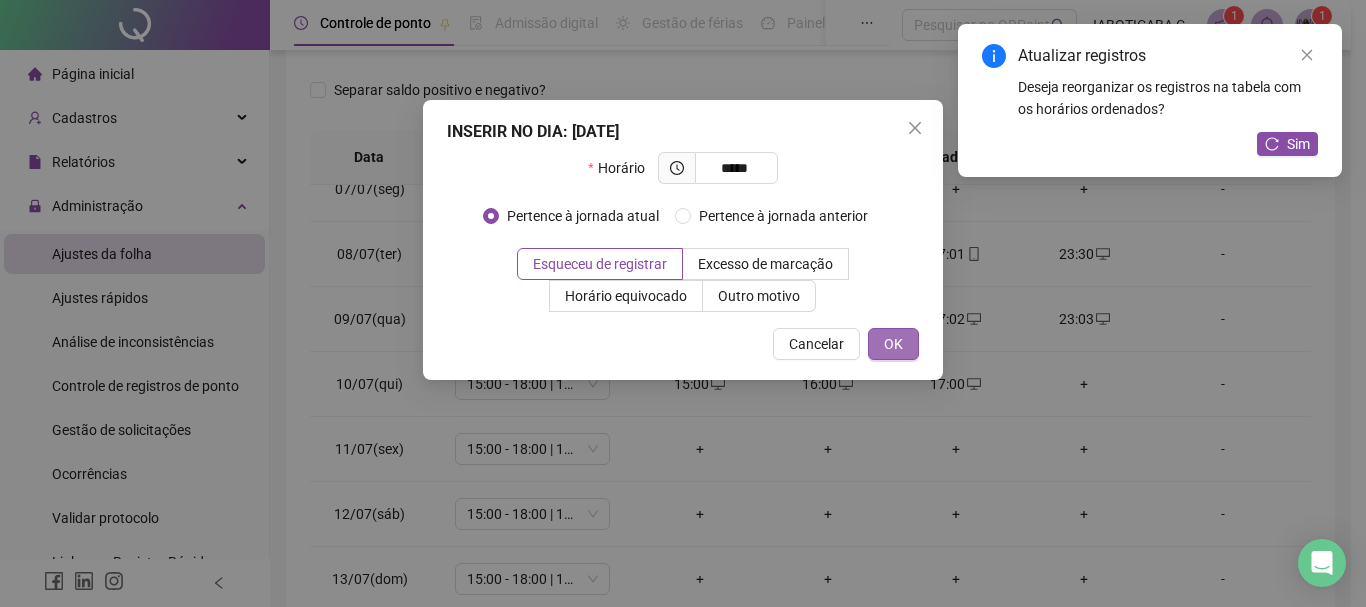 click on "OK" at bounding box center [893, 344] 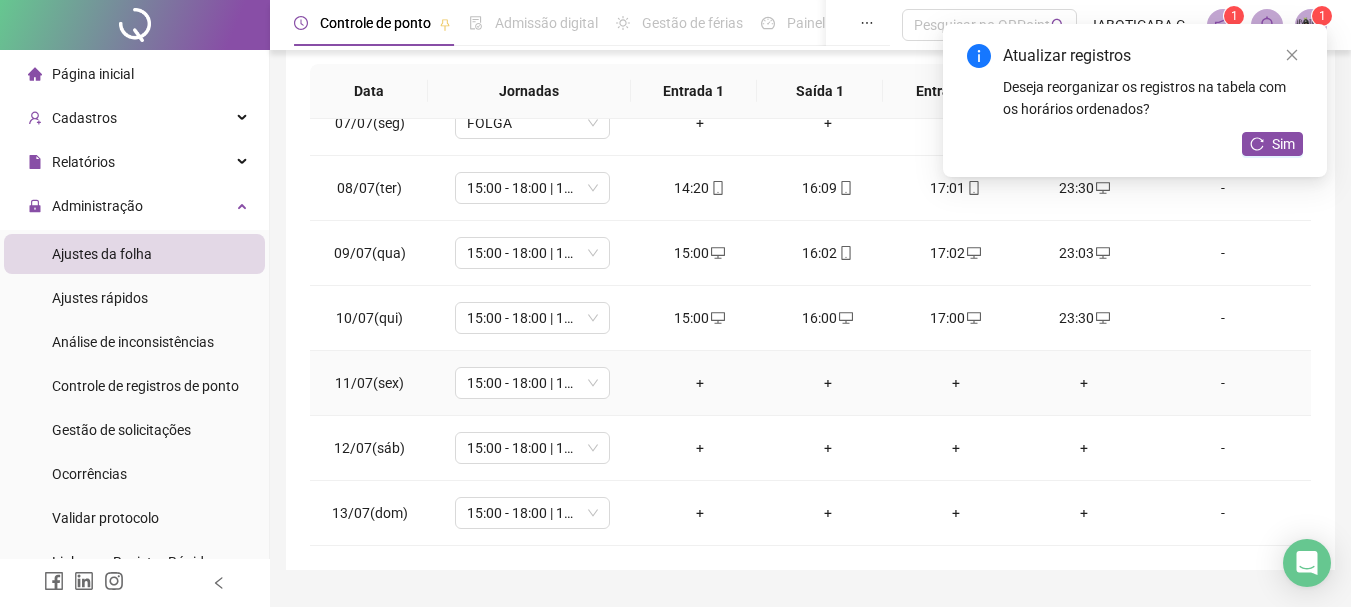 scroll, scrollTop: 400, scrollLeft: 0, axis: vertical 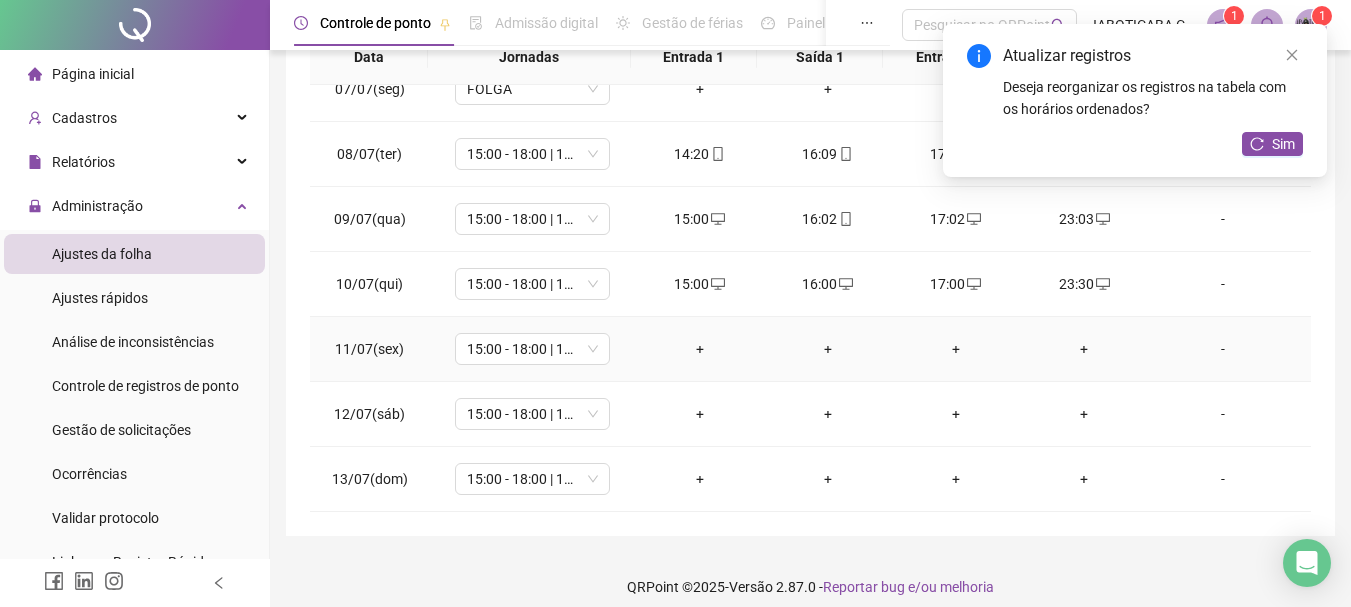 click on "+" at bounding box center [700, 349] 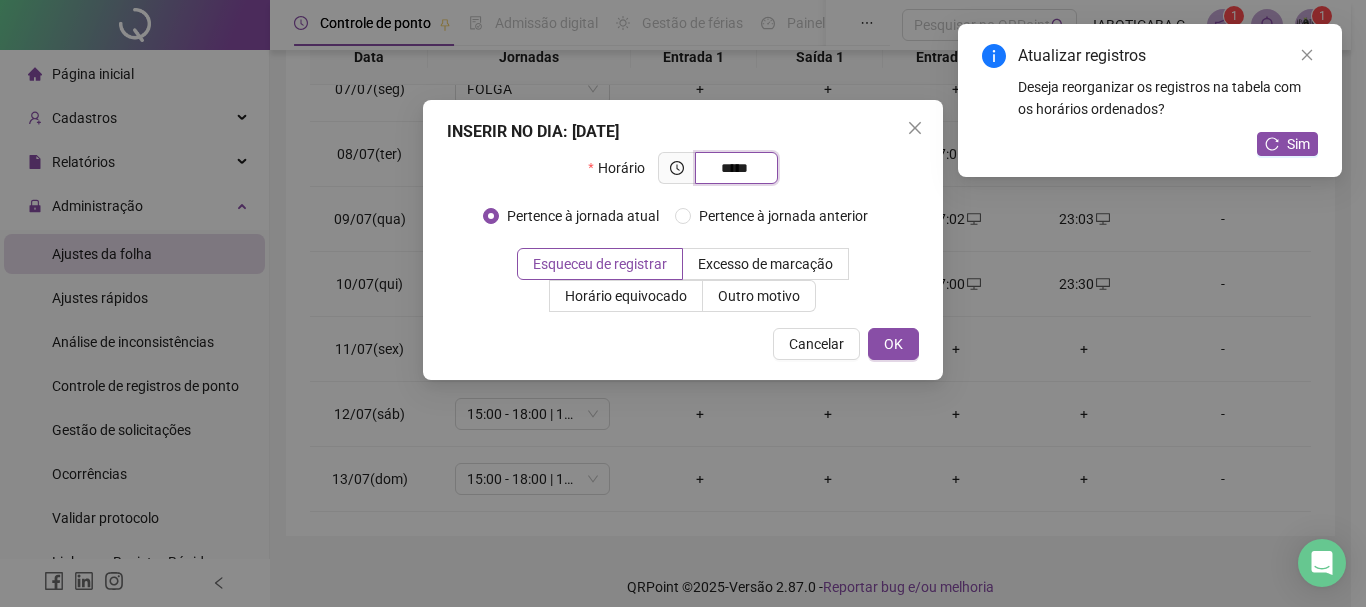 type on "*****" 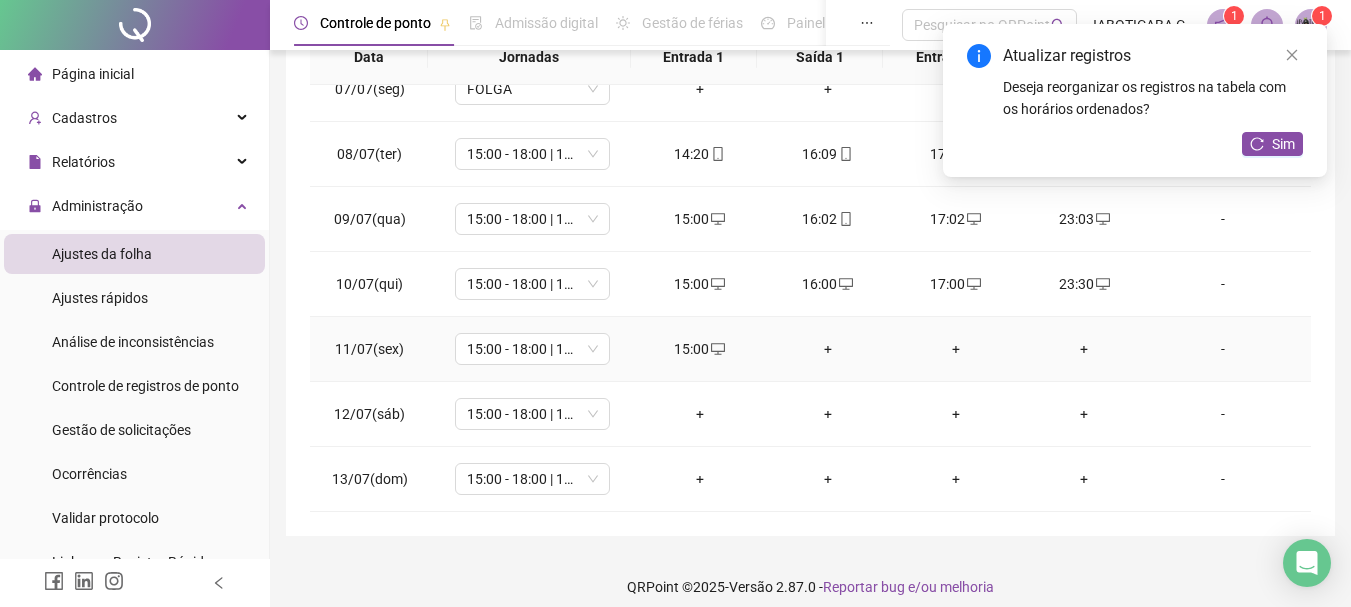 click on "+" at bounding box center [828, 349] 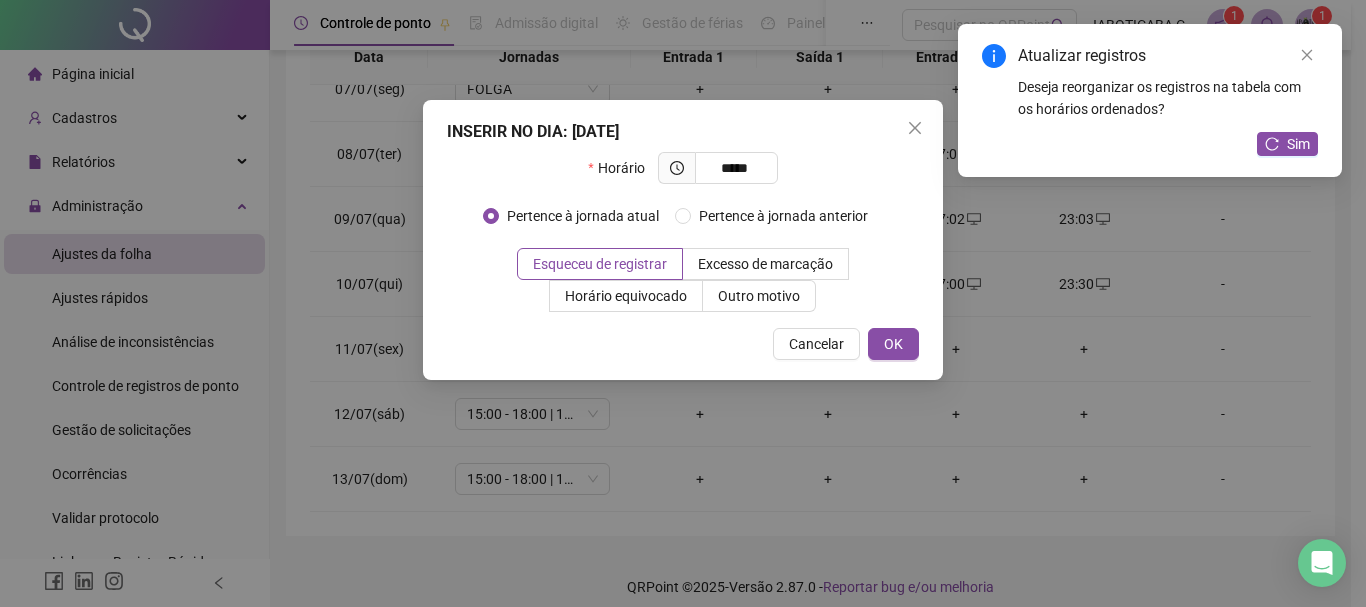type on "*****" 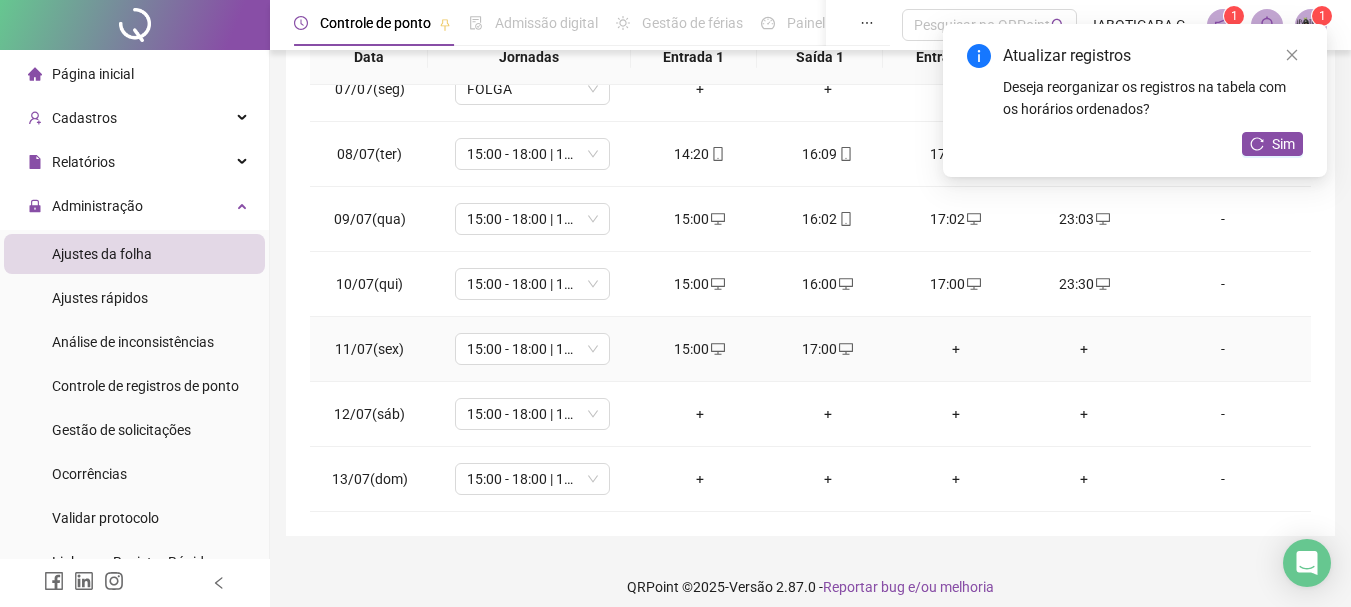 click on "+" at bounding box center (956, 349) 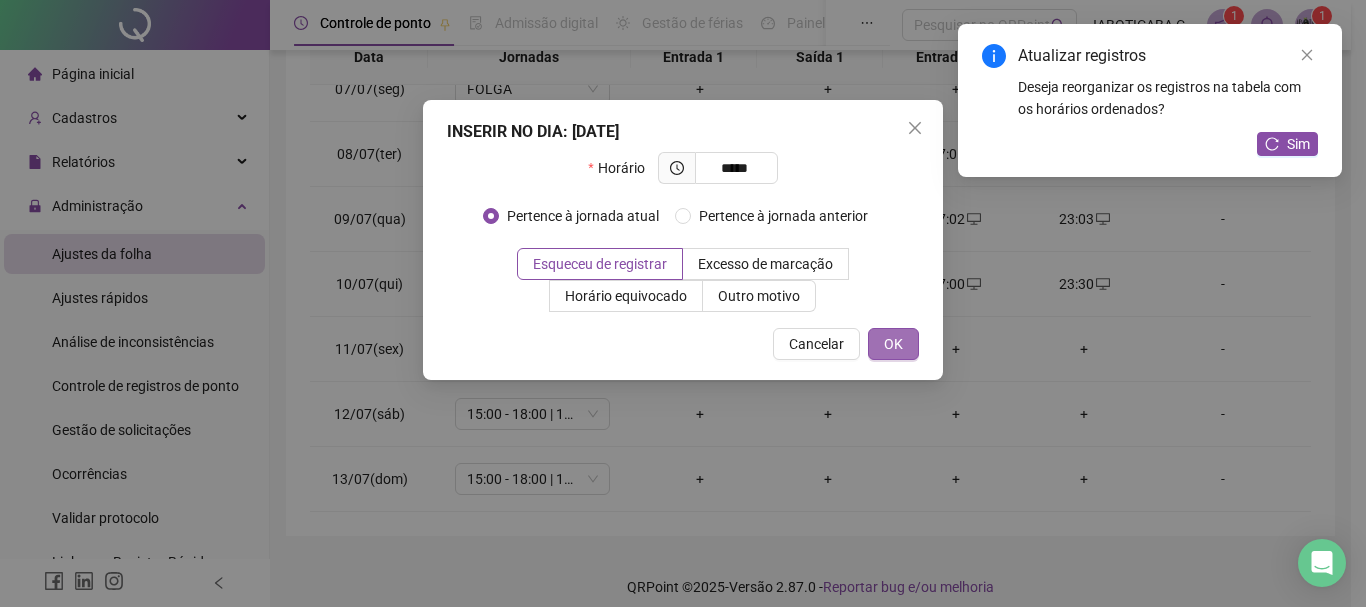 type on "*****" 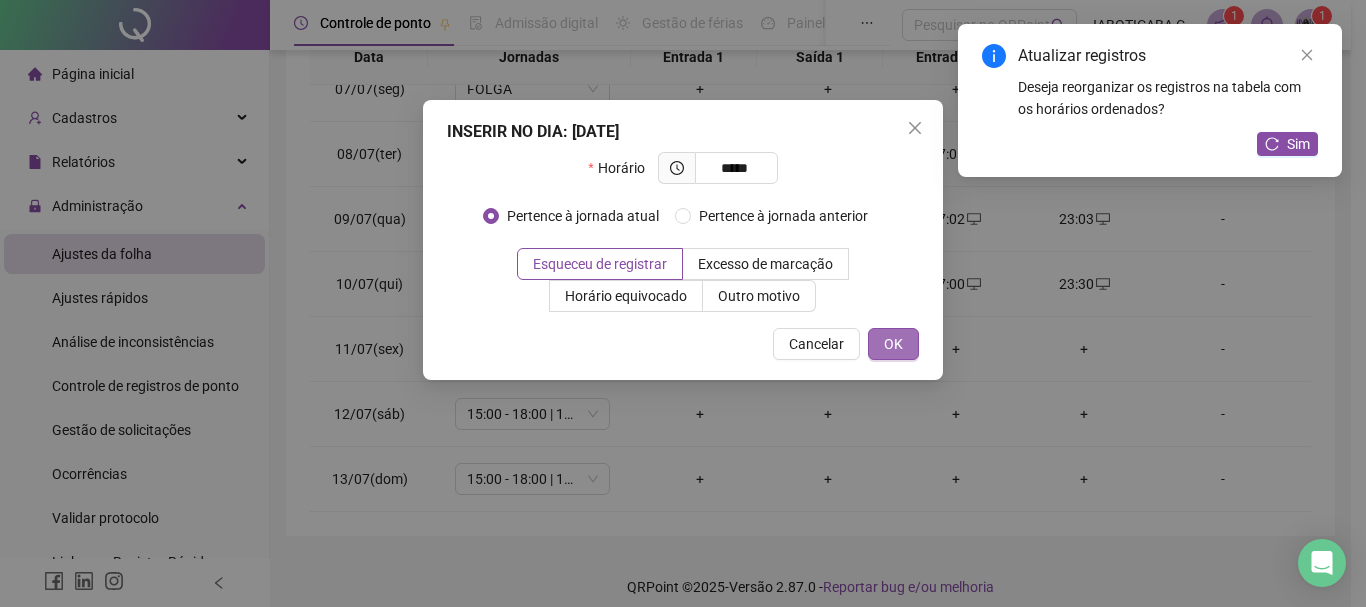 click on "OK" at bounding box center (893, 344) 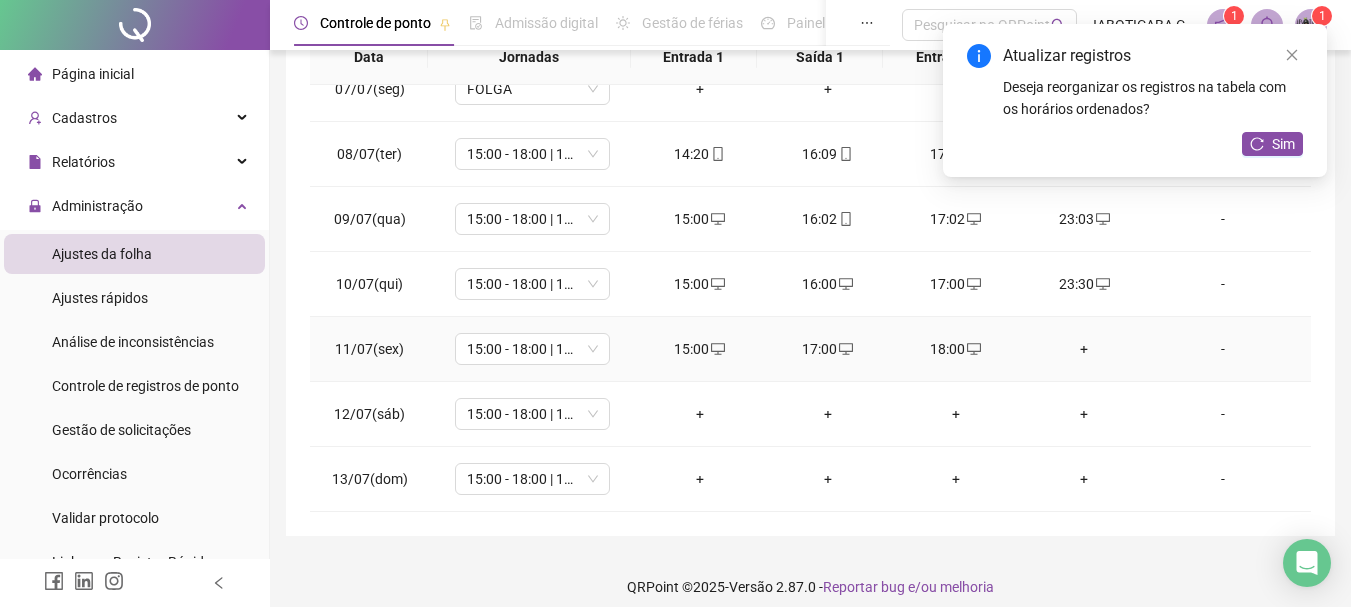 click on "+" at bounding box center [1084, 349] 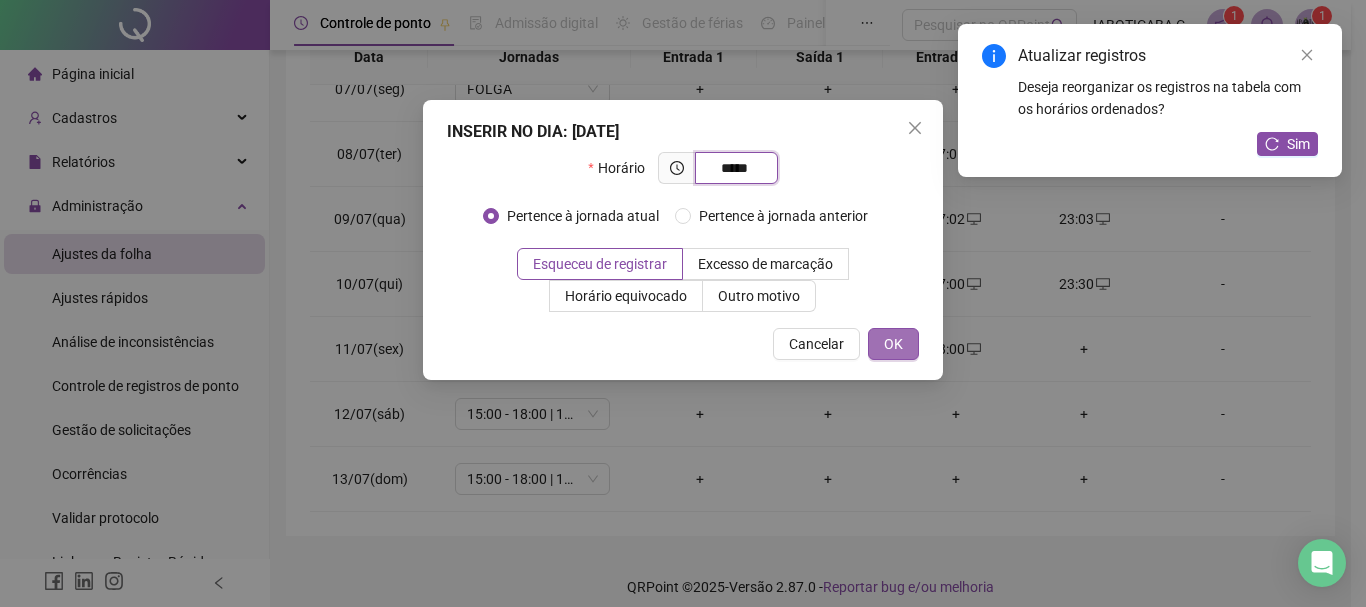 type on "*****" 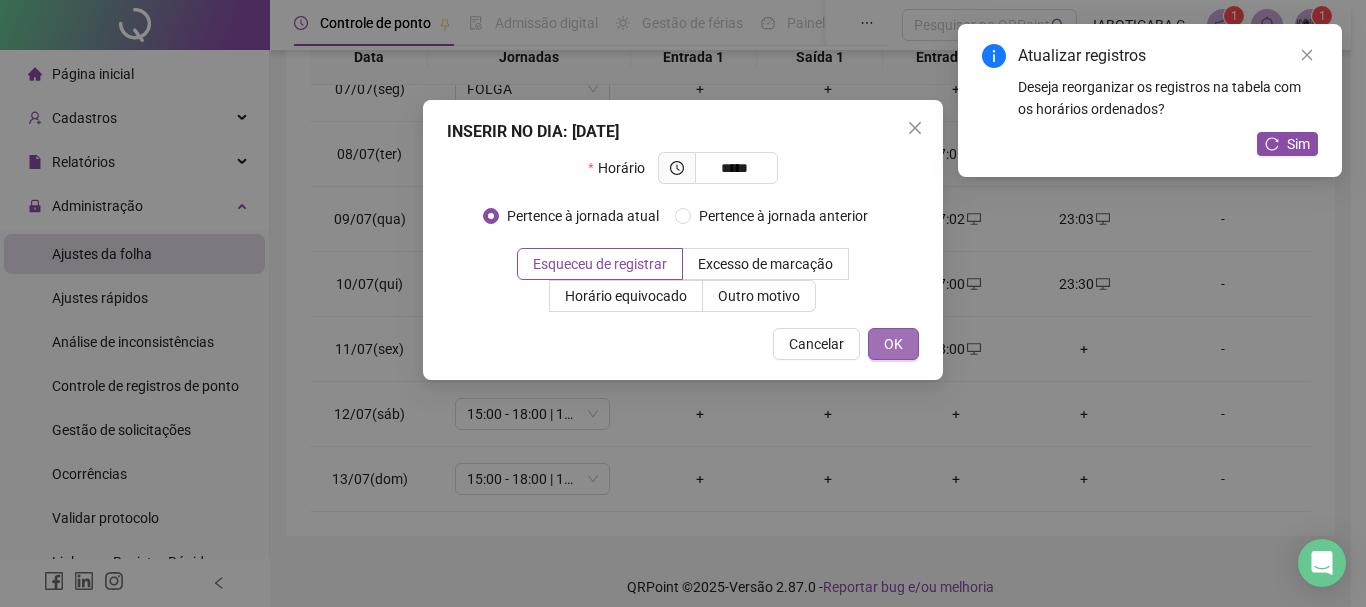 click on "OK" at bounding box center [893, 344] 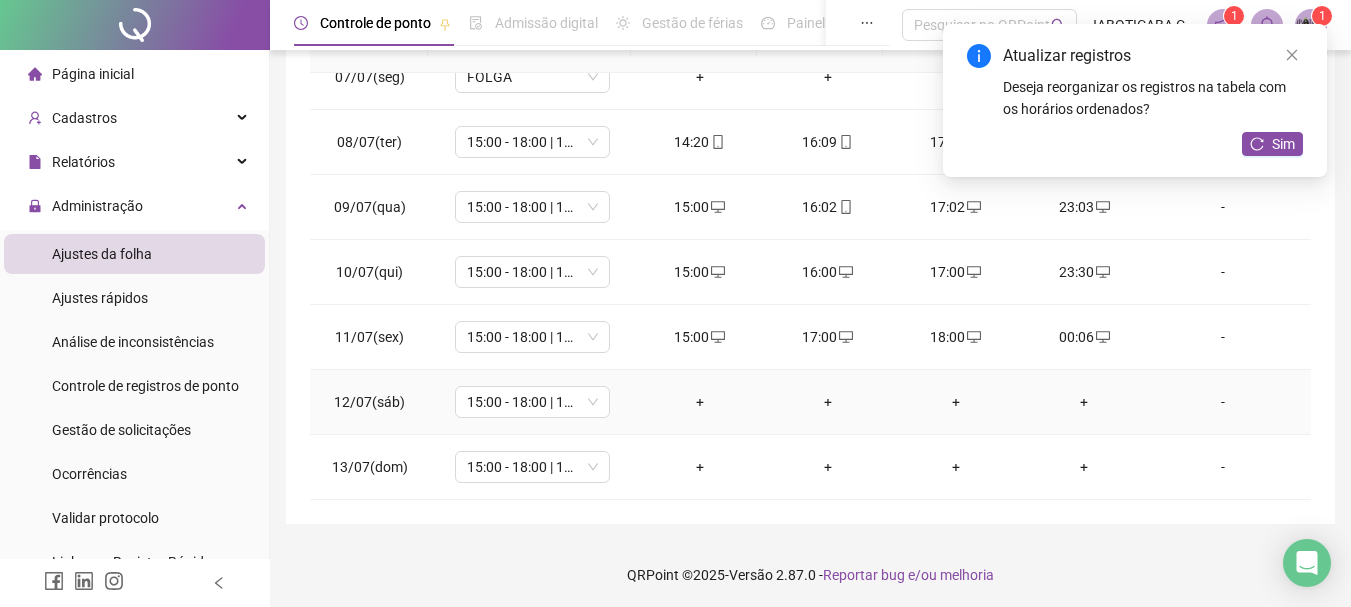 scroll, scrollTop: 415, scrollLeft: 0, axis: vertical 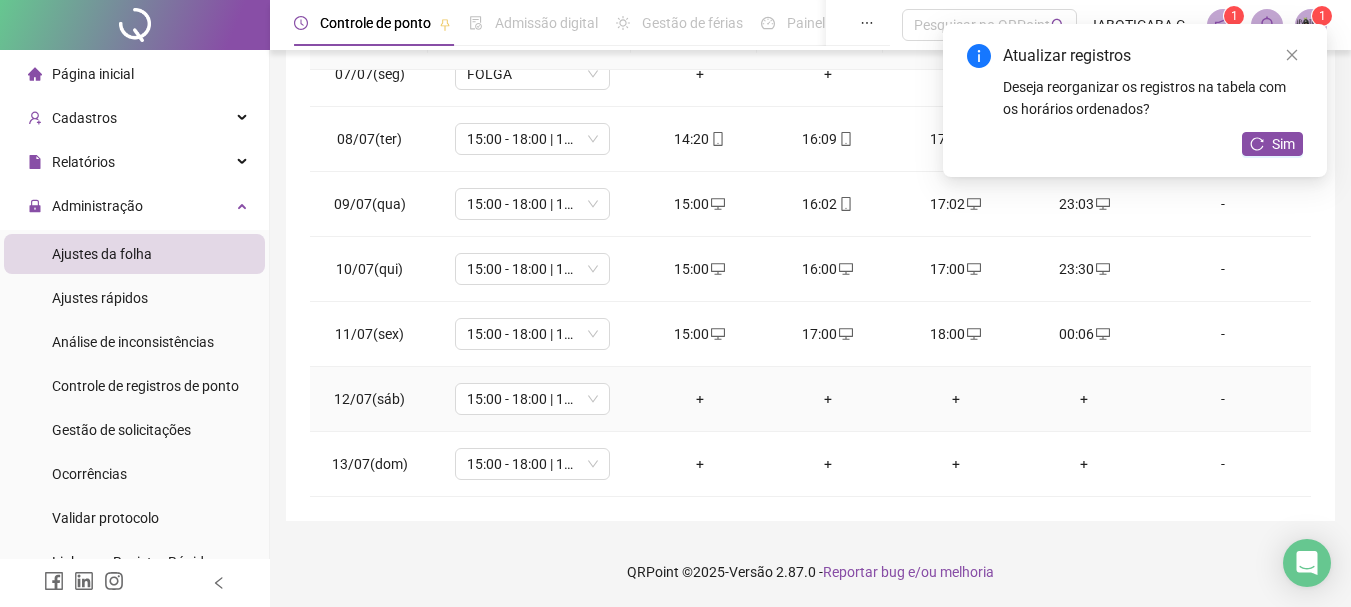 click on "+" at bounding box center [700, 399] 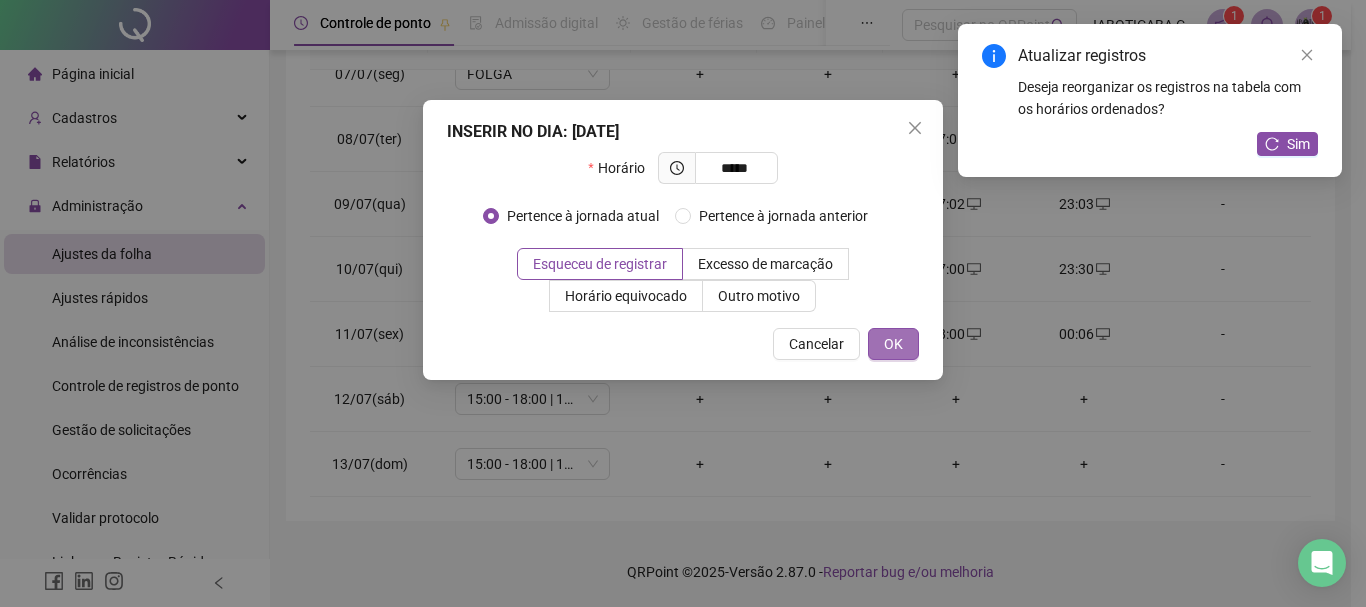 type on "*****" 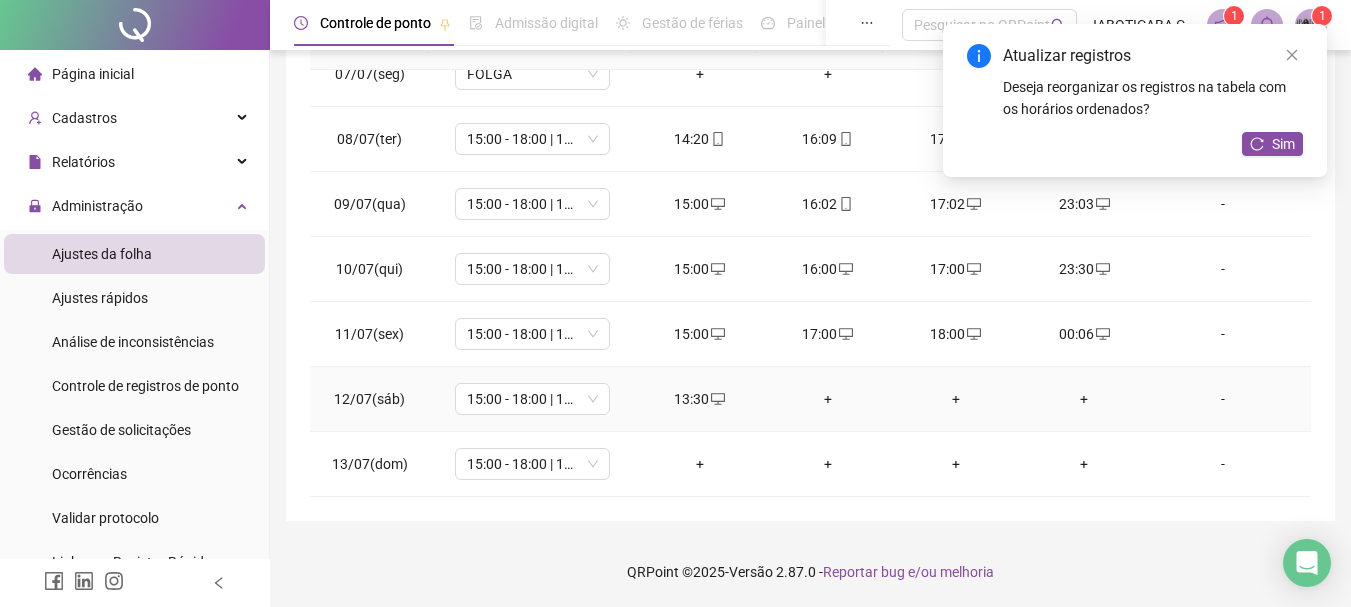 click on "+" at bounding box center [828, 399] 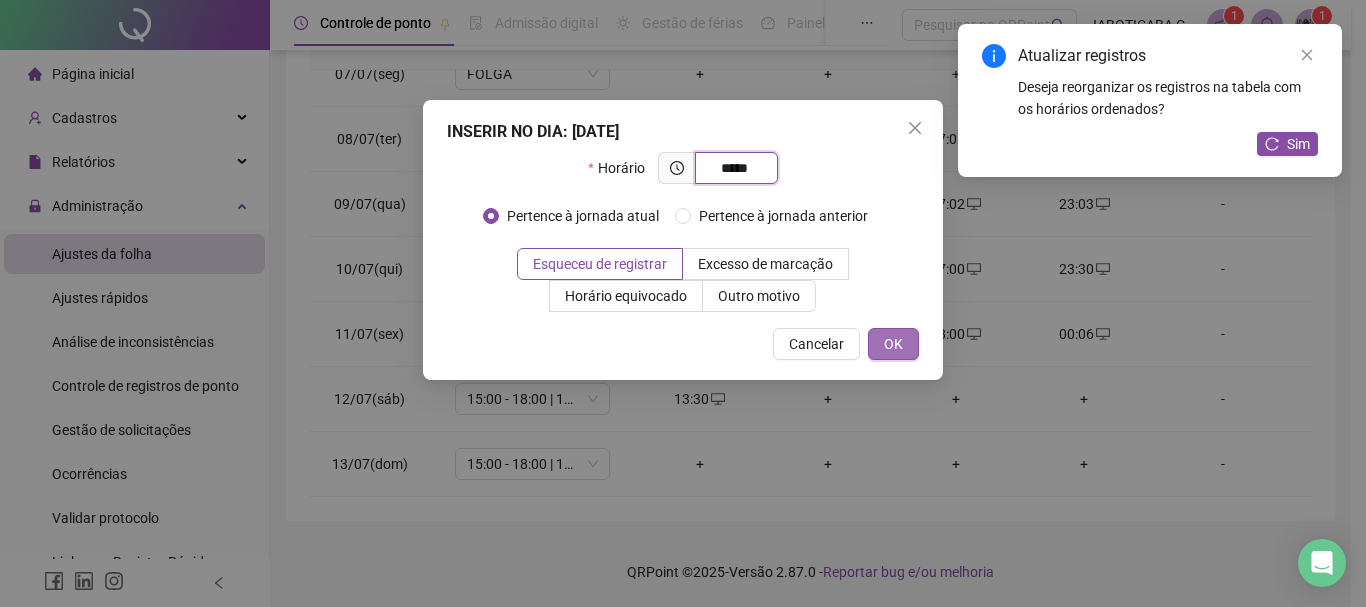 type on "*****" 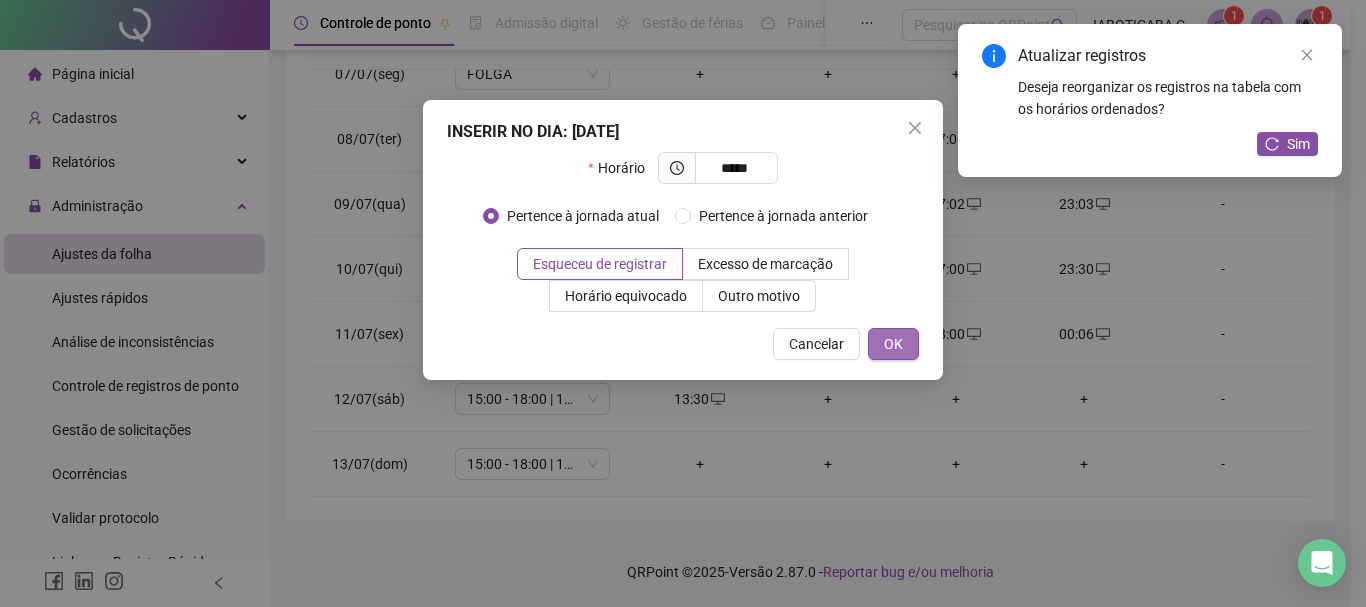 click on "OK" at bounding box center [893, 344] 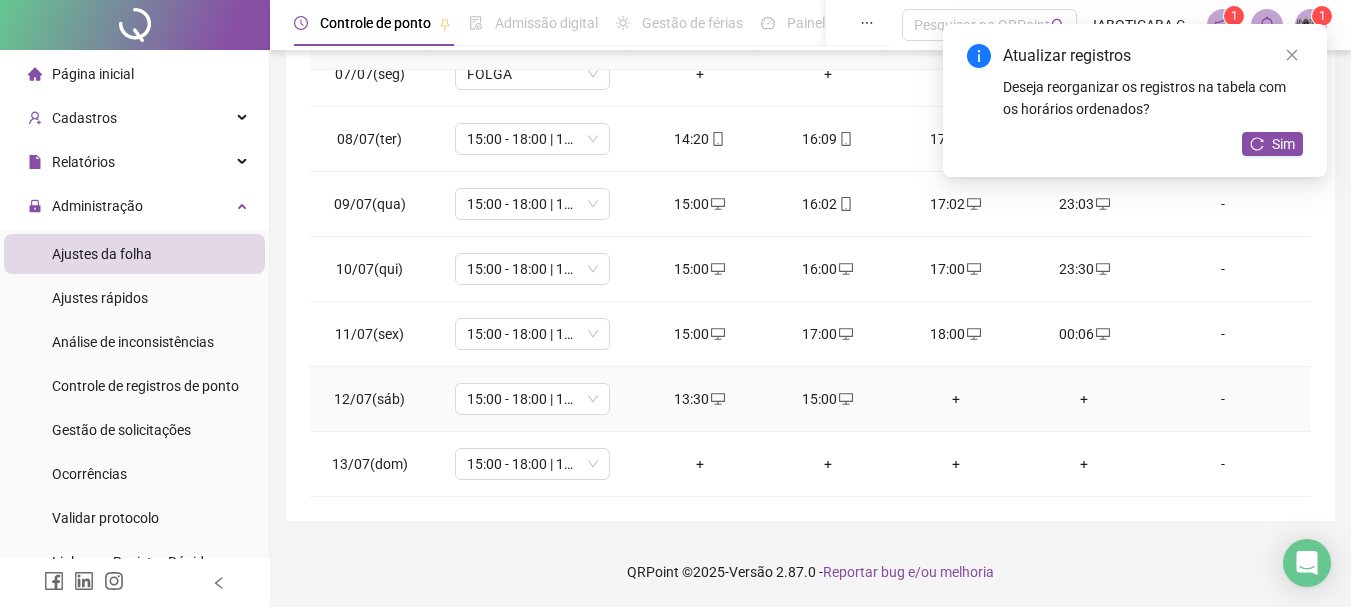 click on "+" at bounding box center (956, 399) 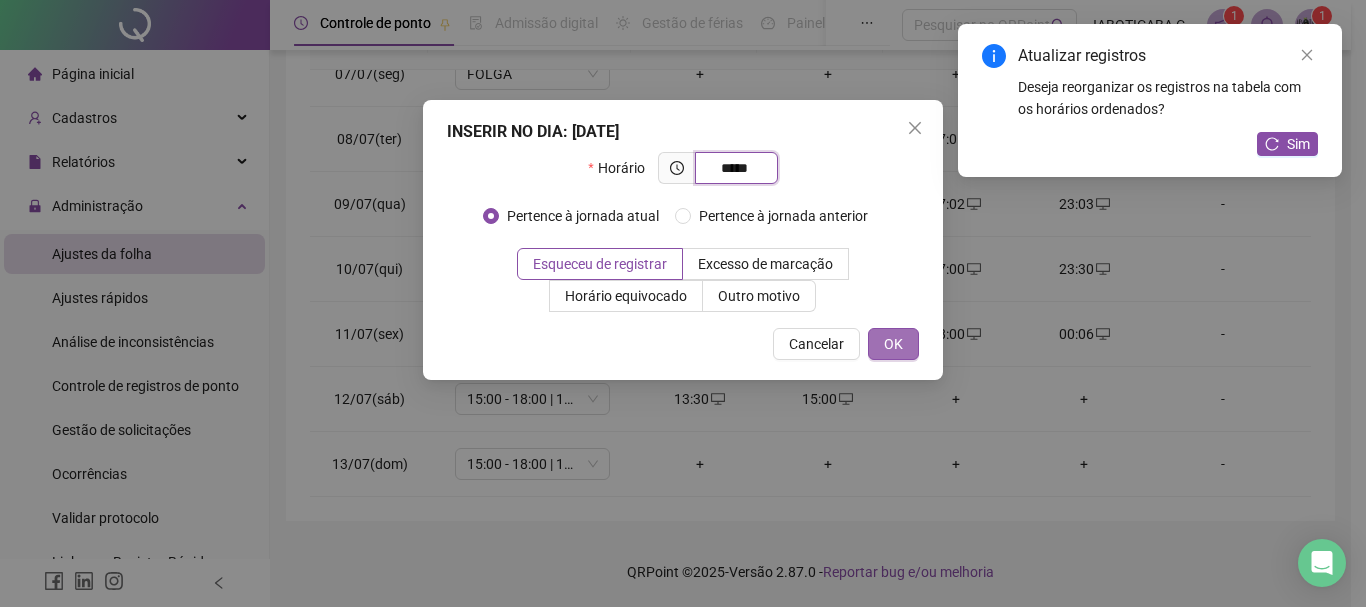 type on "*****" 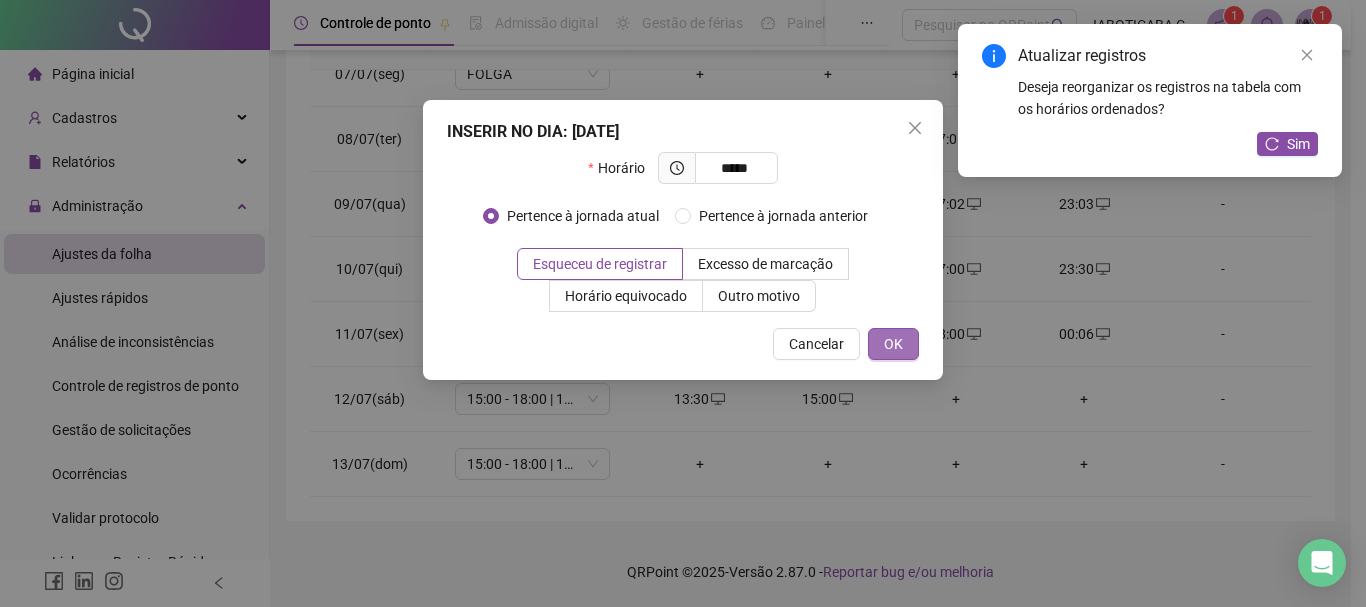 click on "OK" at bounding box center (893, 344) 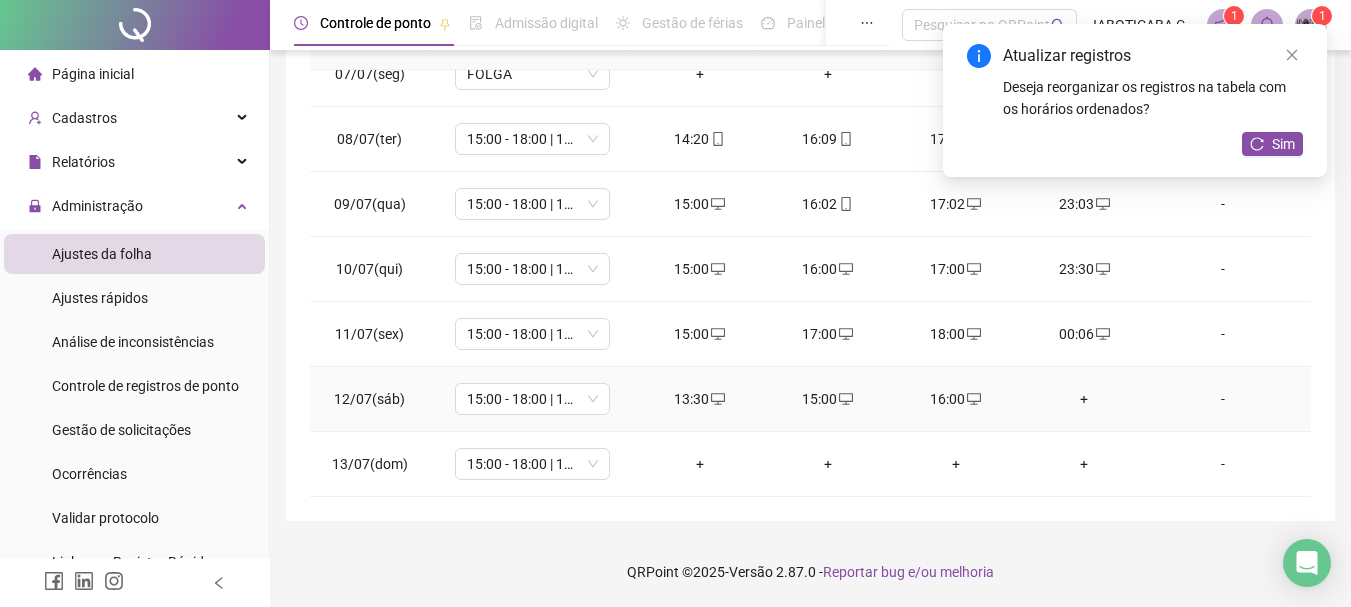 click on "+" at bounding box center [1084, 399] 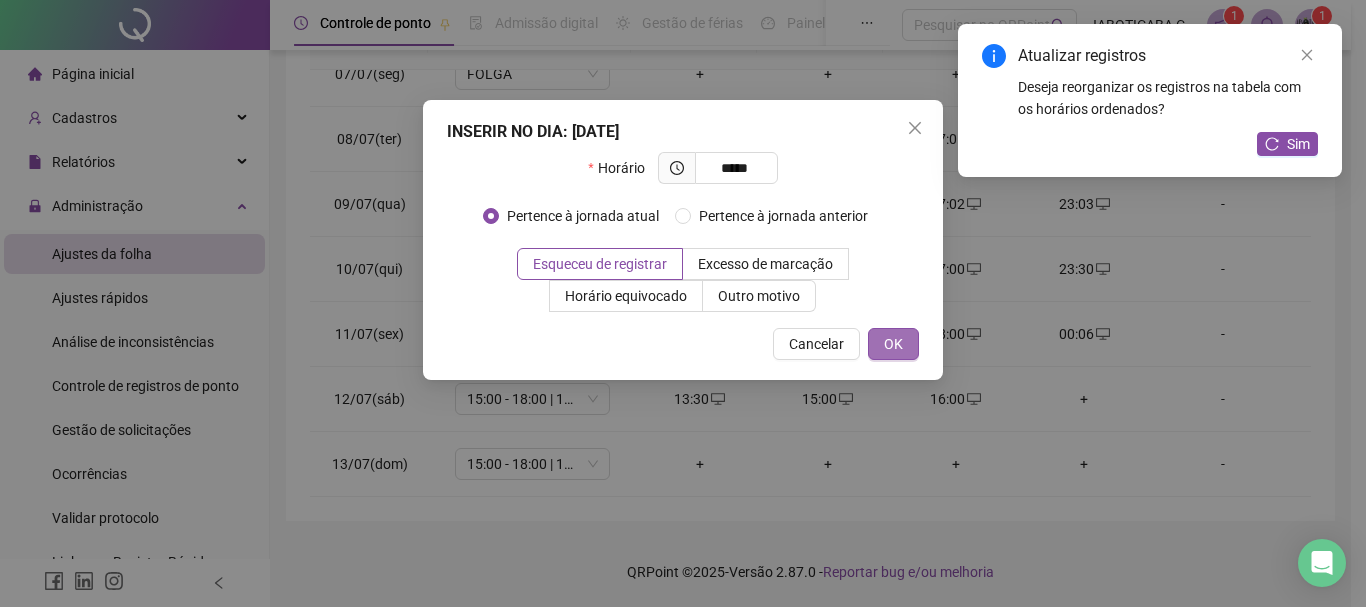 type on "*****" 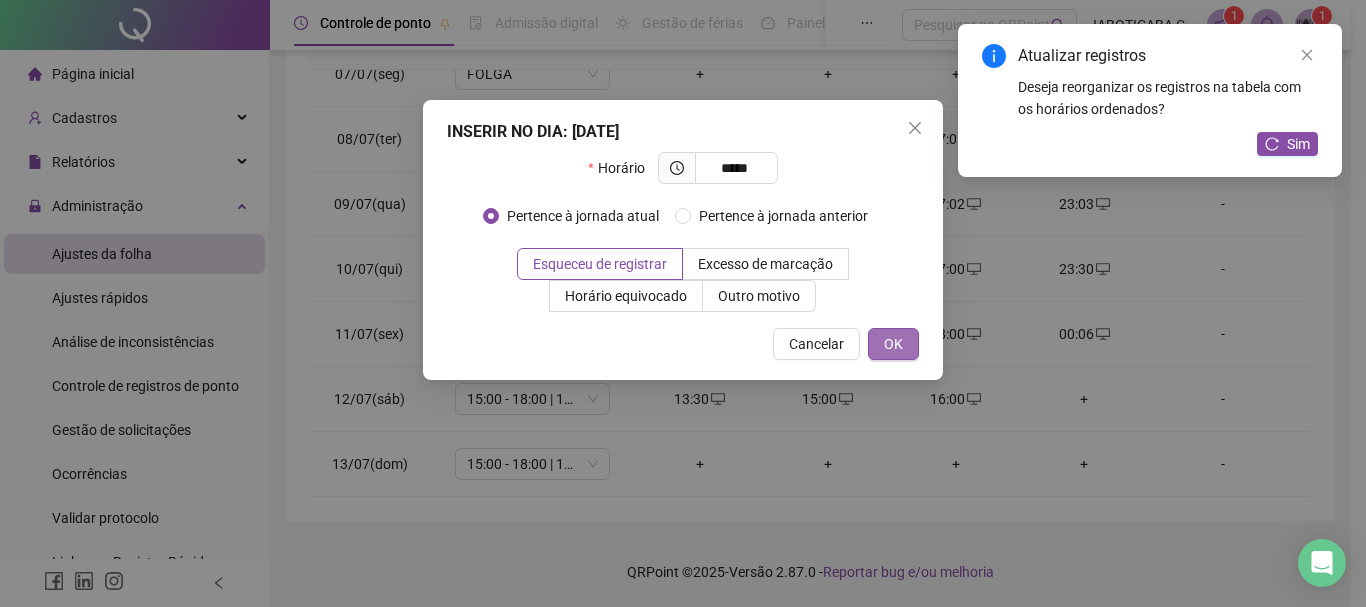click on "OK" at bounding box center (893, 344) 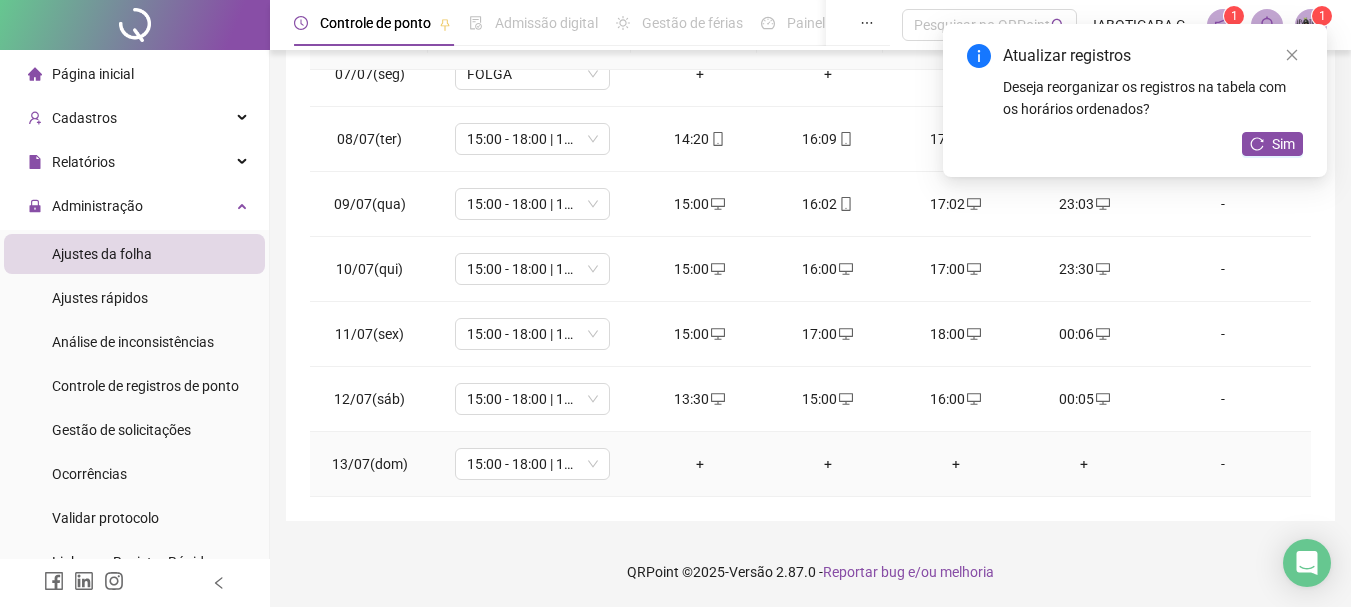 click on "+" at bounding box center (700, 464) 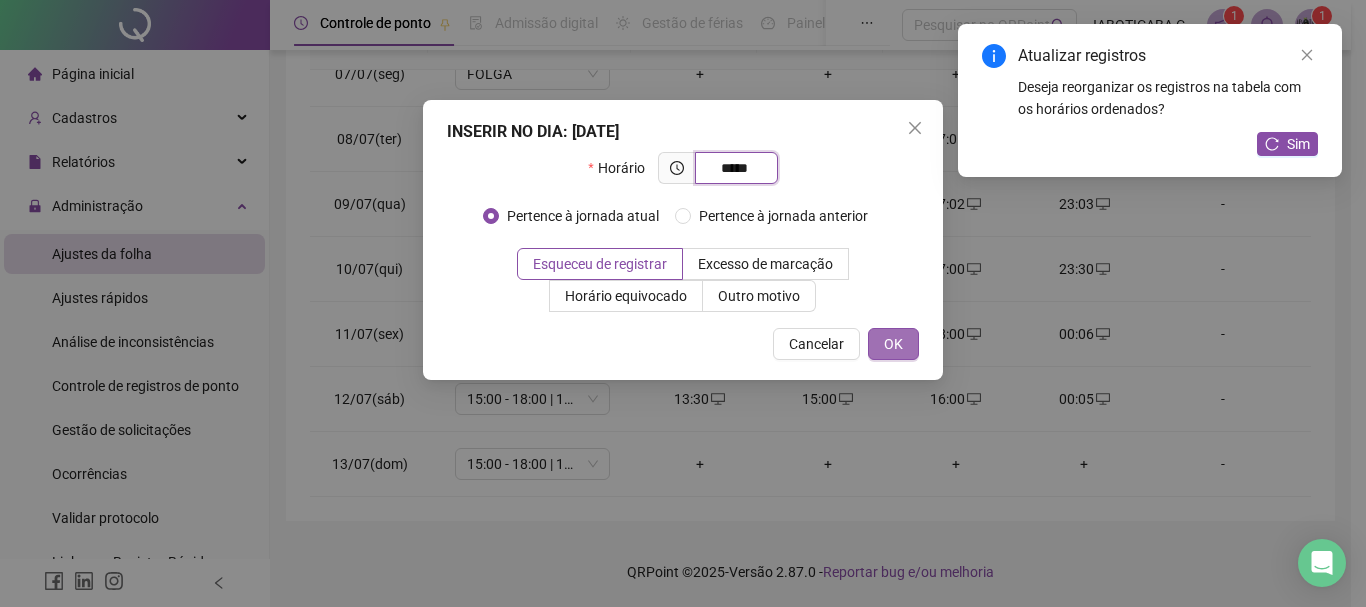 type on "*****" 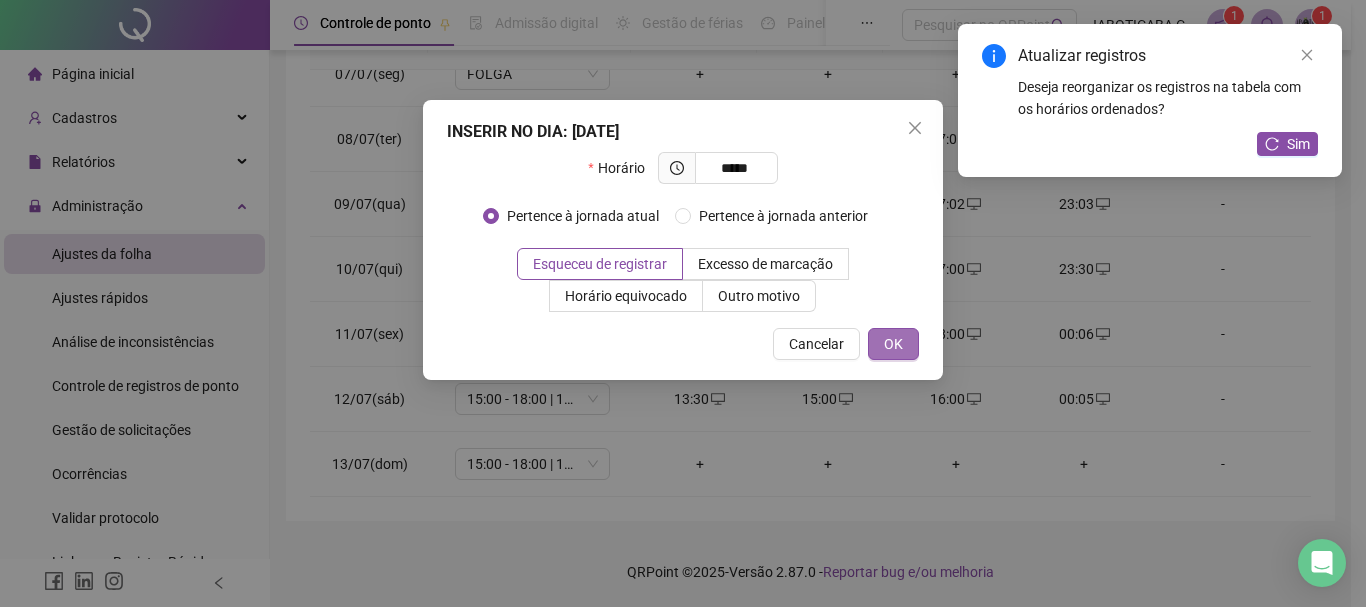 click on "OK" at bounding box center [893, 344] 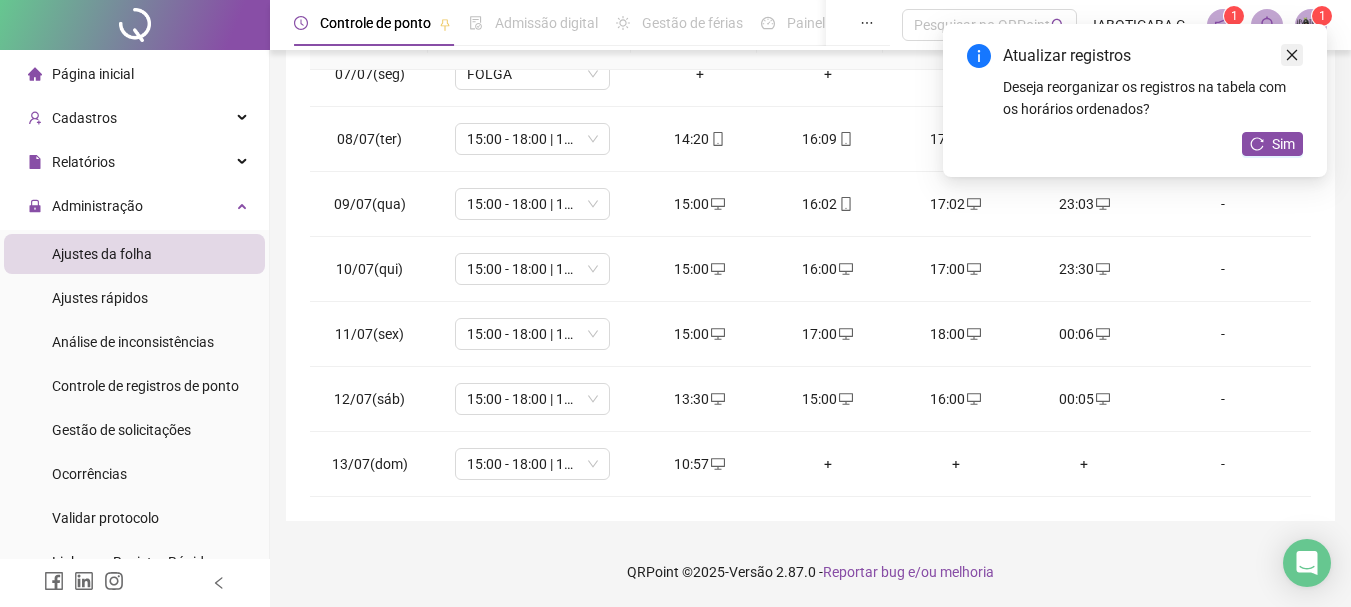 click 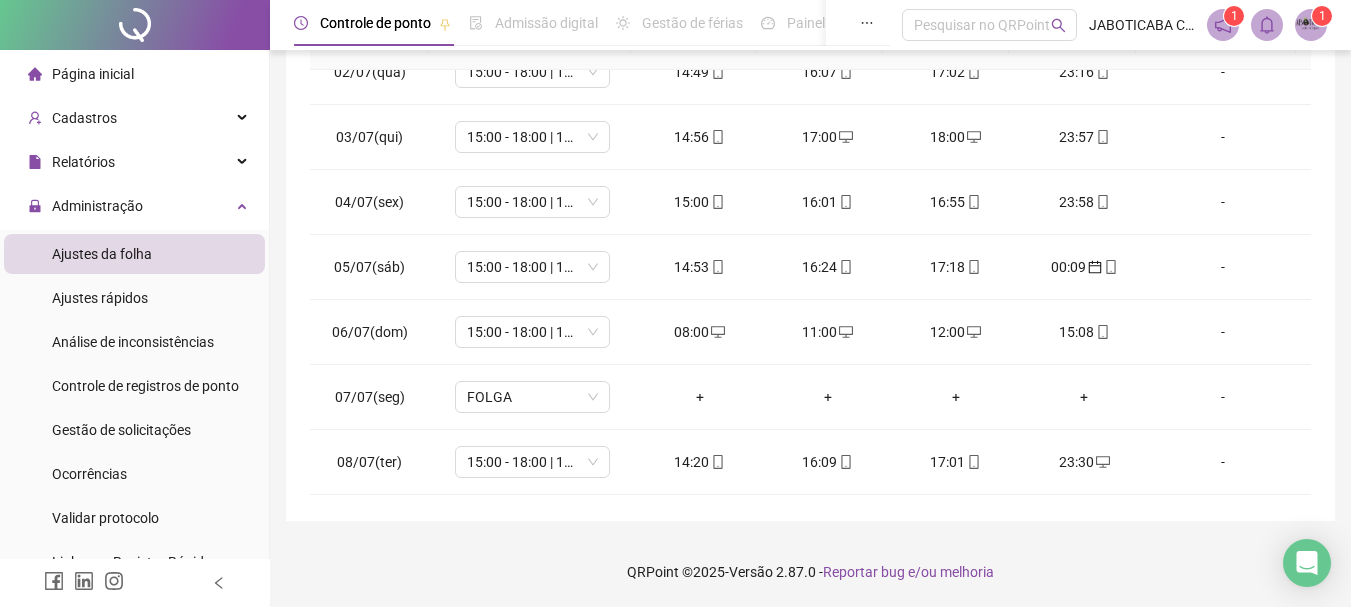 scroll, scrollTop: 0, scrollLeft: 0, axis: both 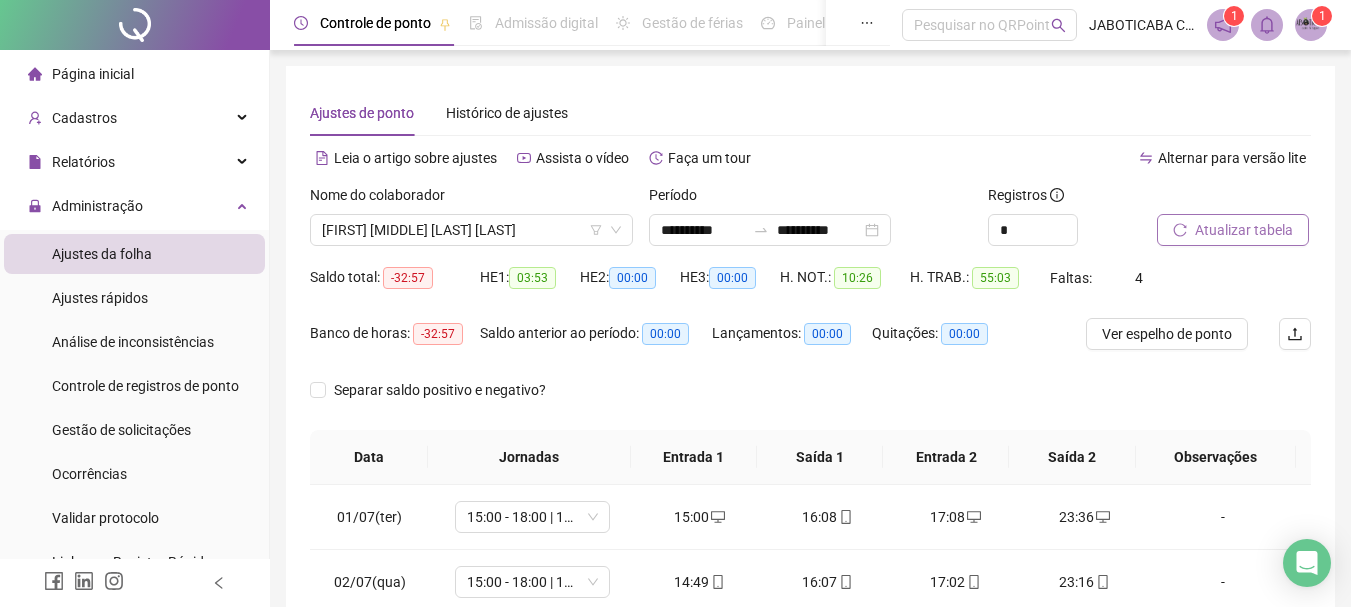 click on "Atualizar tabela" at bounding box center [1244, 230] 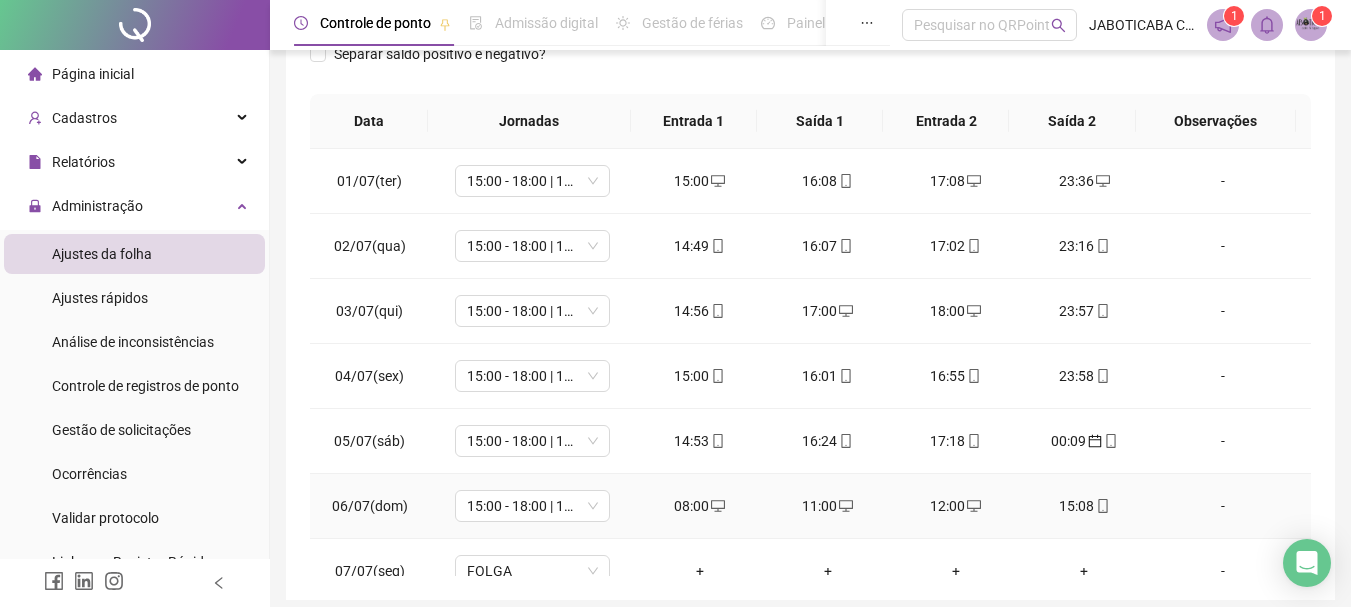 scroll, scrollTop: 400, scrollLeft: 0, axis: vertical 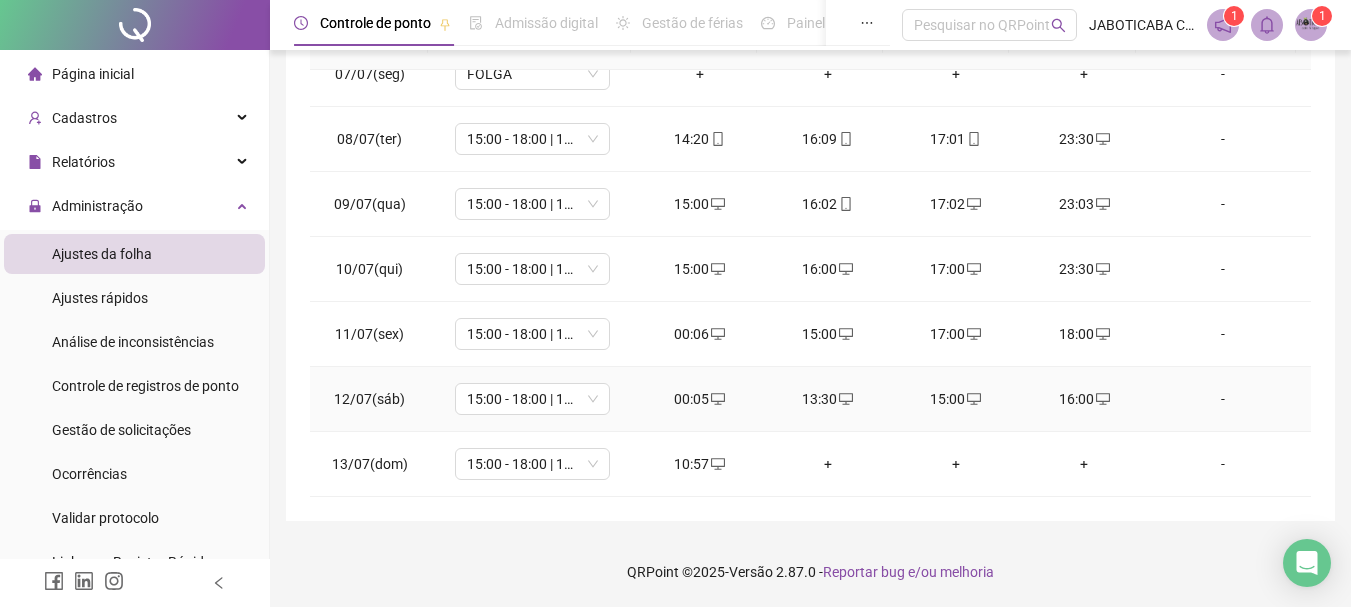 click on "00:05" at bounding box center (700, 399) 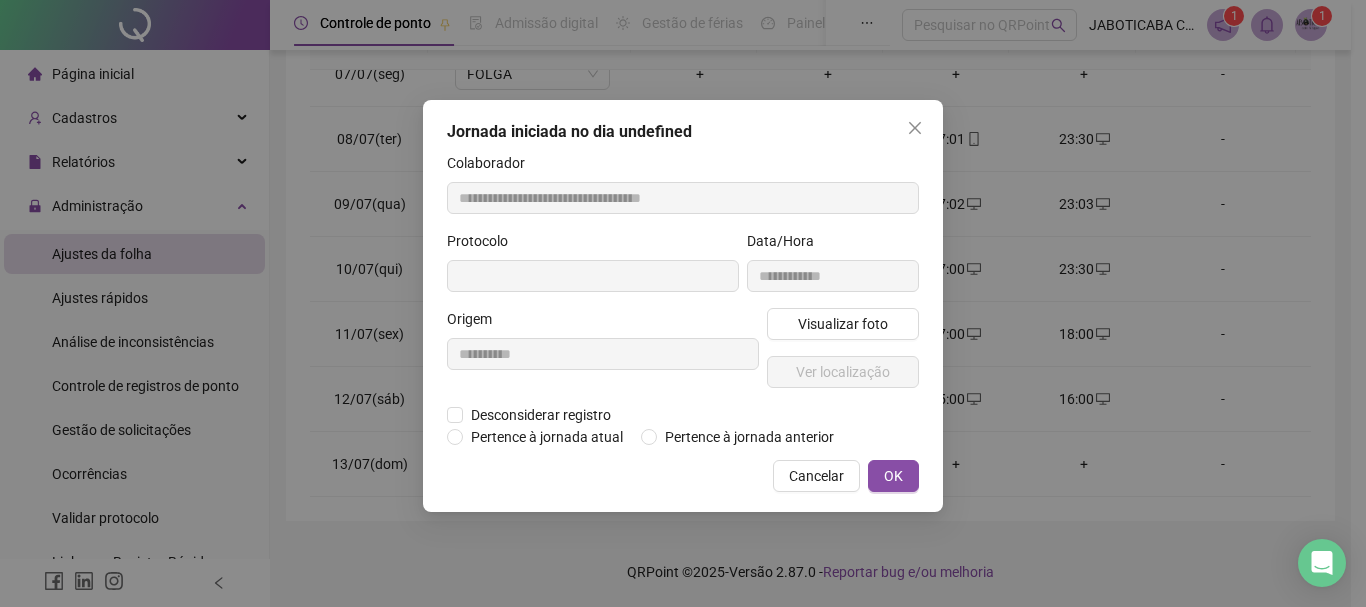 type on "**********" 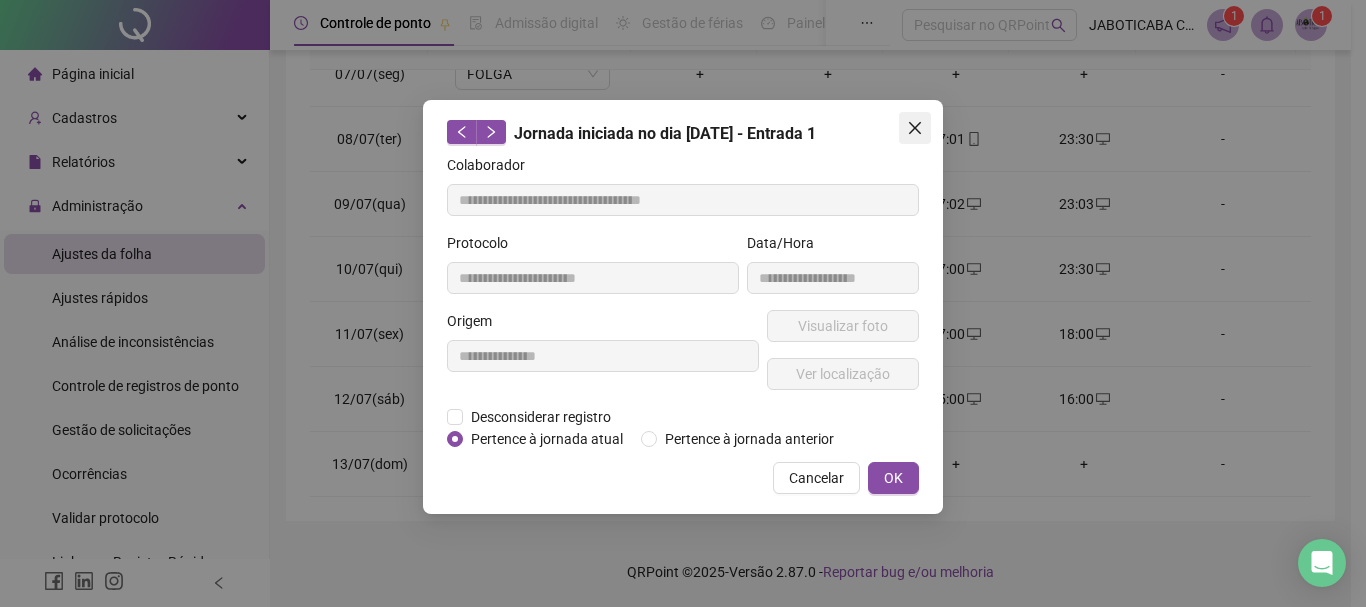 click 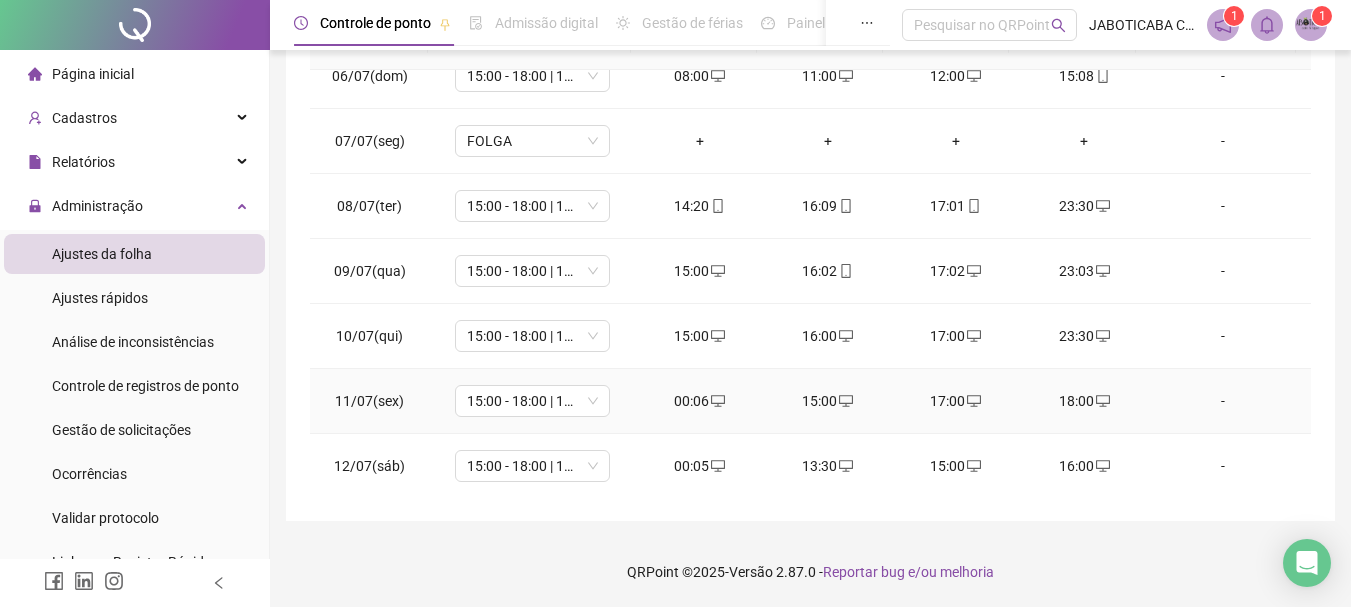 scroll, scrollTop: 400, scrollLeft: 0, axis: vertical 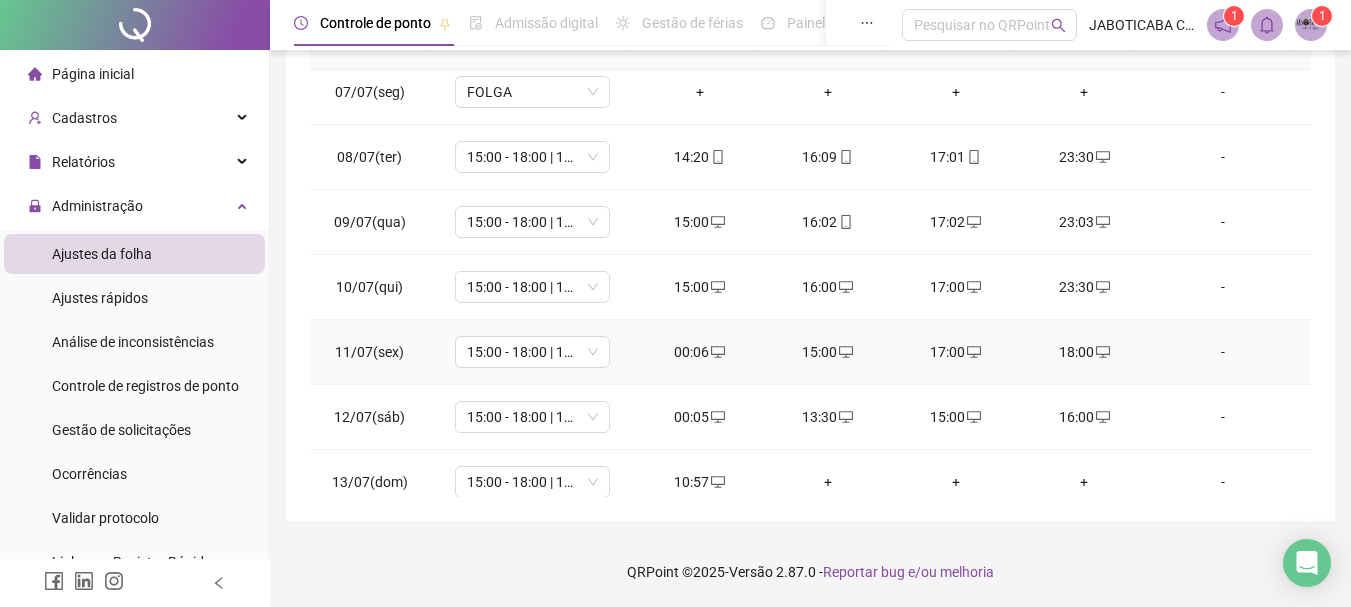 click on "00:06" at bounding box center (700, 352) 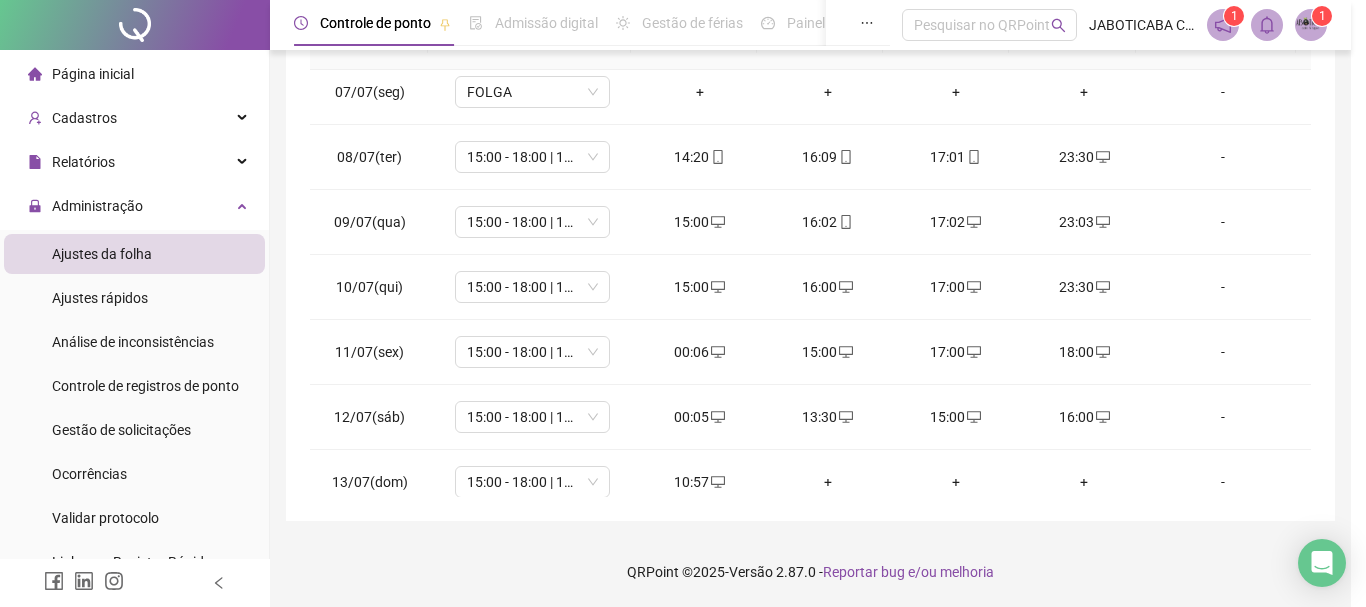 type on "**********" 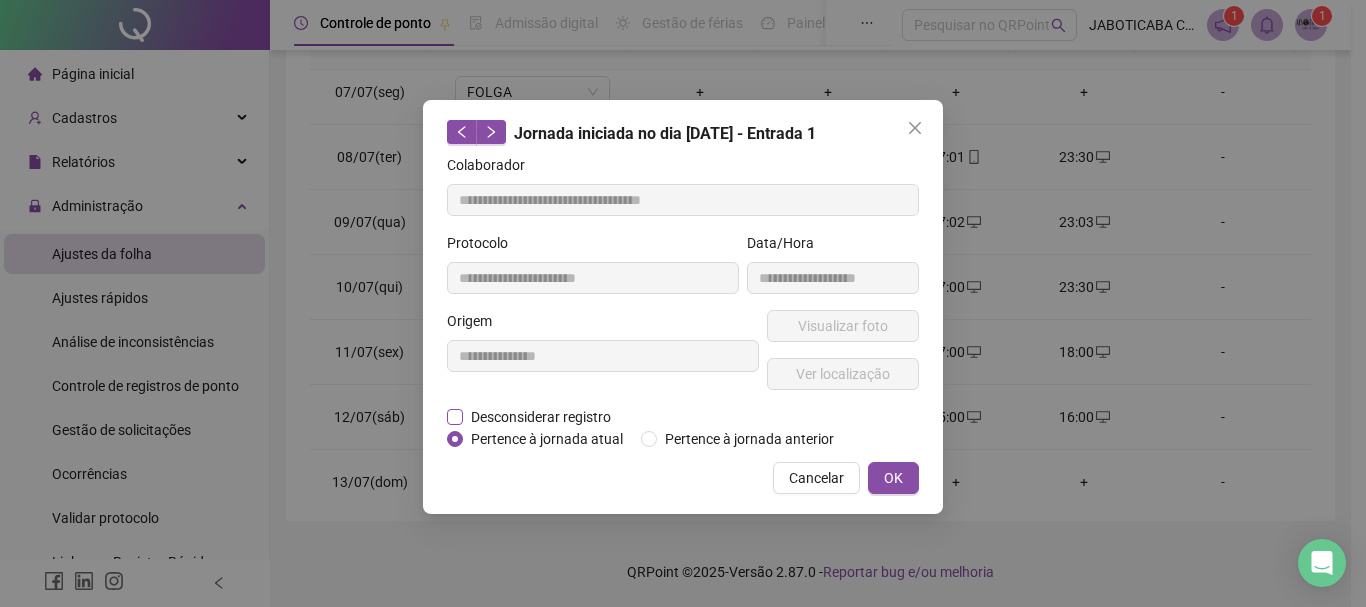 click on "Desconsiderar registro" at bounding box center [541, 417] 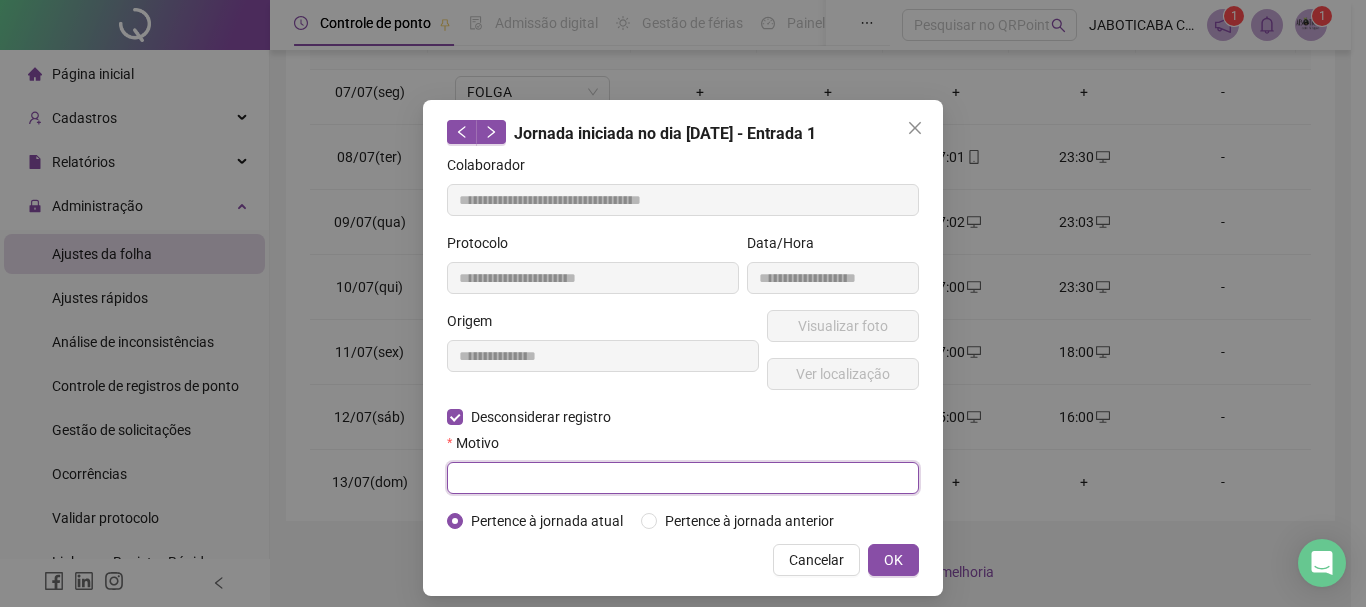 click at bounding box center [683, 478] 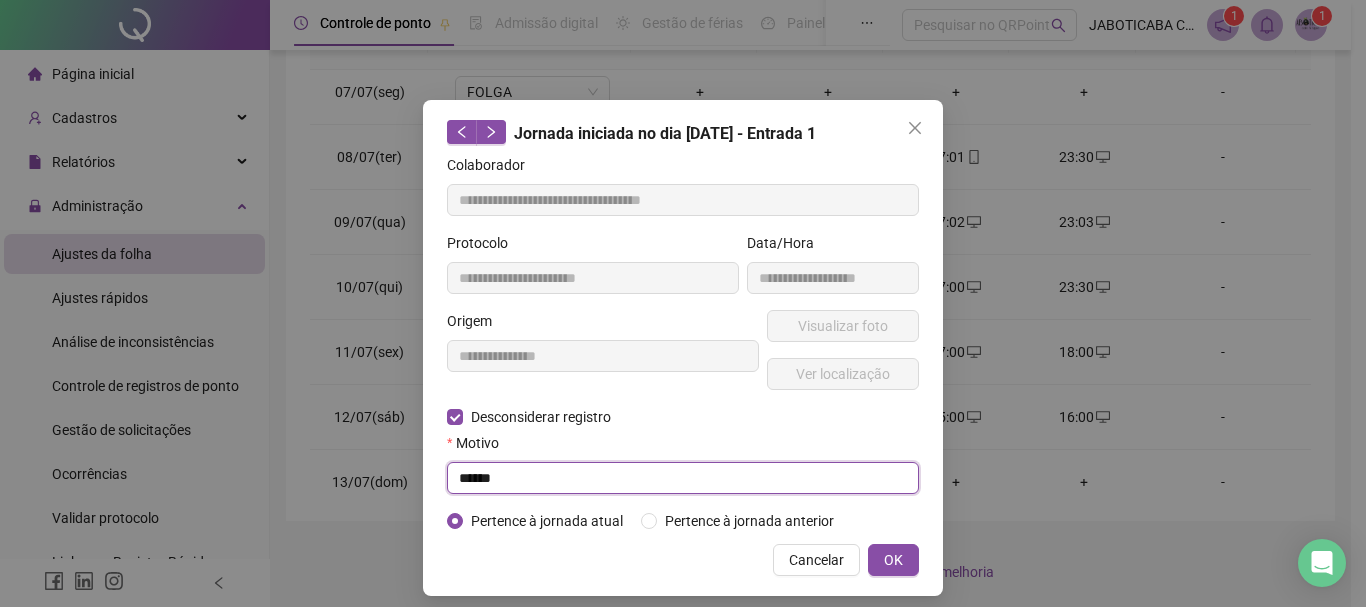 type on "******" 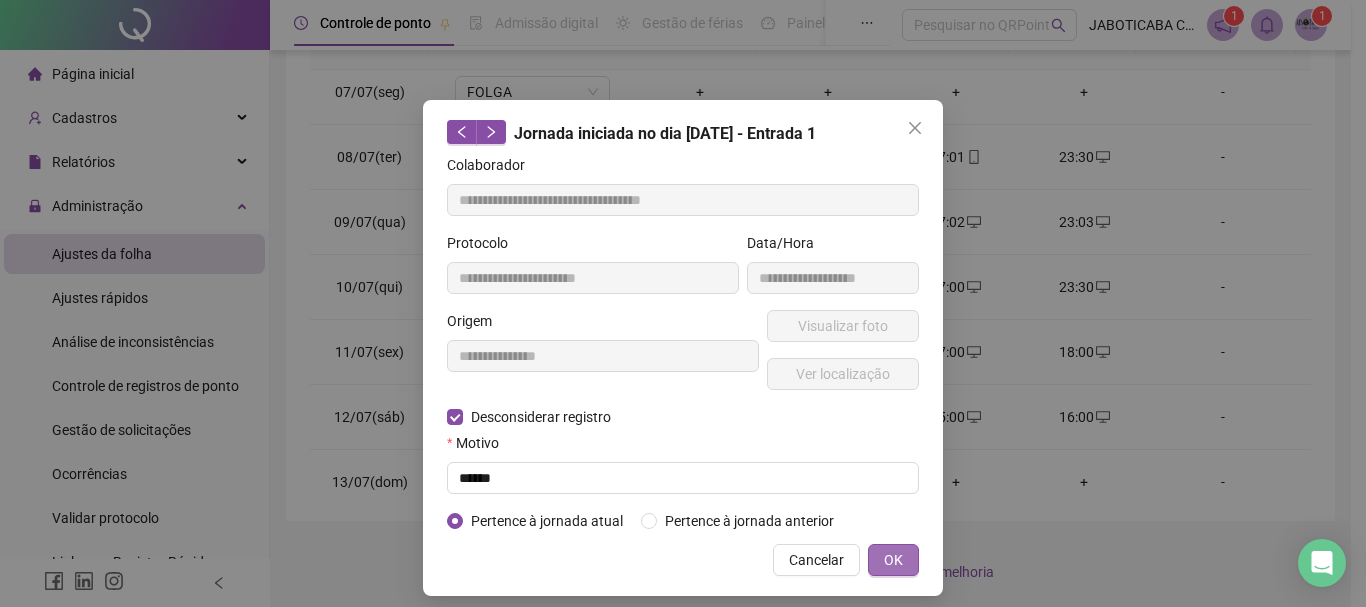 click on "OK" at bounding box center (893, 560) 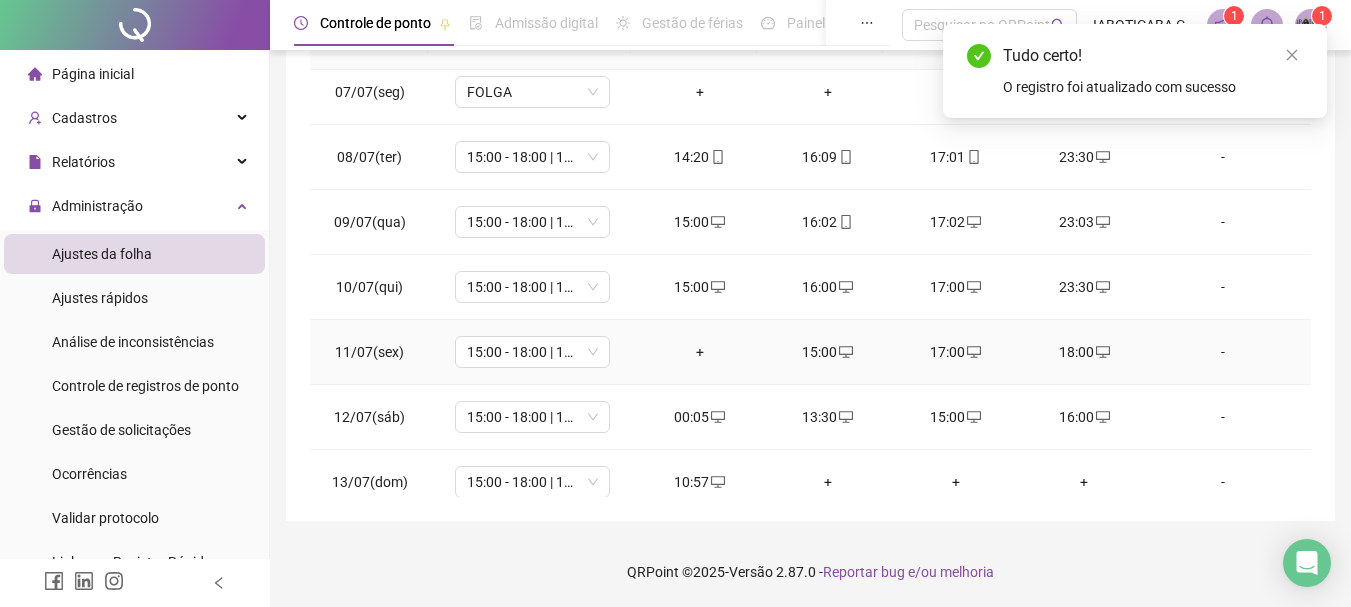 click on "+" at bounding box center [700, 352] 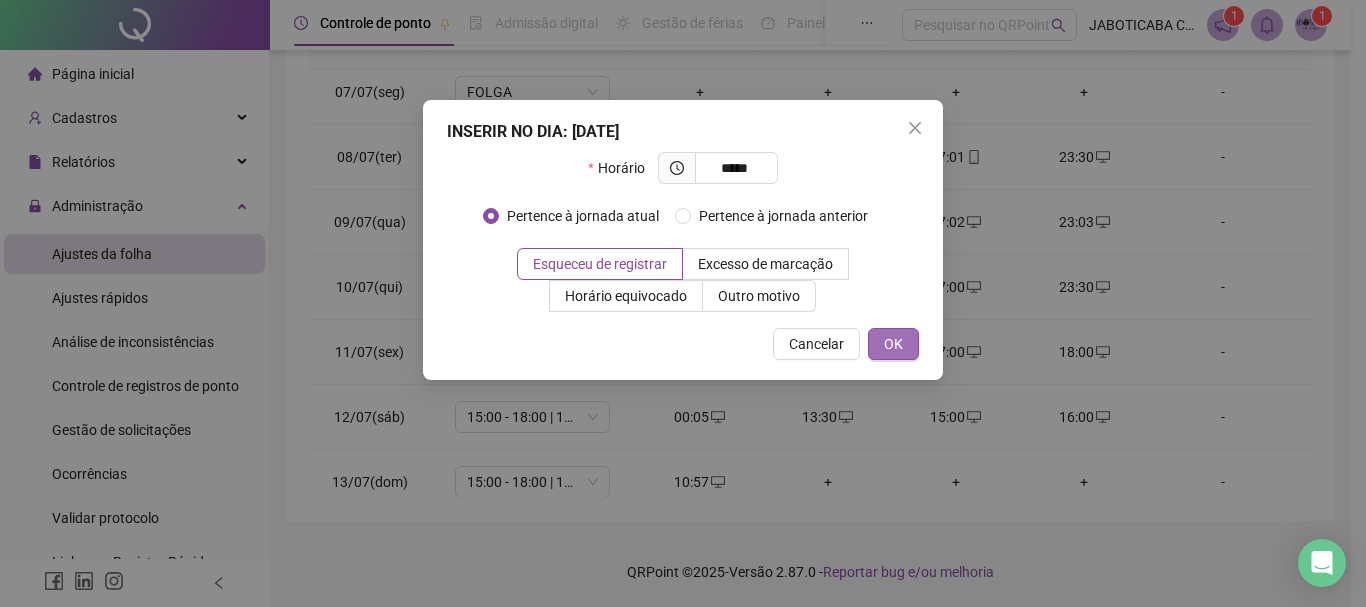 type on "*****" 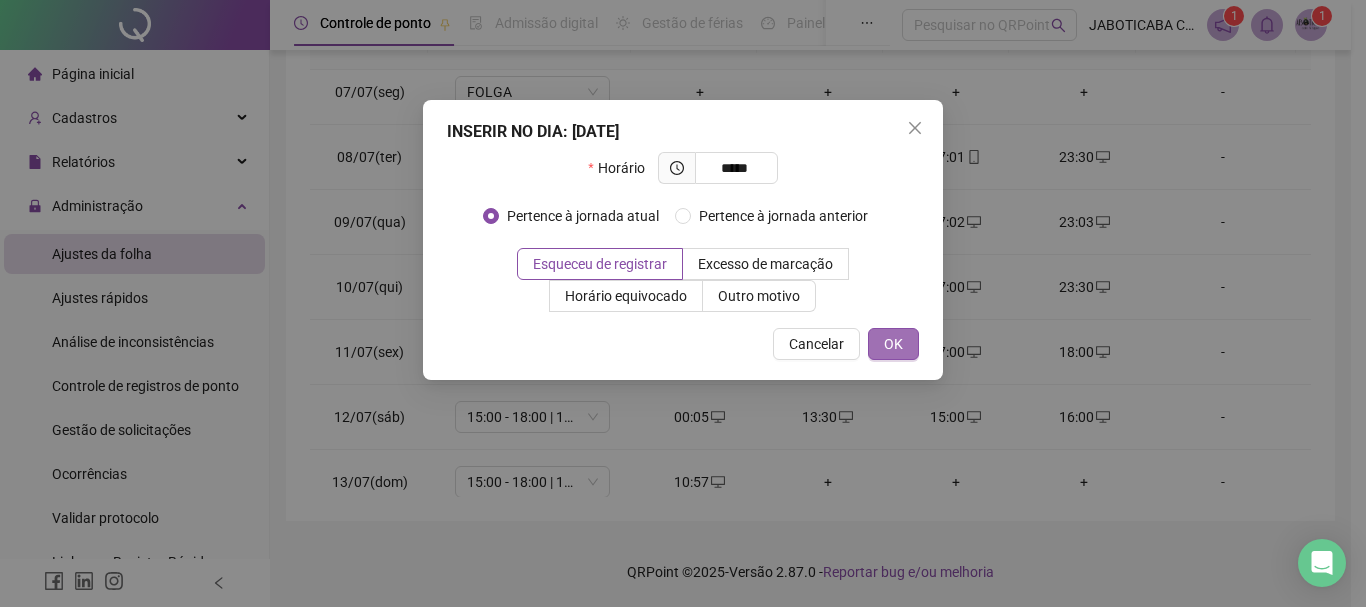 click on "OK" at bounding box center [893, 344] 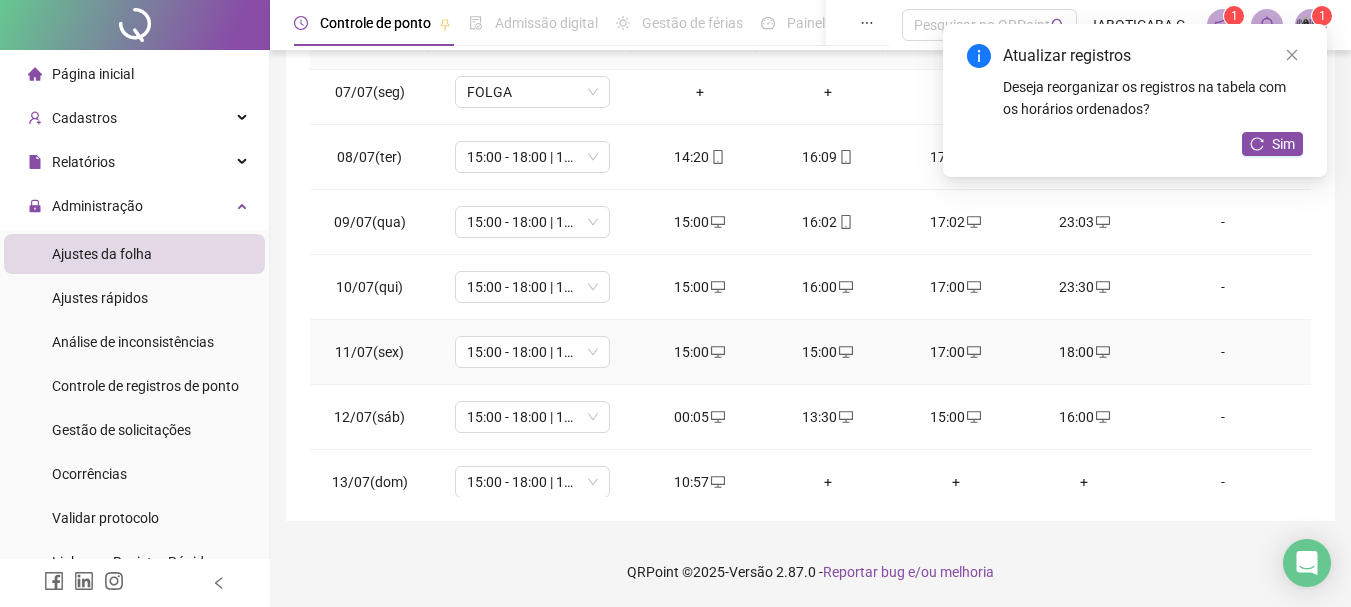 click 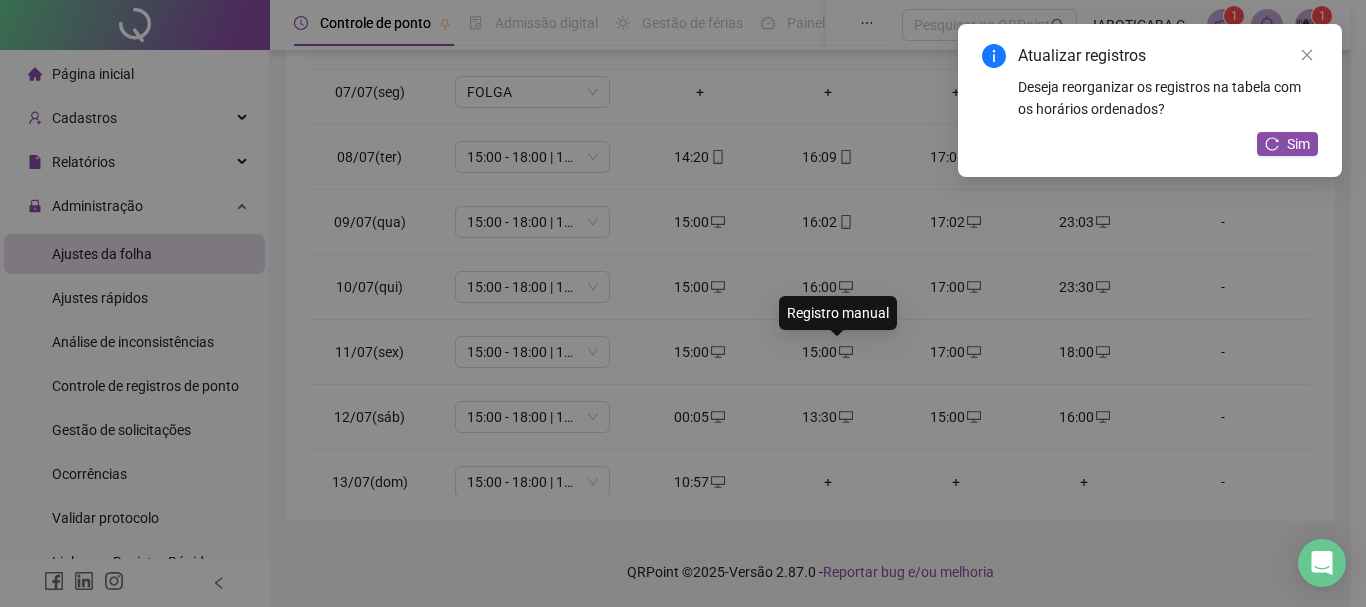 type on "**********" 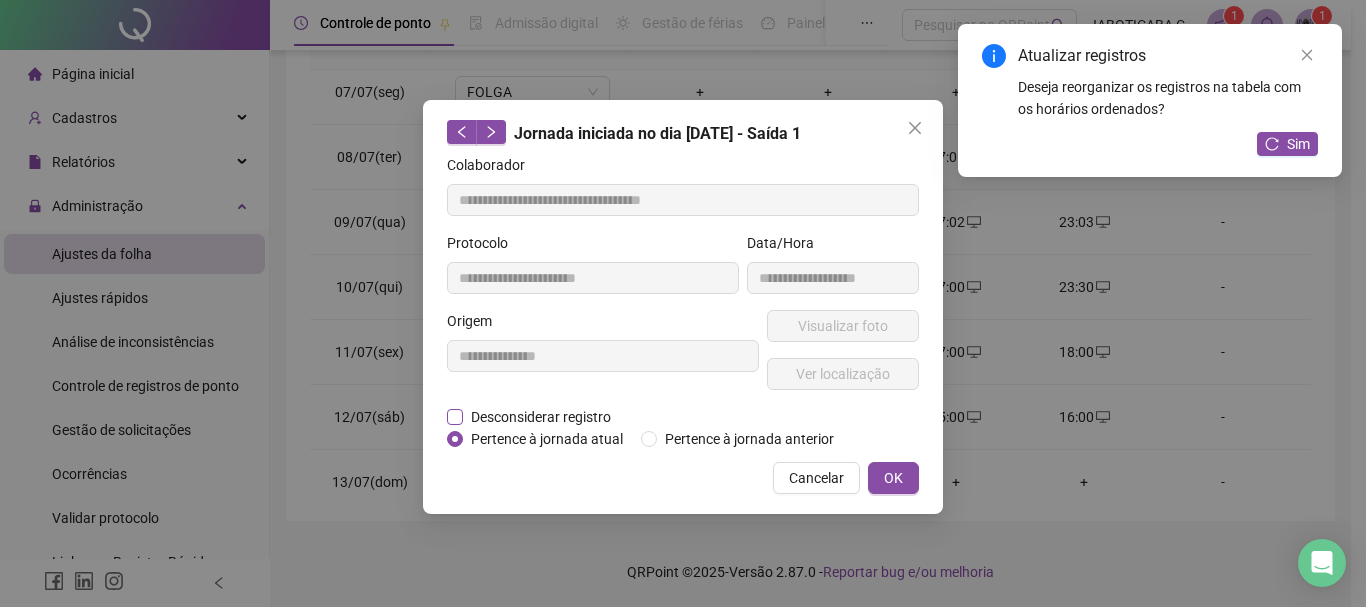 click on "Desconsiderar registro" at bounding box center (540, 417) 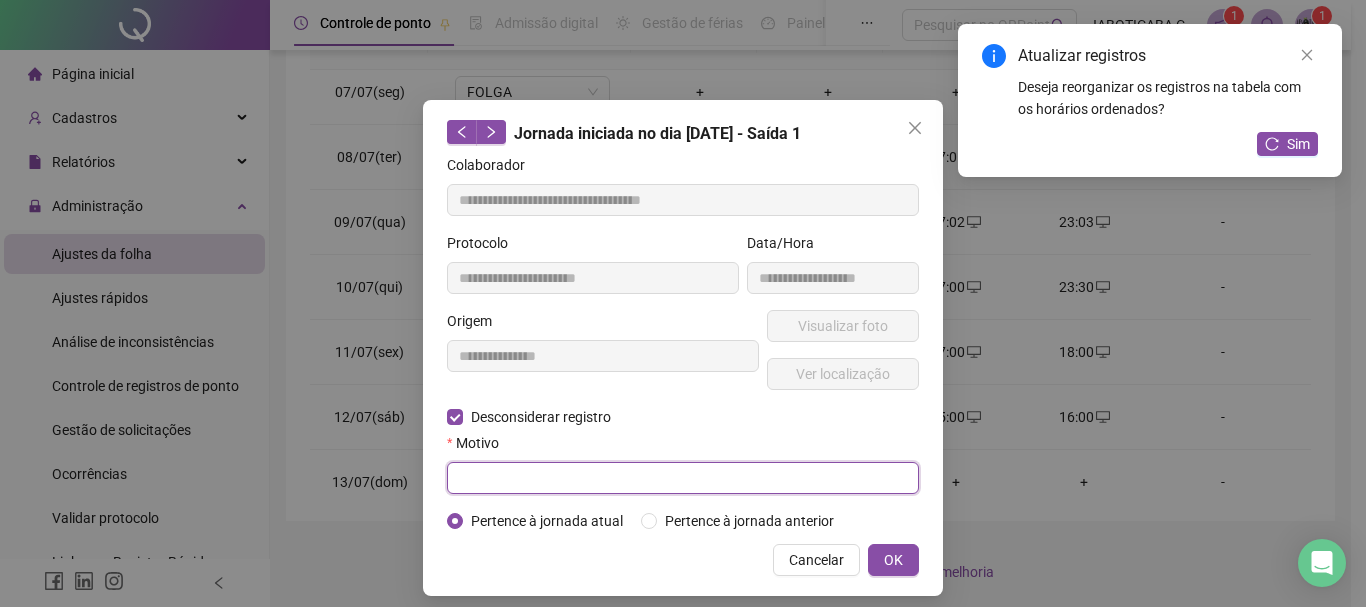 click at bounding box center [683, 478] 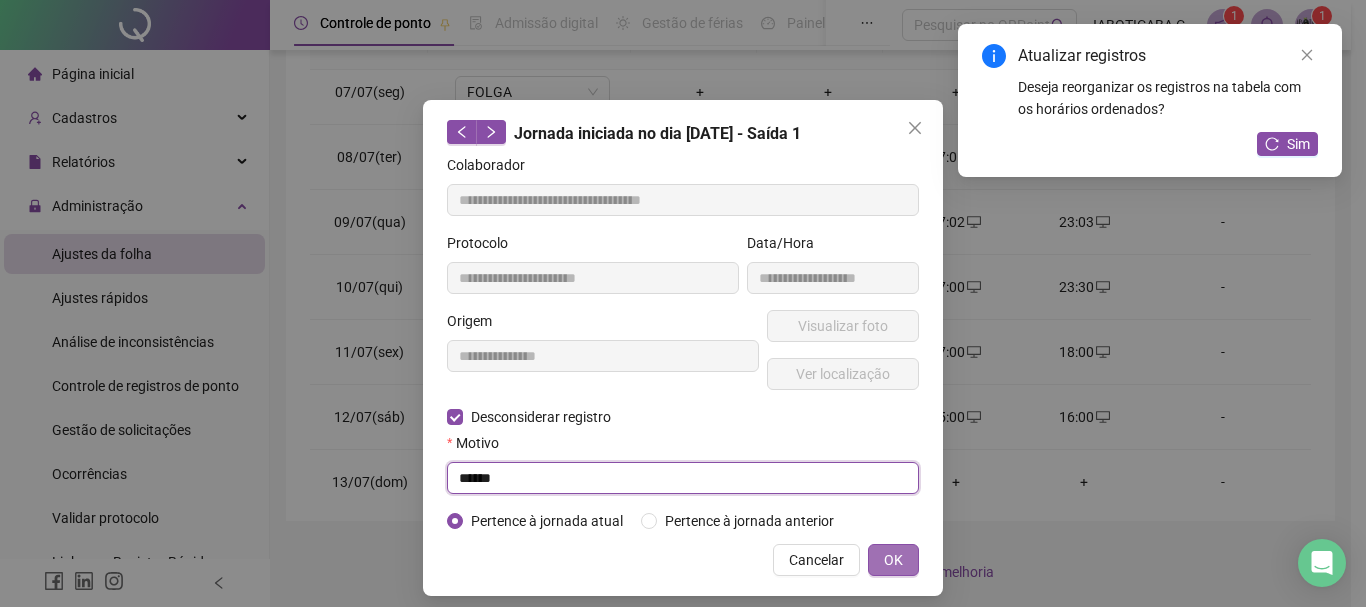type on "******" 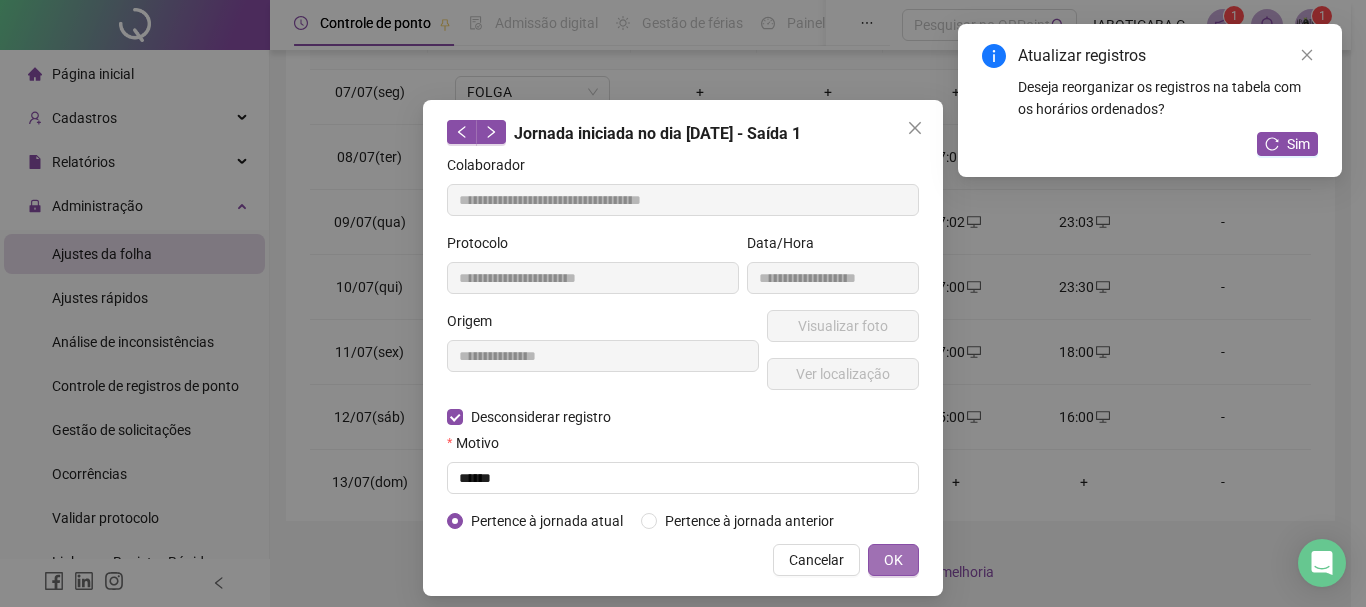 click on "OK" at bounding box center [893, 560] 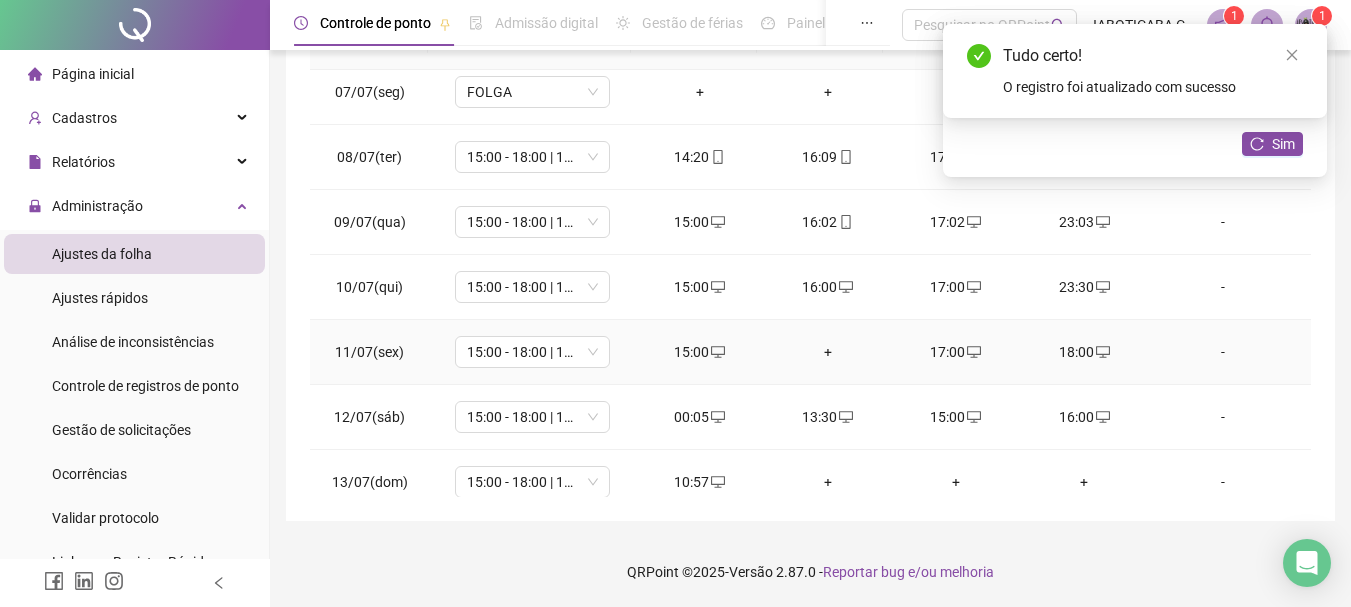 click on "+" at bounding box center (828, 352) 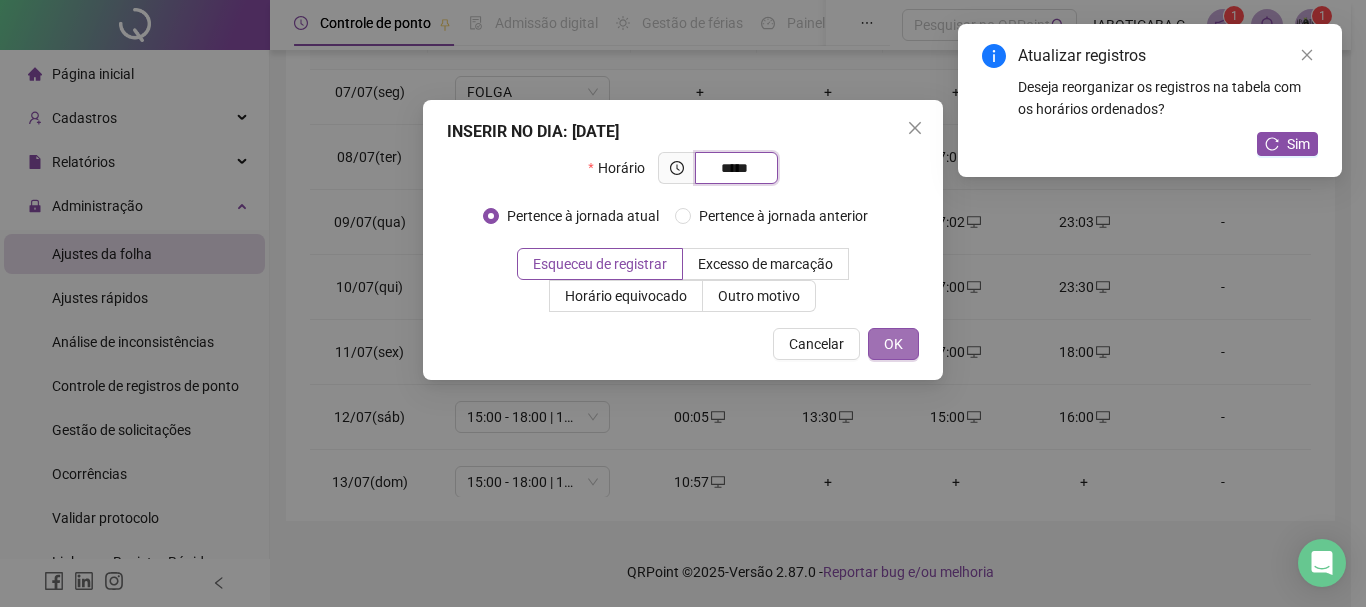 type on "*****" 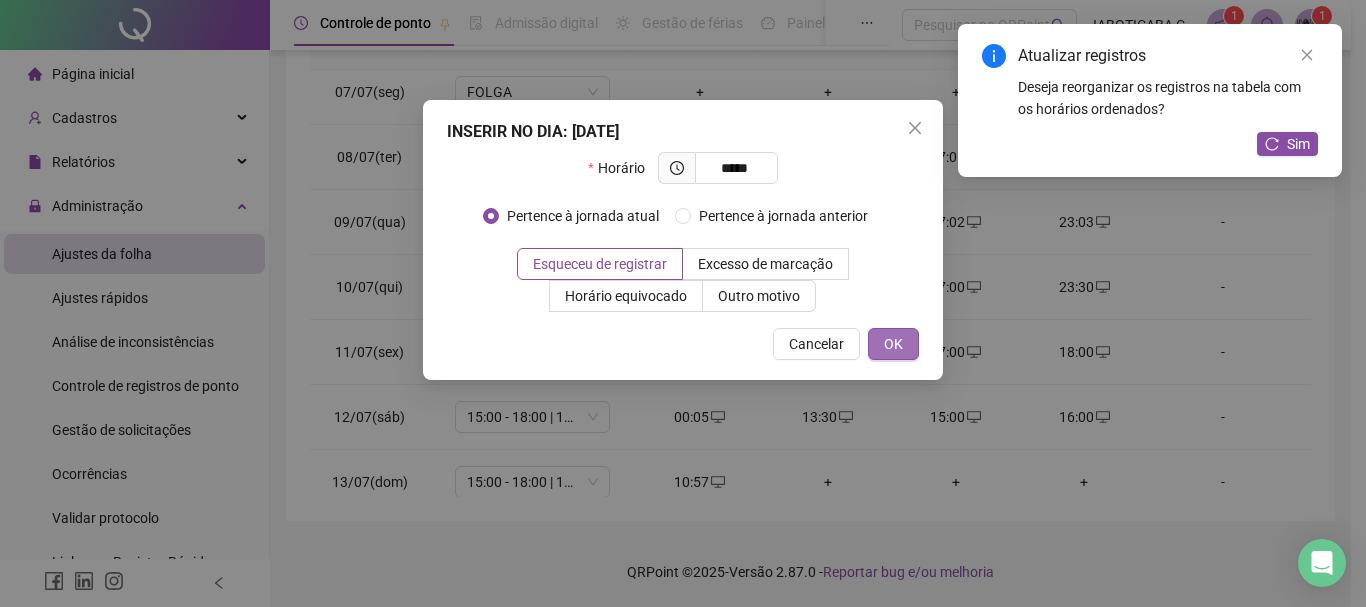 click on "OK" at bounding box center [893, 344] 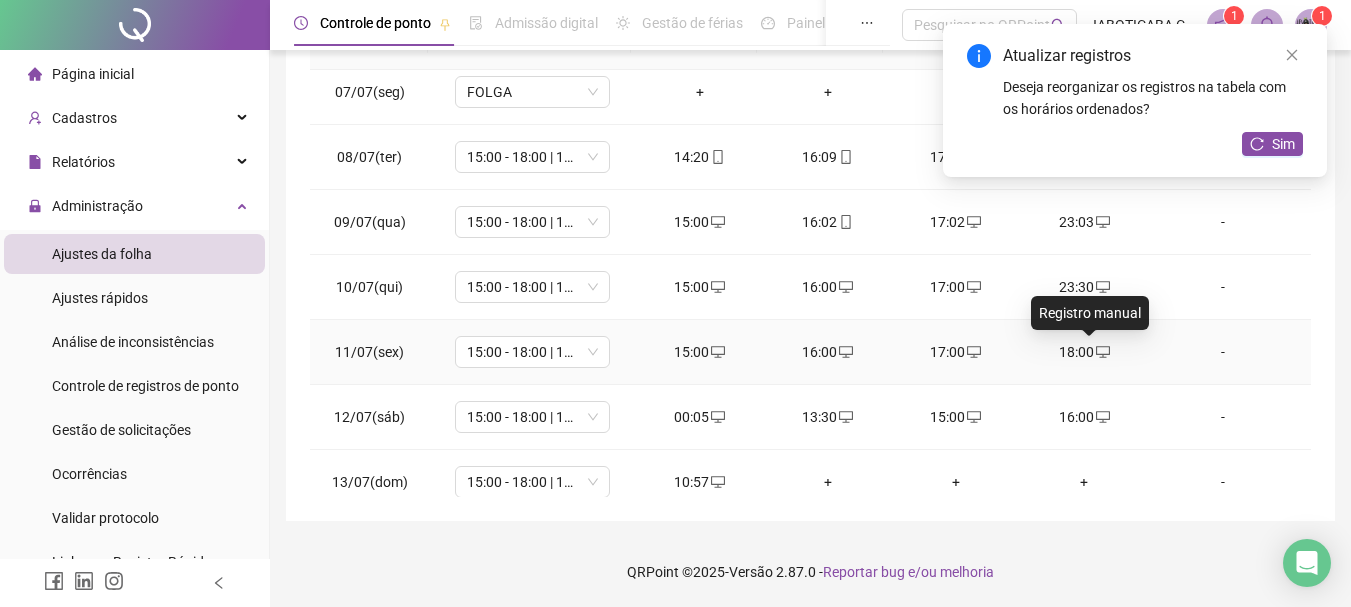click 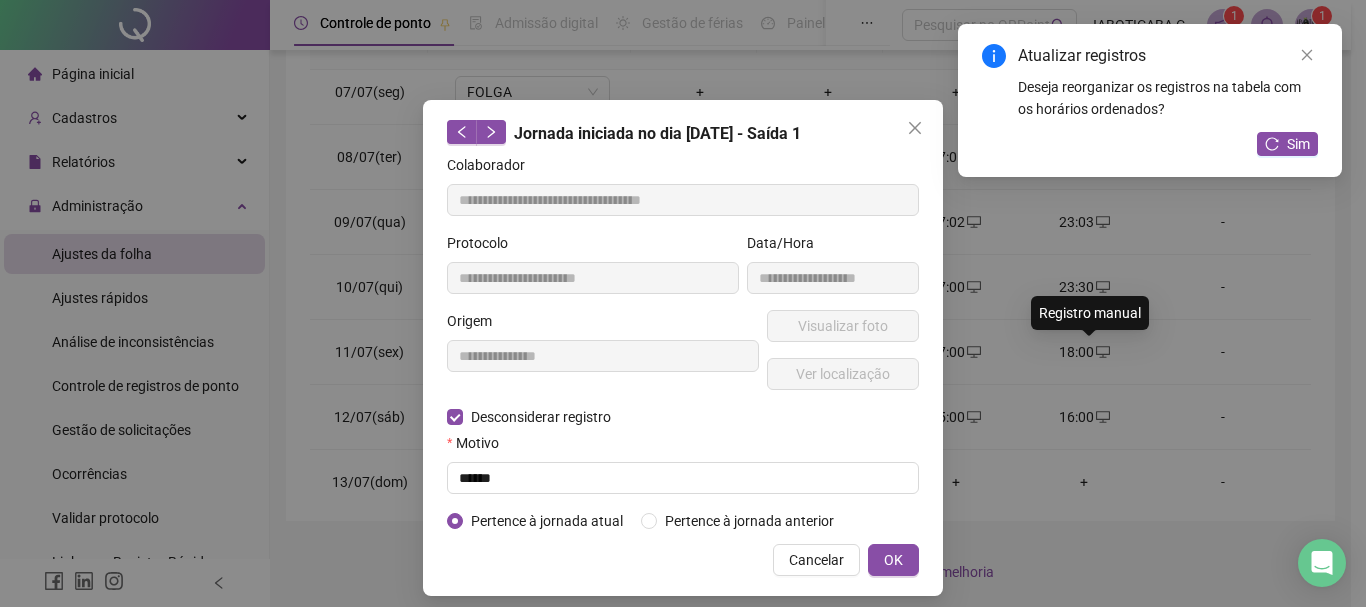 type on "**********" 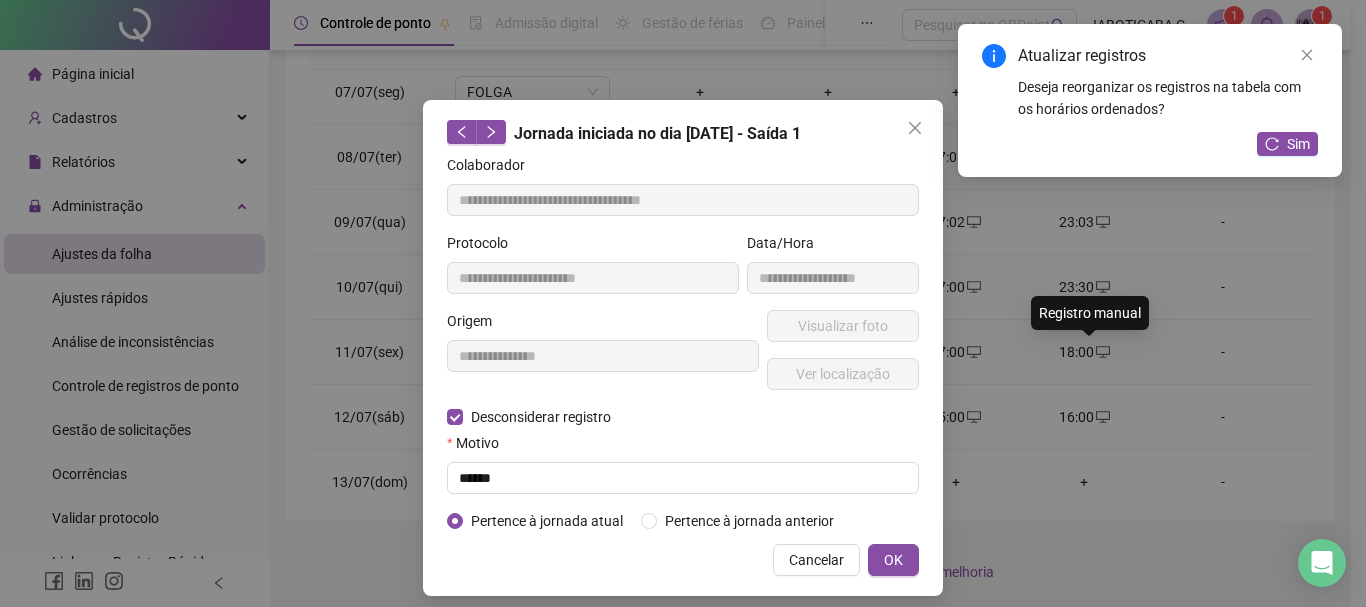 type on "**********" 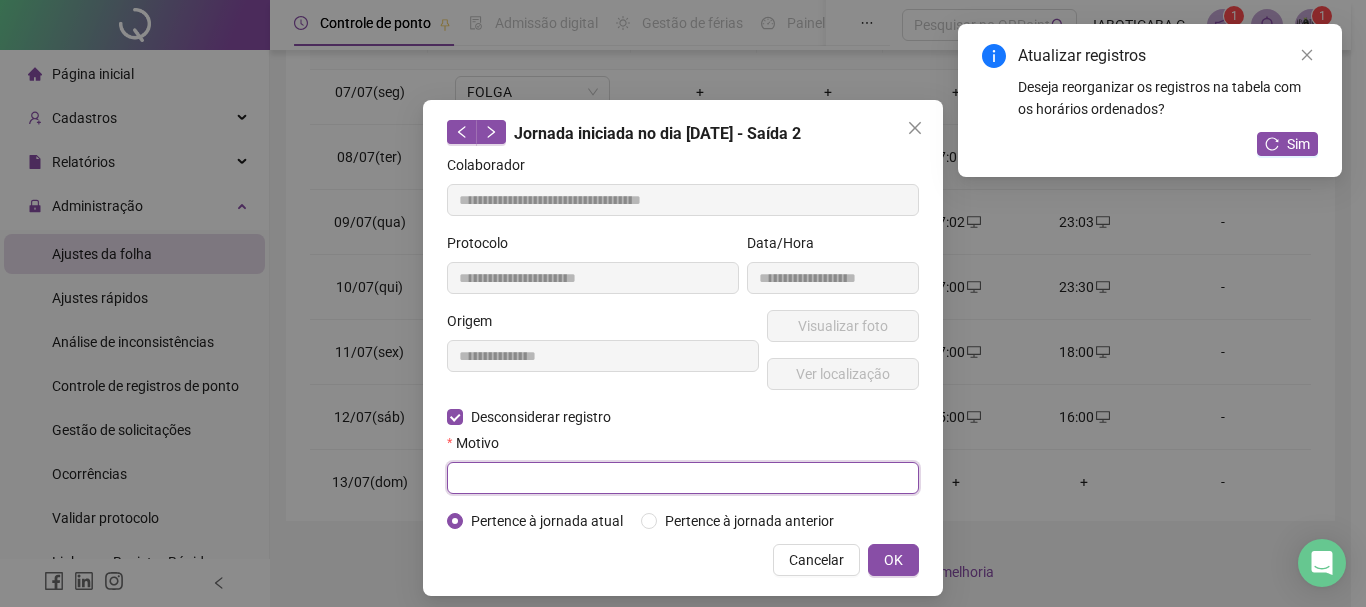 click at bounding box center (683, 478) 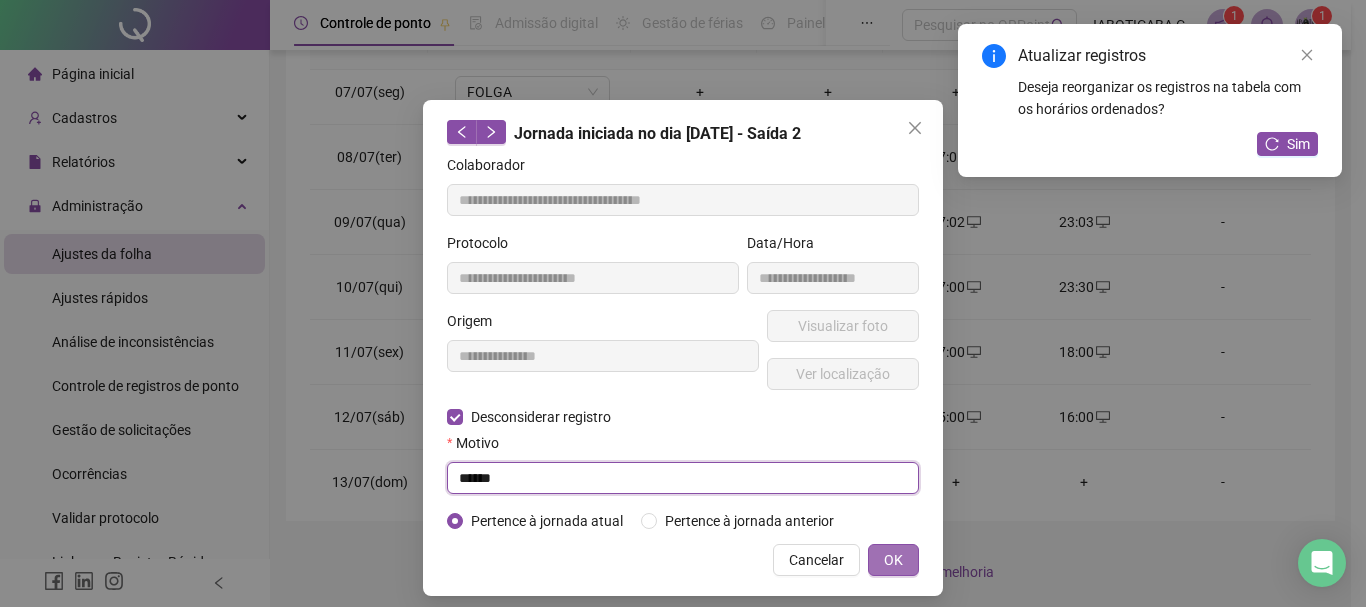 type on "******" 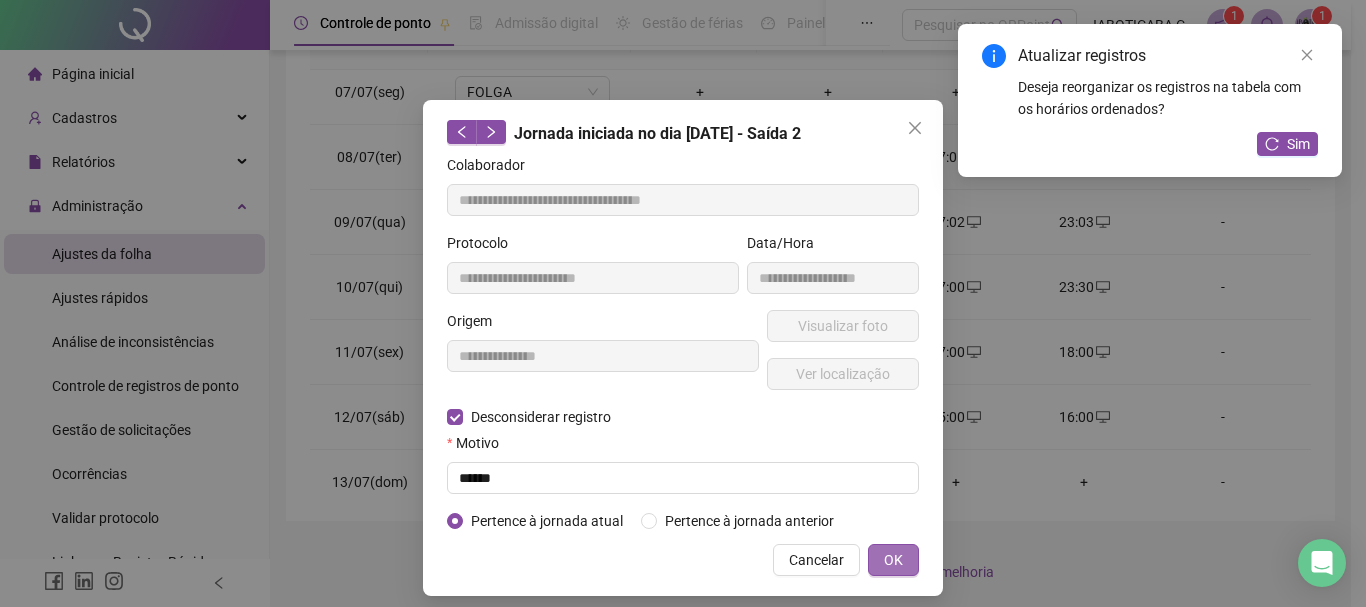 click on "OK" at bounding box center (893, 560) 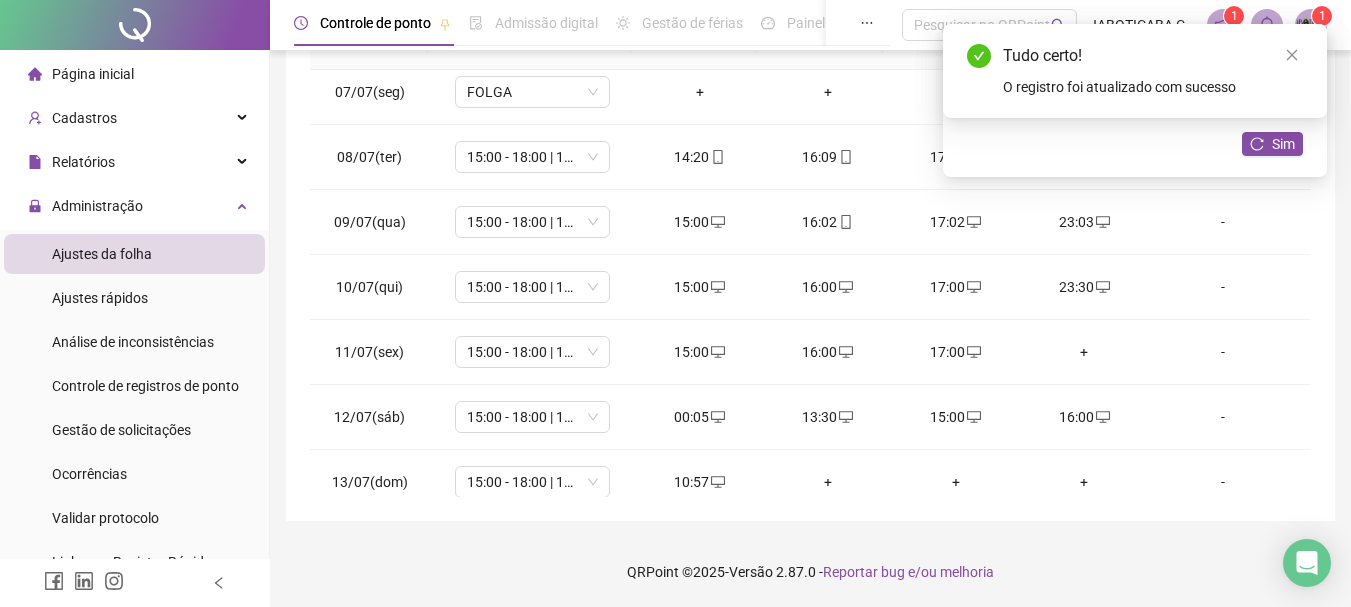 click on "+" at bounding box center [1084, 352] 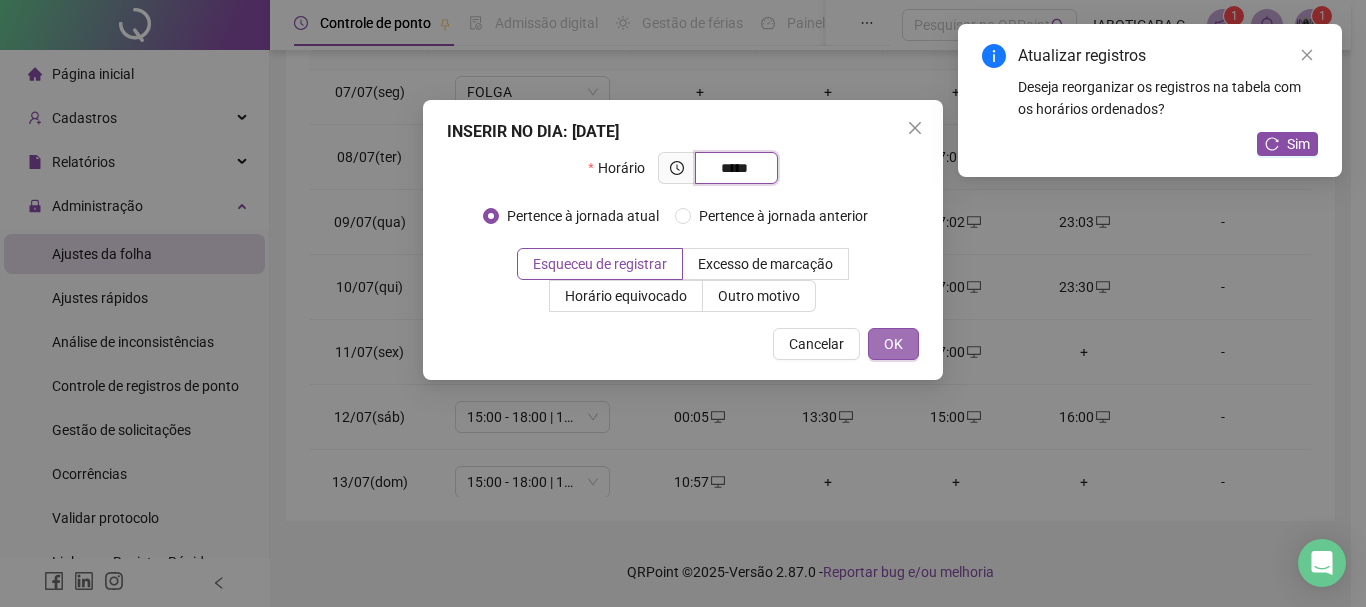 type on "*****" 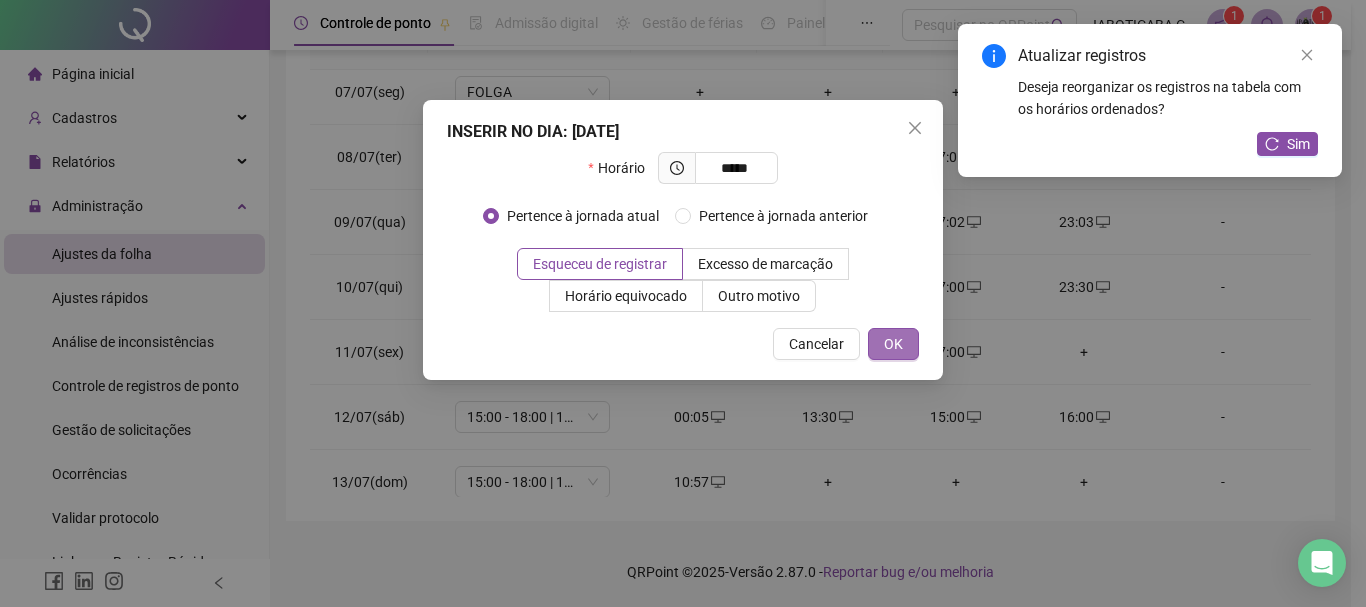 click on "OK" at bounding box center (893, 344) 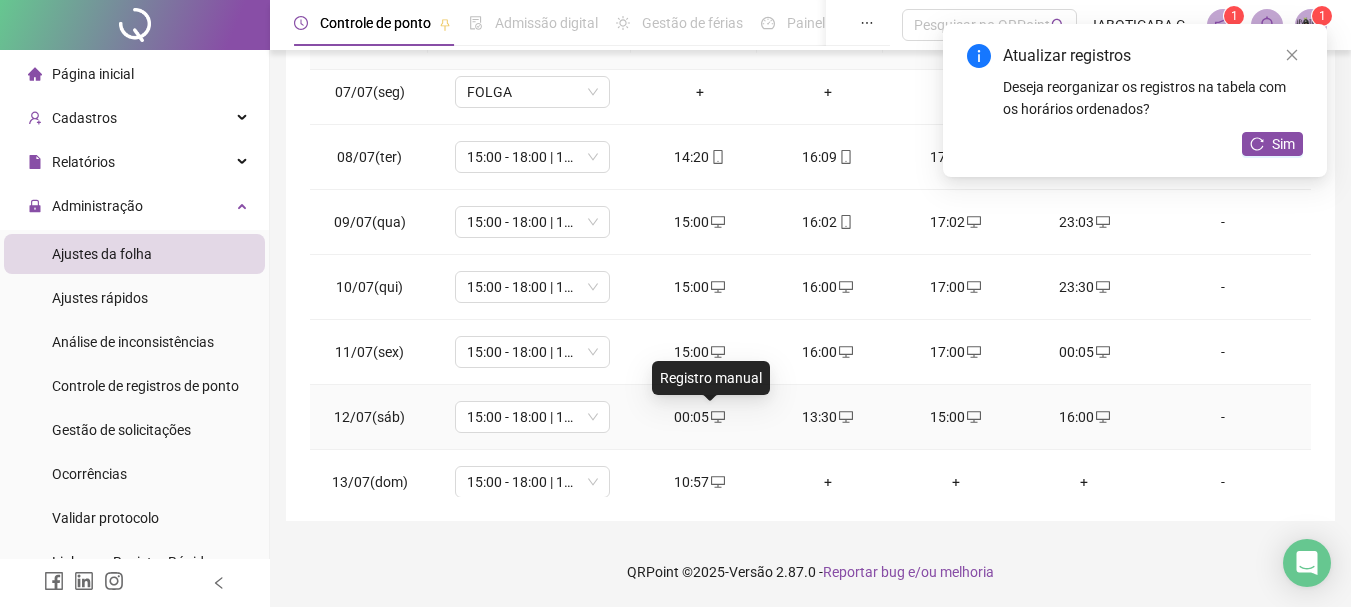 click 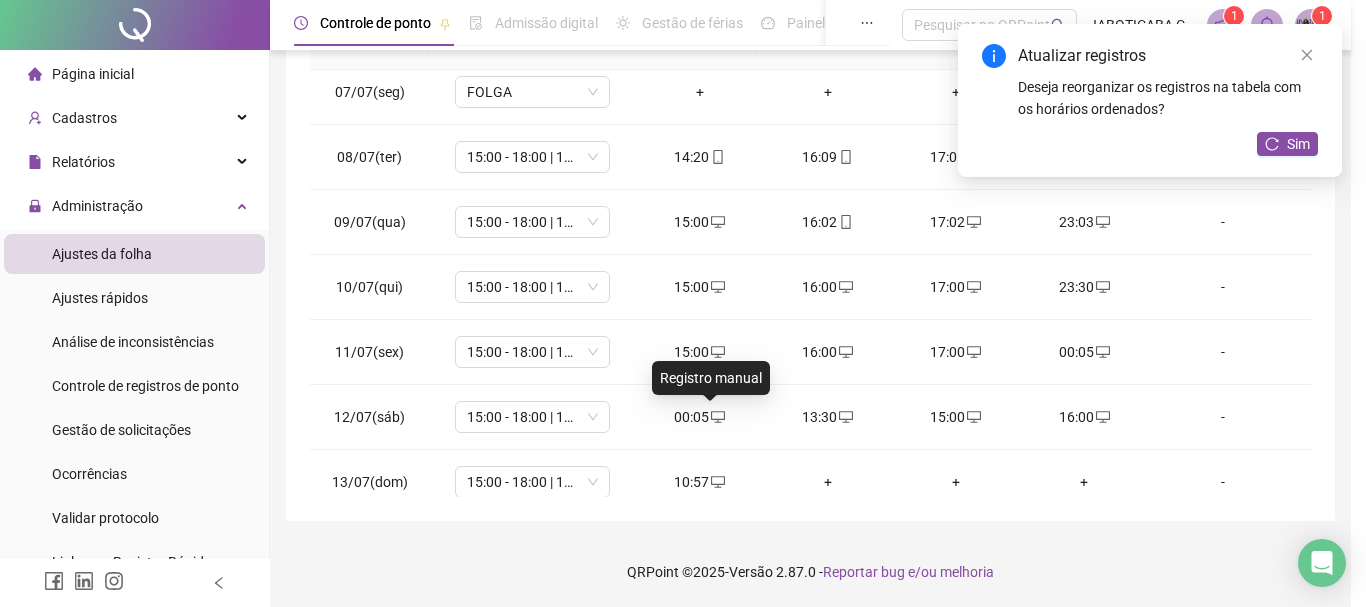type on "**********" 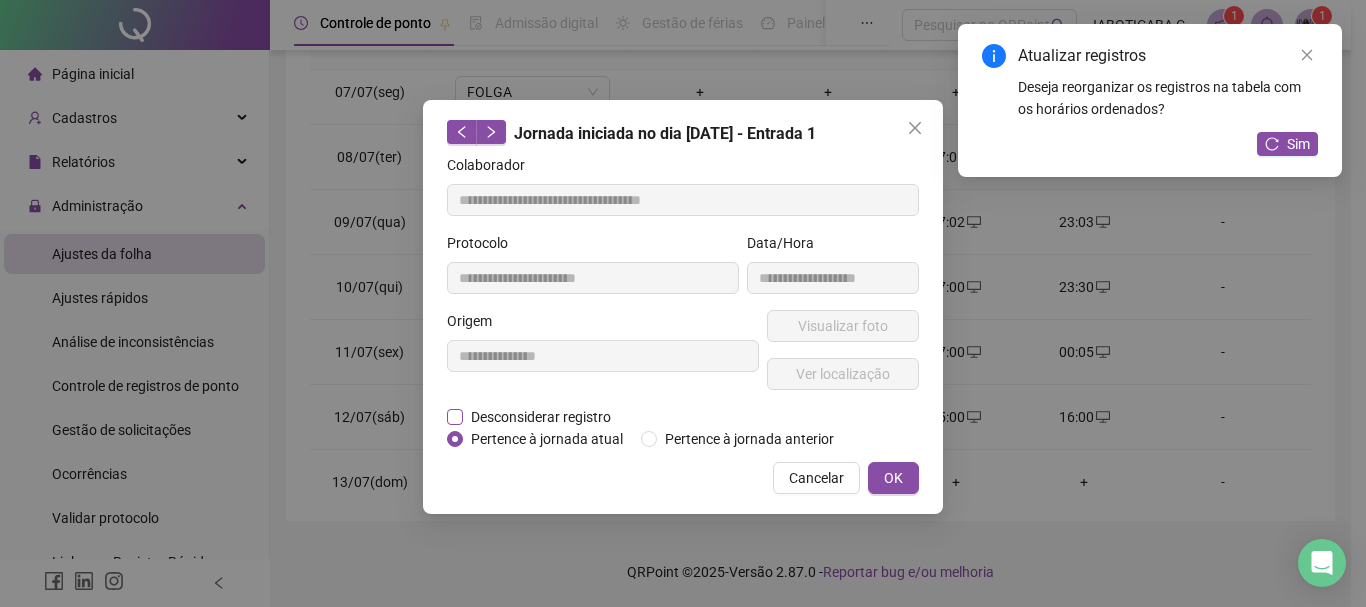 click on "Desconsiderar registro" at bounding box center (541, 417) 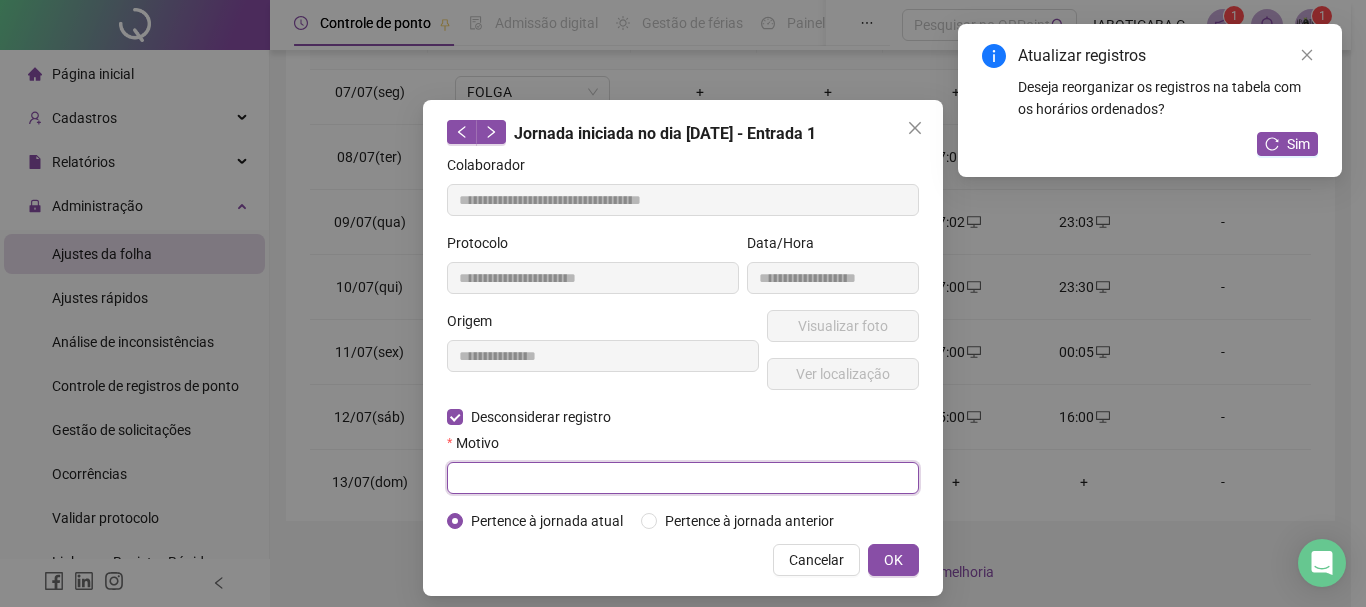 click at bounding box center [683, 478] 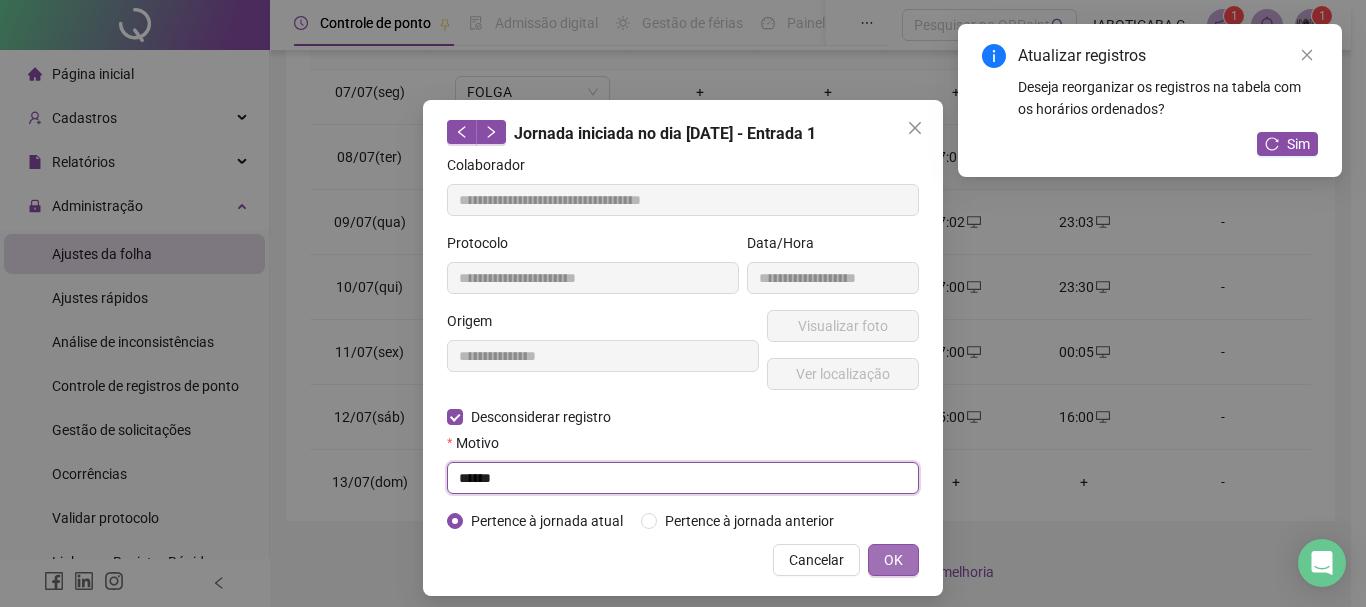 type on "******" 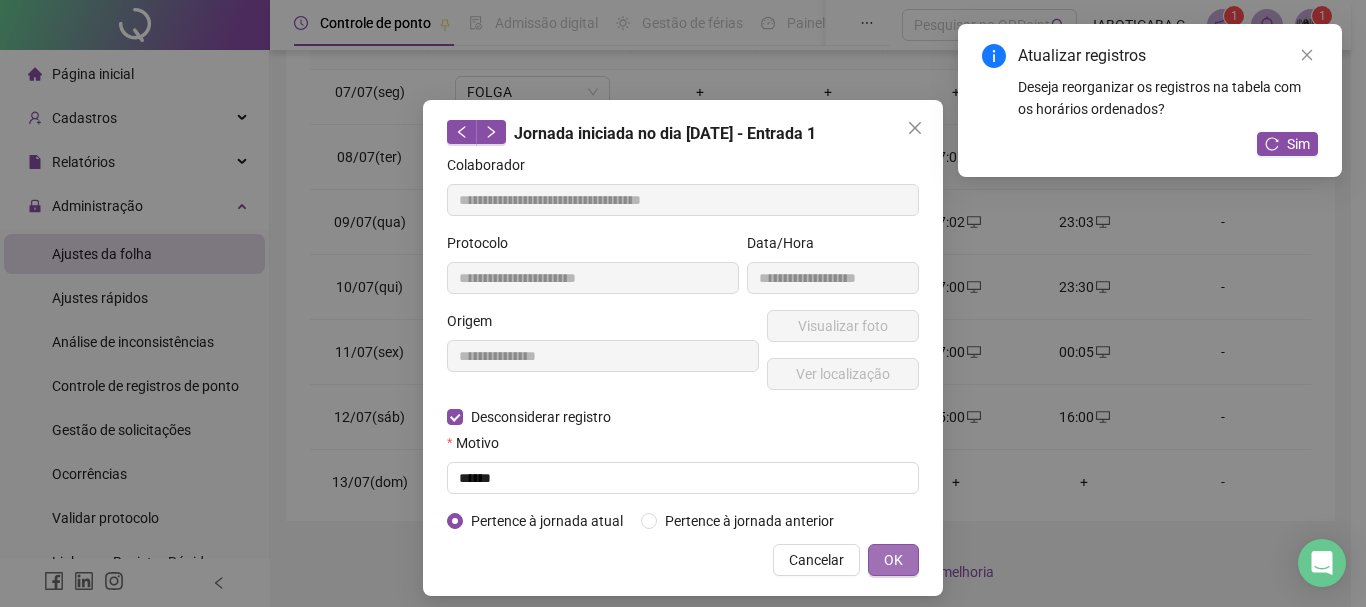 click on "OK" at bounding box center [893, 560] 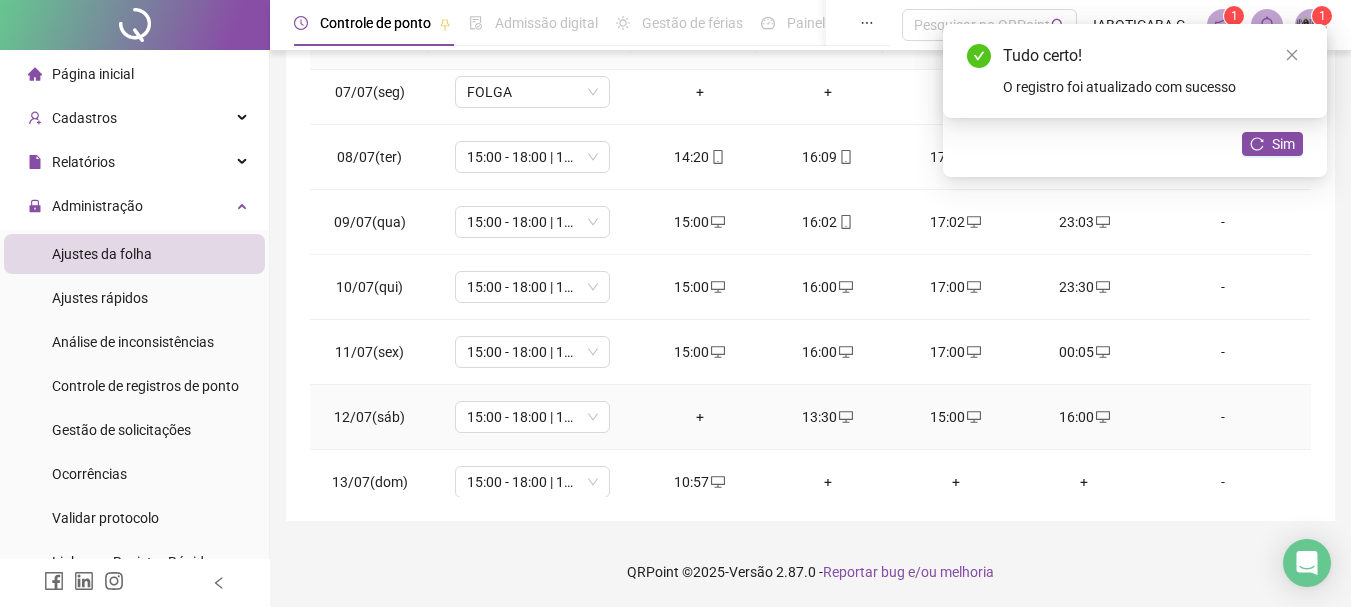 click on "+" at bounding box center (700, 417) 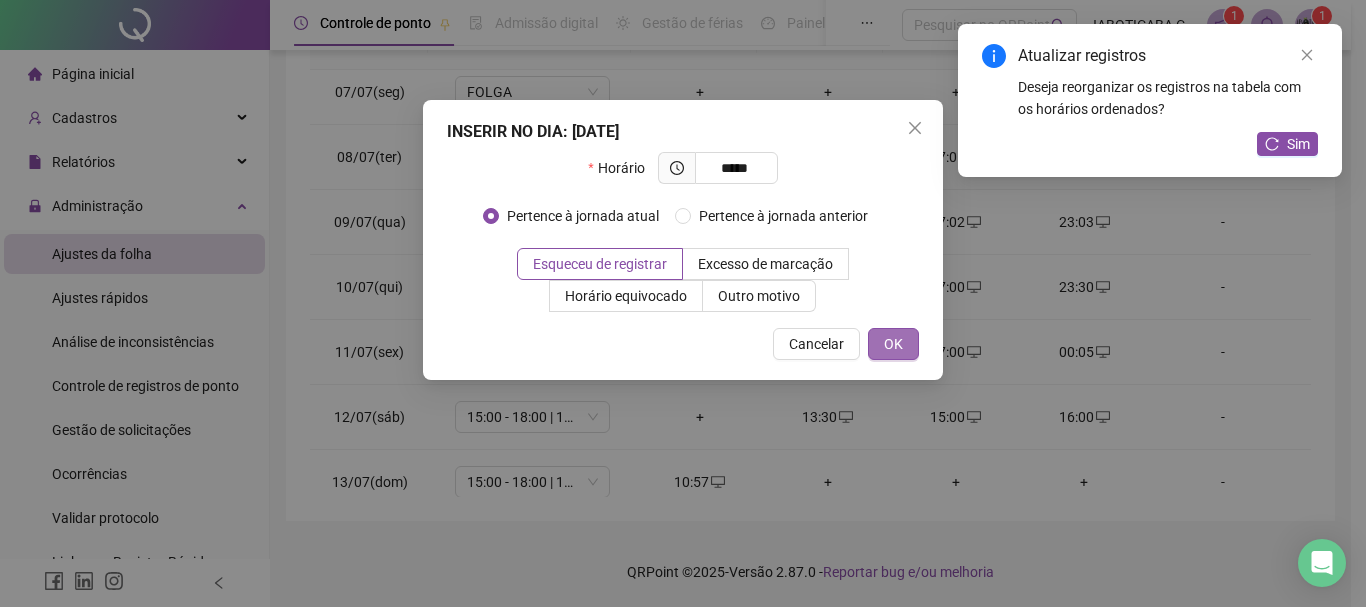 type on "*****" 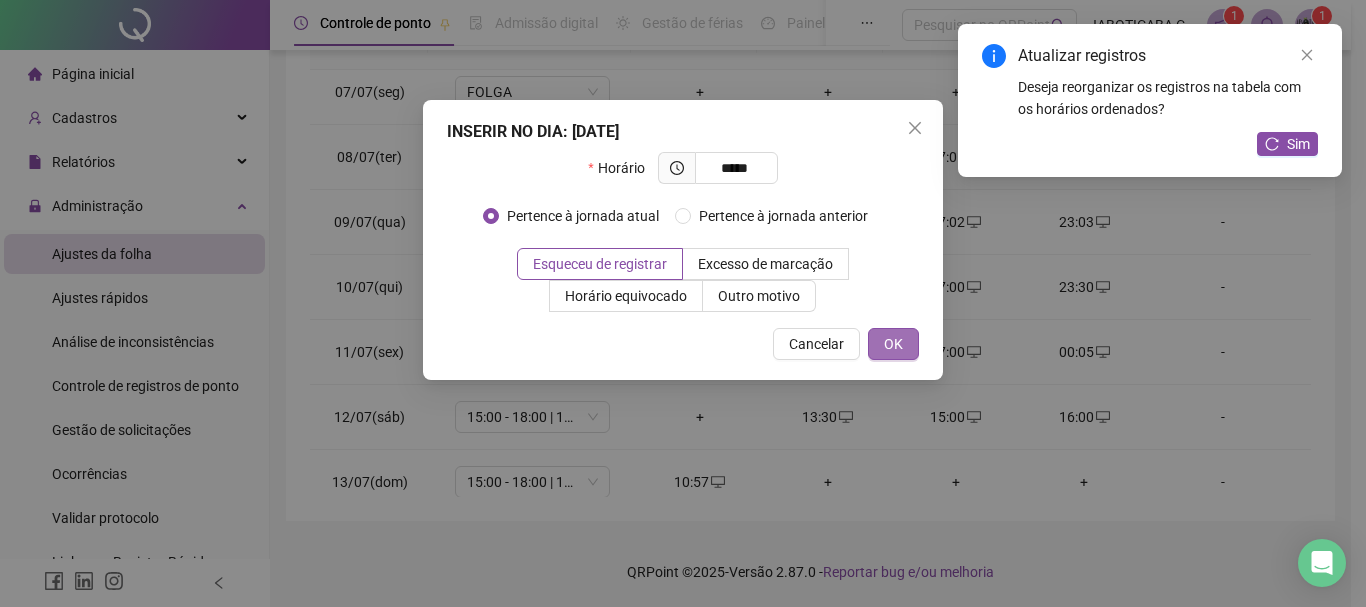 click on "OK" at bounding box center [893, 344] 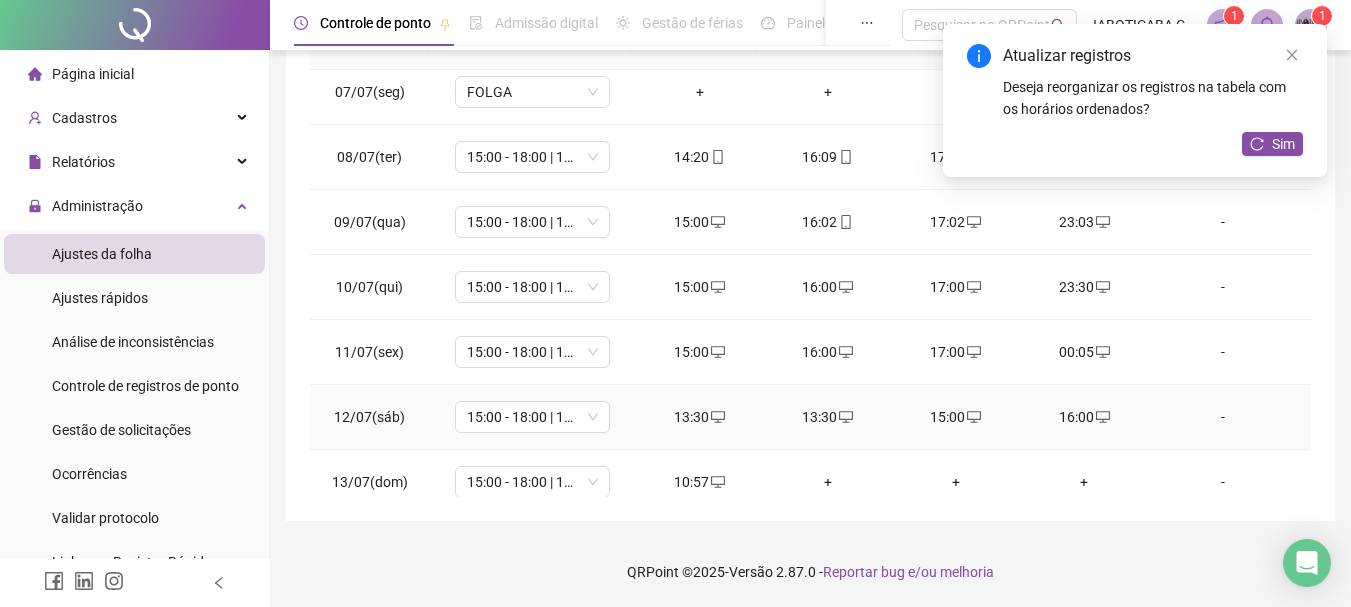 click on "13:30" at bounding box center (828, 417) 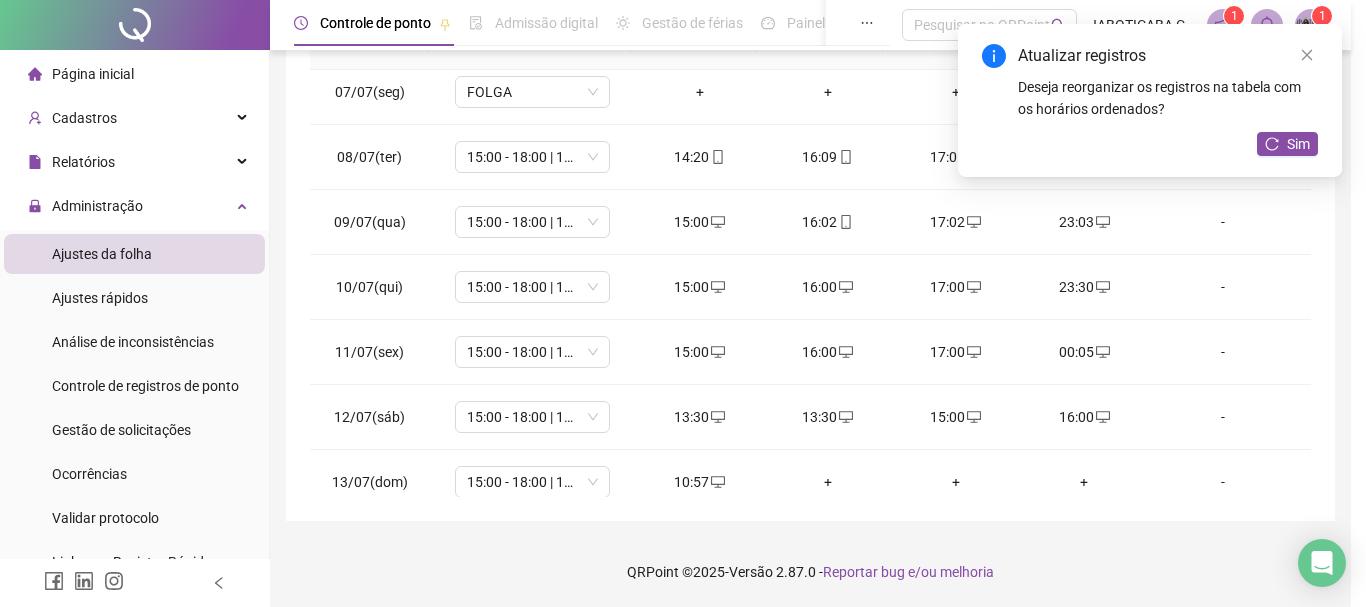 type on "**********" 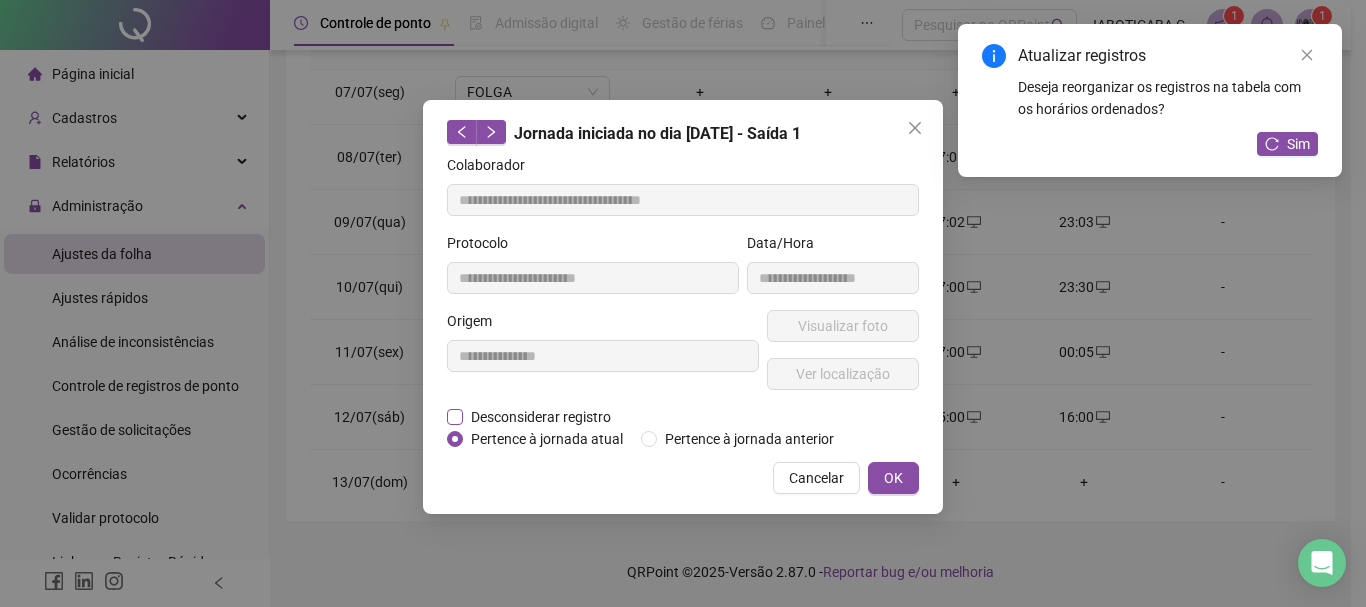 click on "Desconsiderar registro" at bounding box center (541, 417) 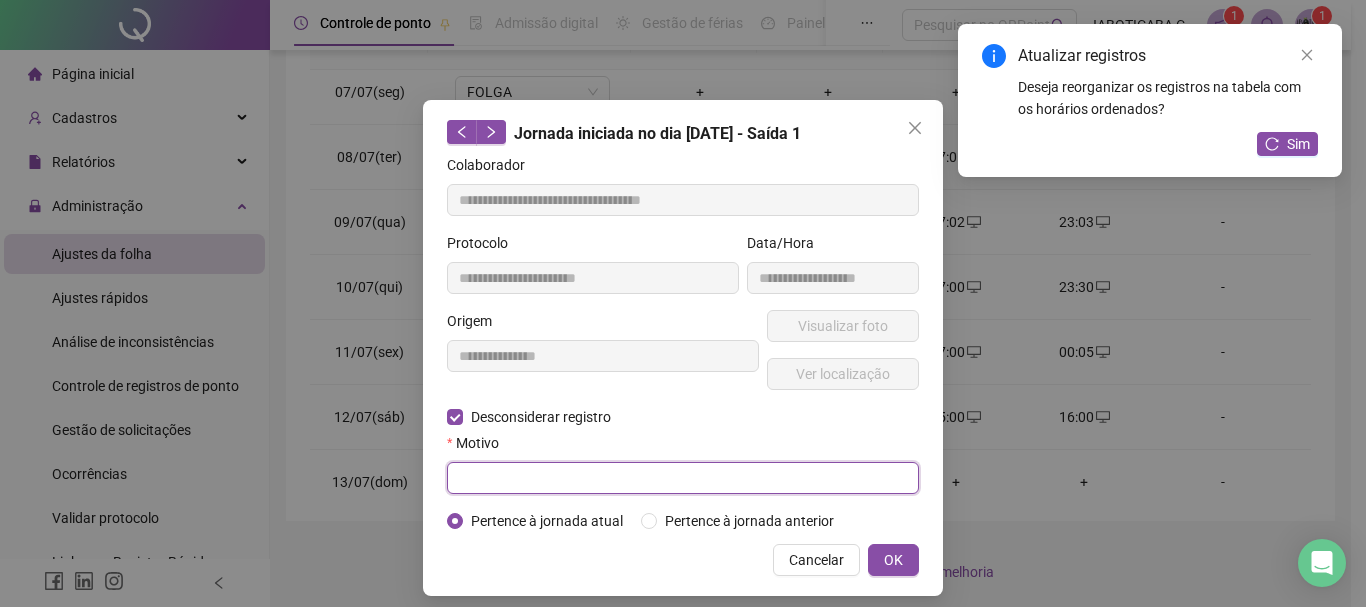 click at bounding box center (683, 478) 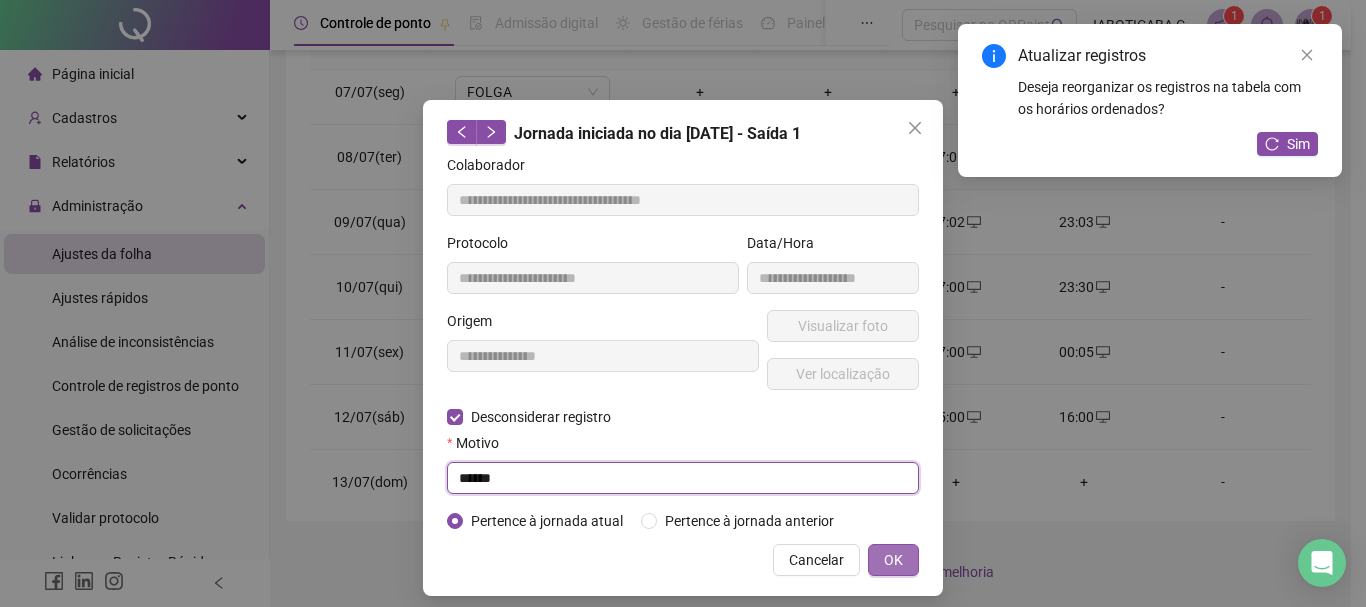 type on "******" 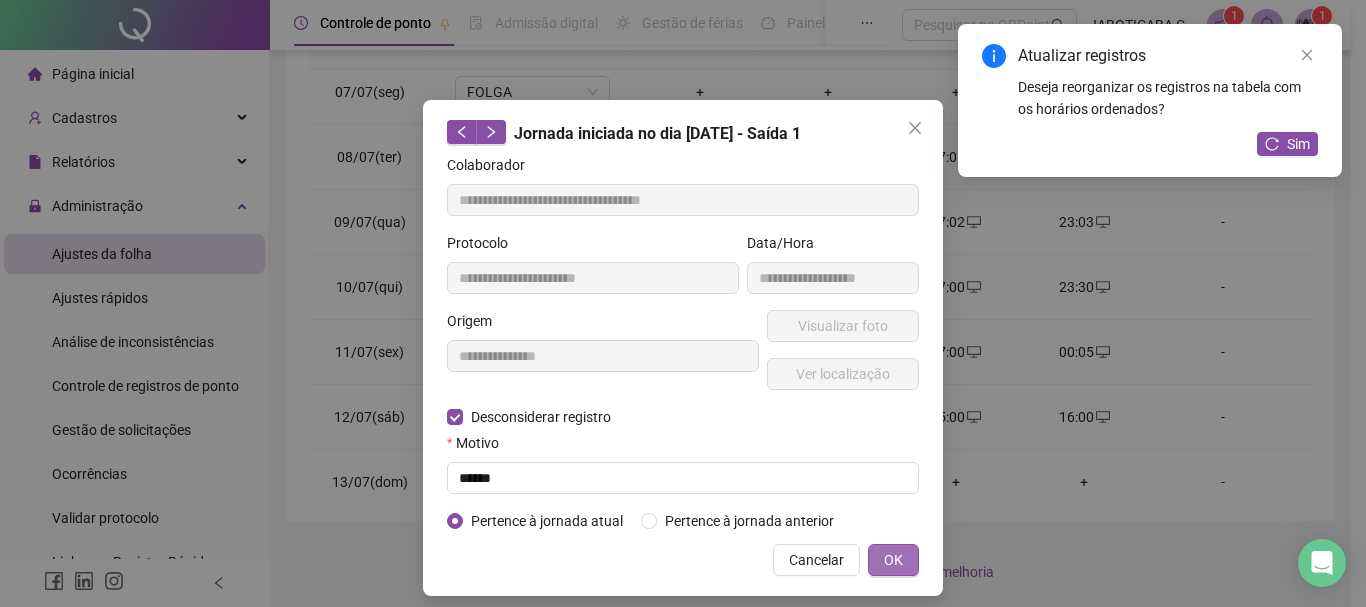 click on "OK" at bounding box center [893, 560] 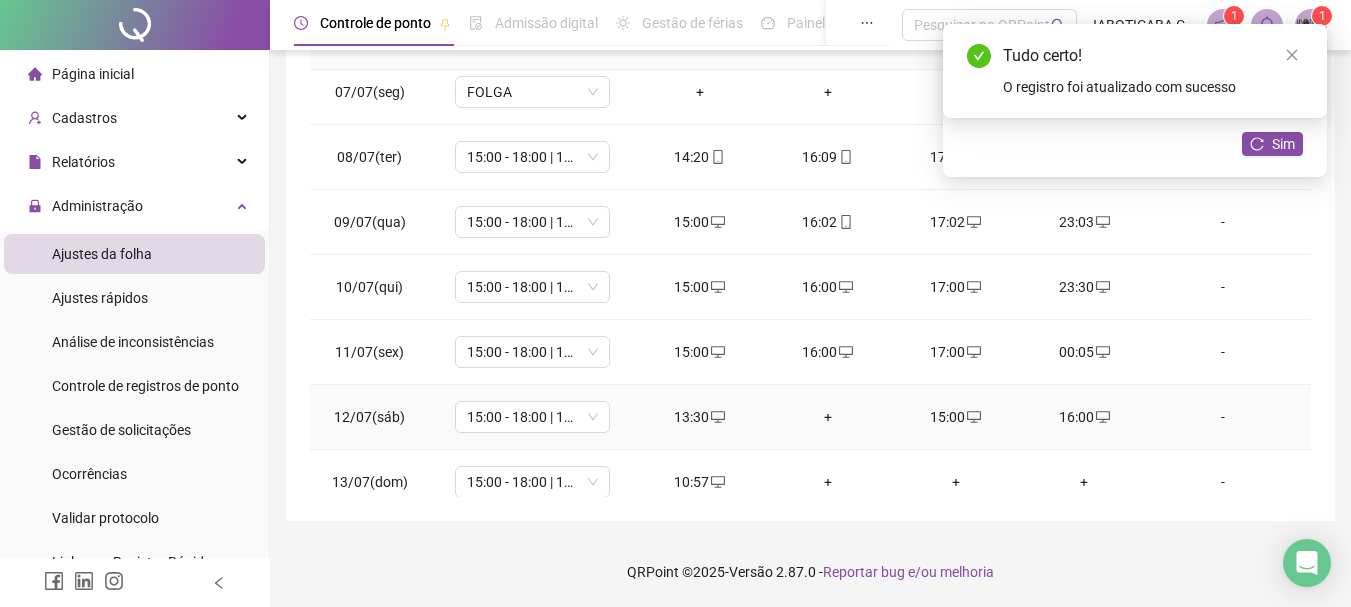 click on "+" at bounding box center (828, 417) 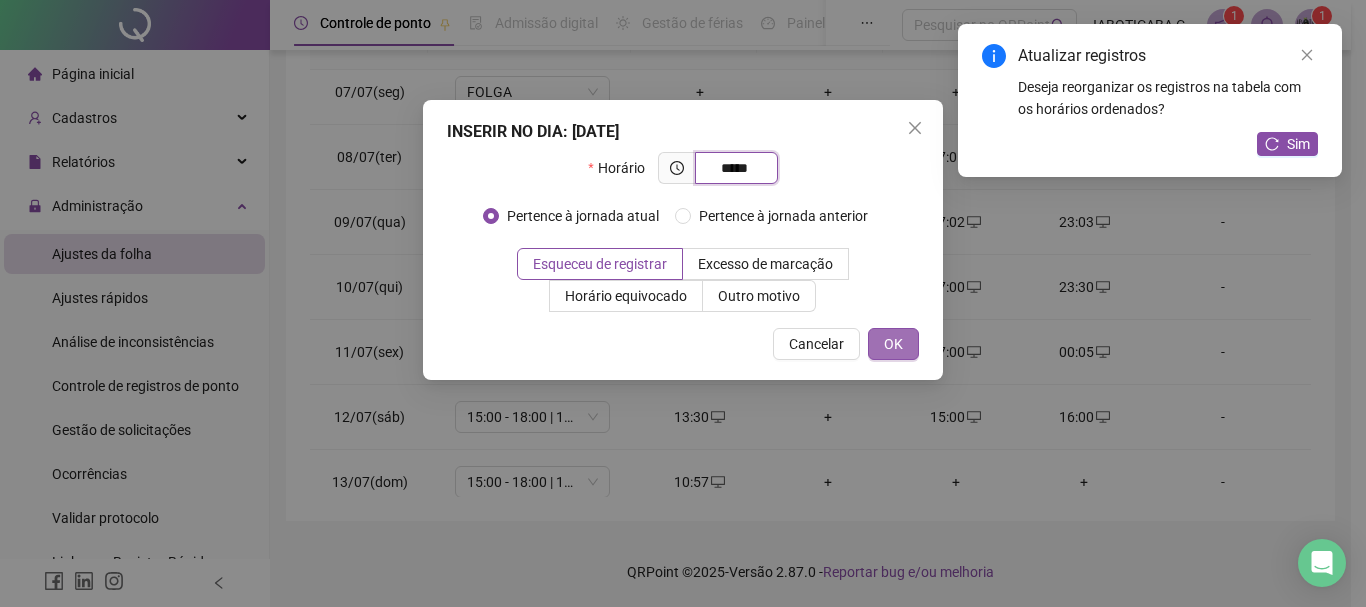 type on "*****" 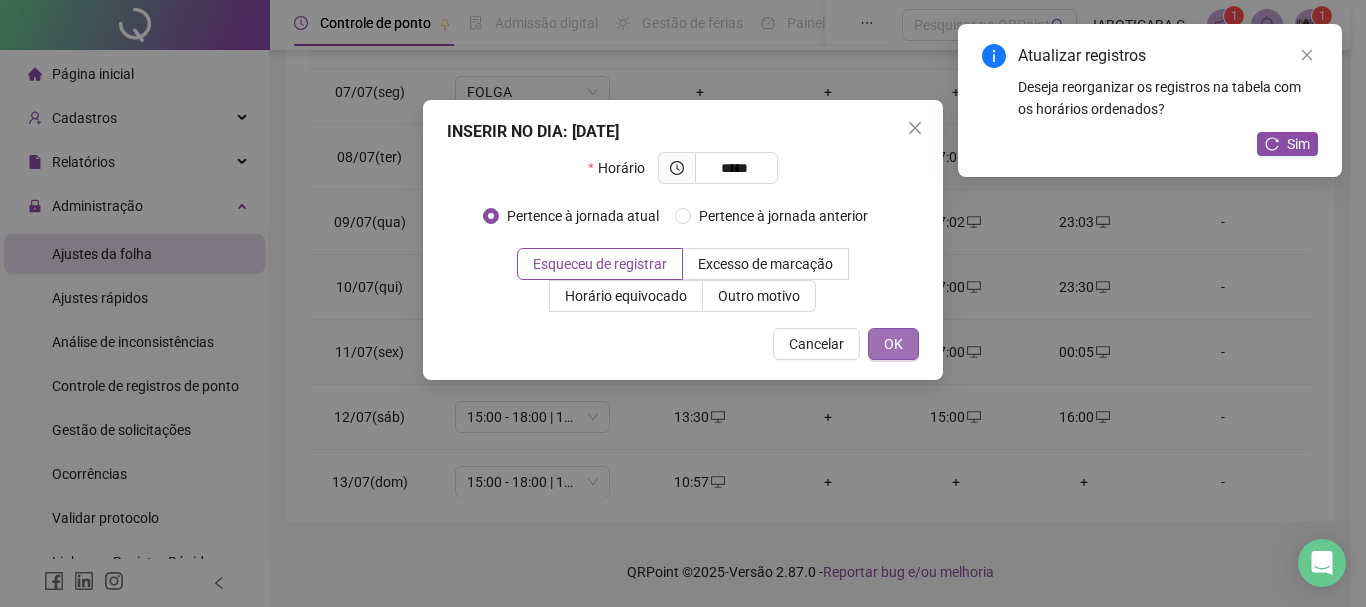 click on "OK" at bounding box center [893, 344] 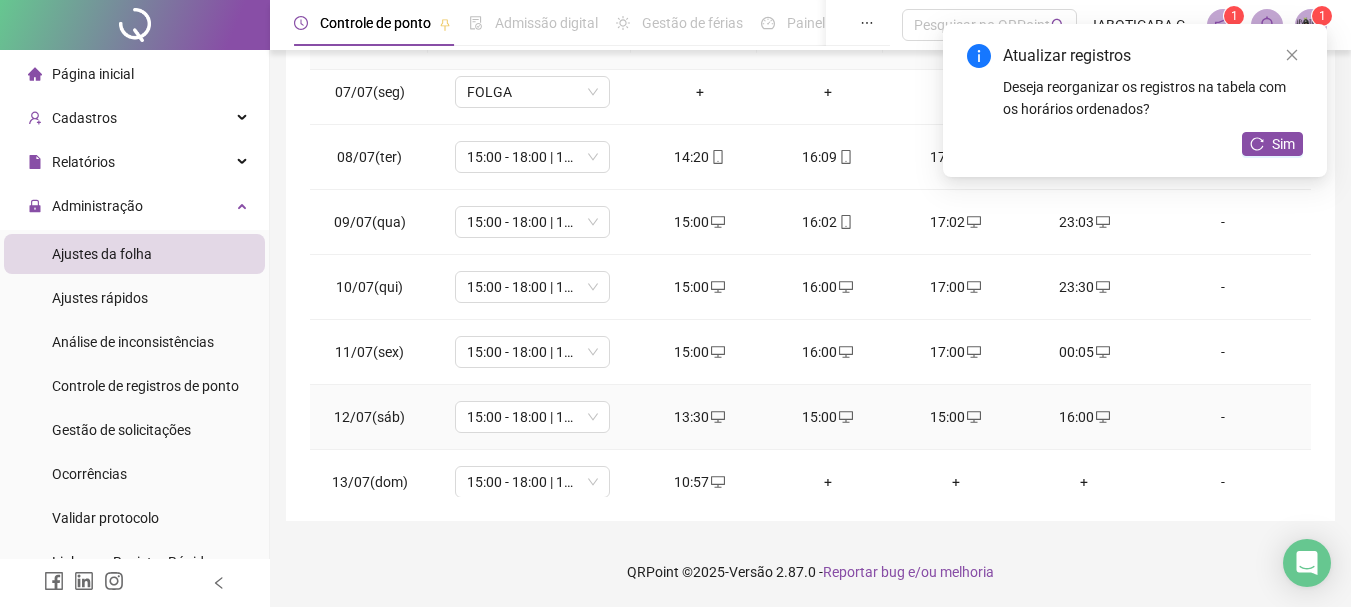click 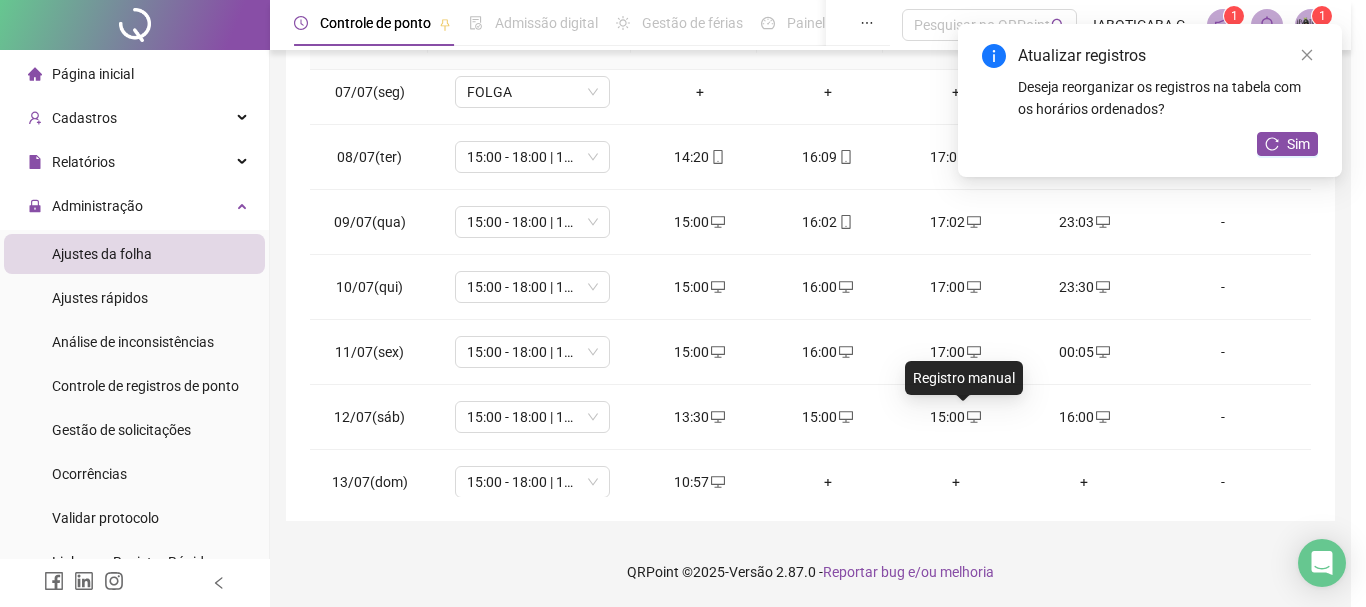 type on "**********" 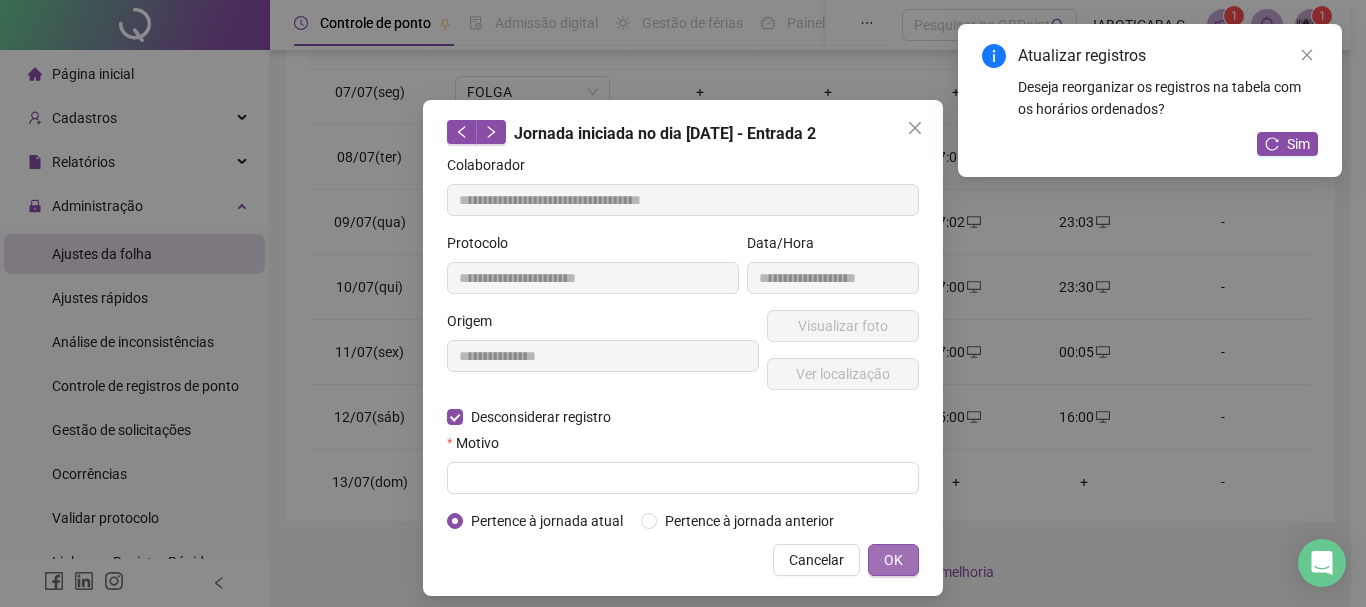 click on "OK" at bounding box center [893, 560] 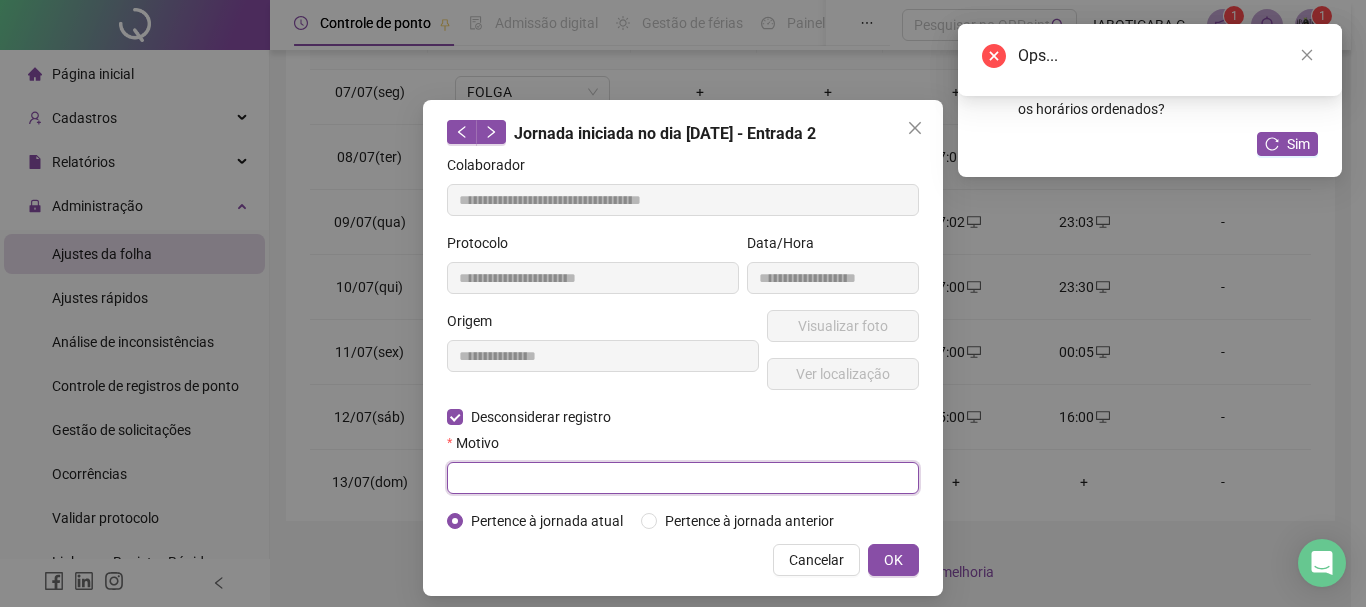 click at bounding box center [683, 478] 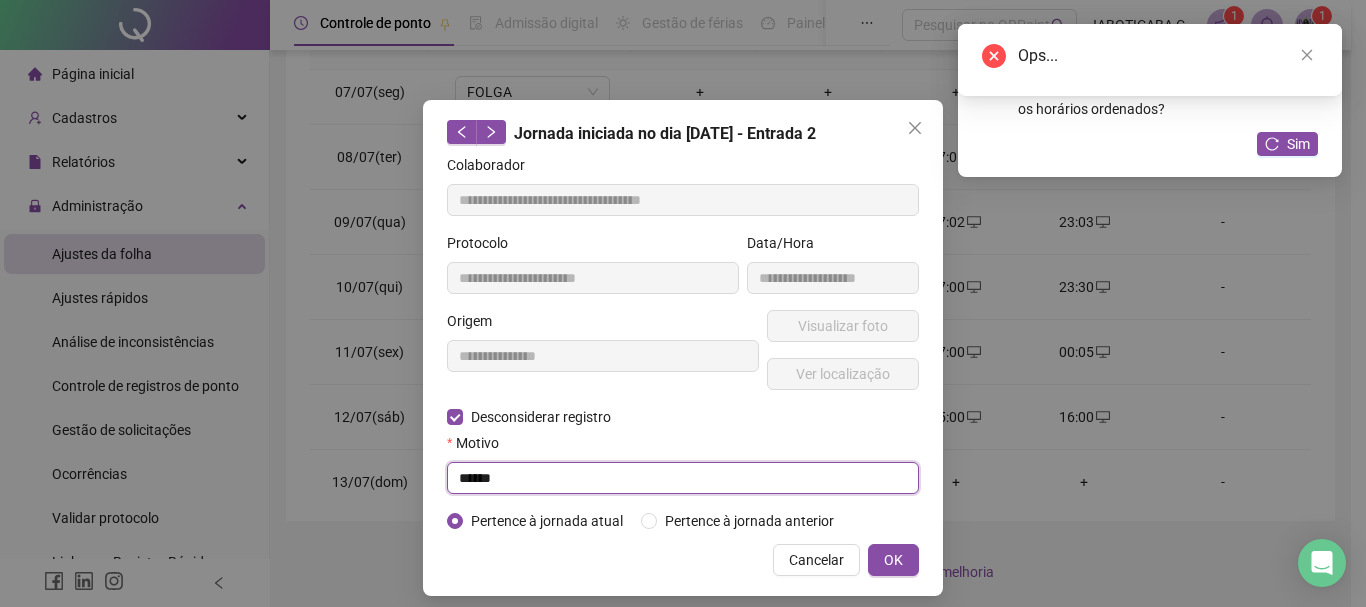 type on "******" 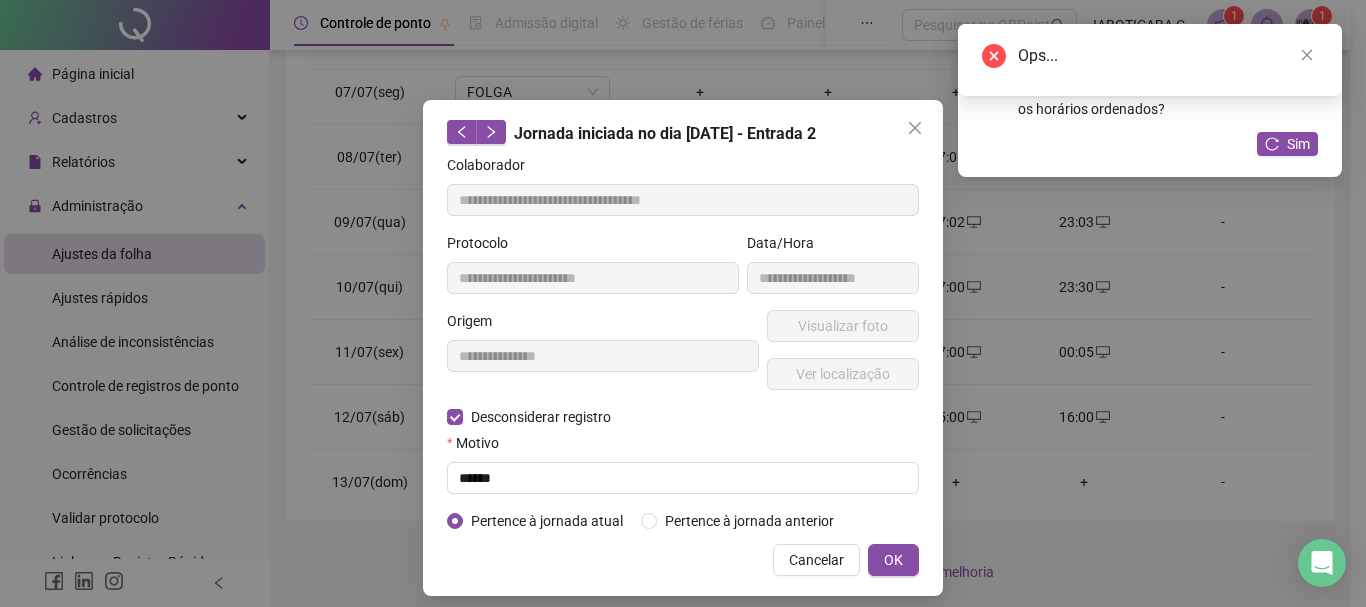 click on "OK" at bounding box center [893, 560] 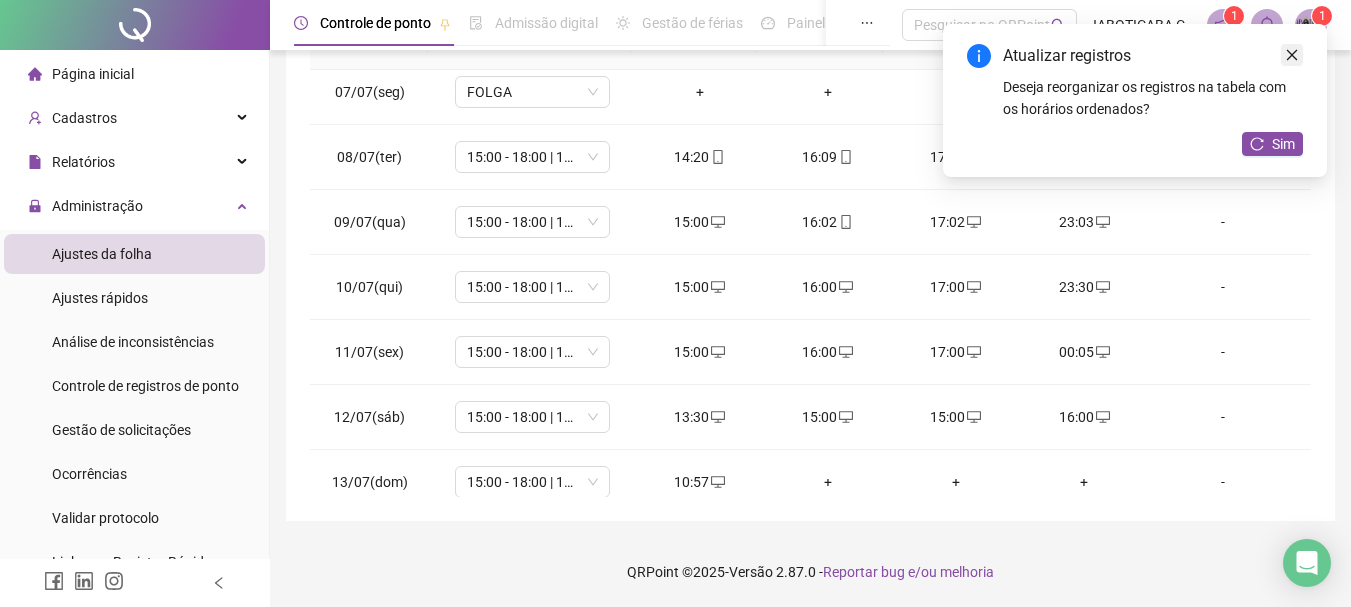 click 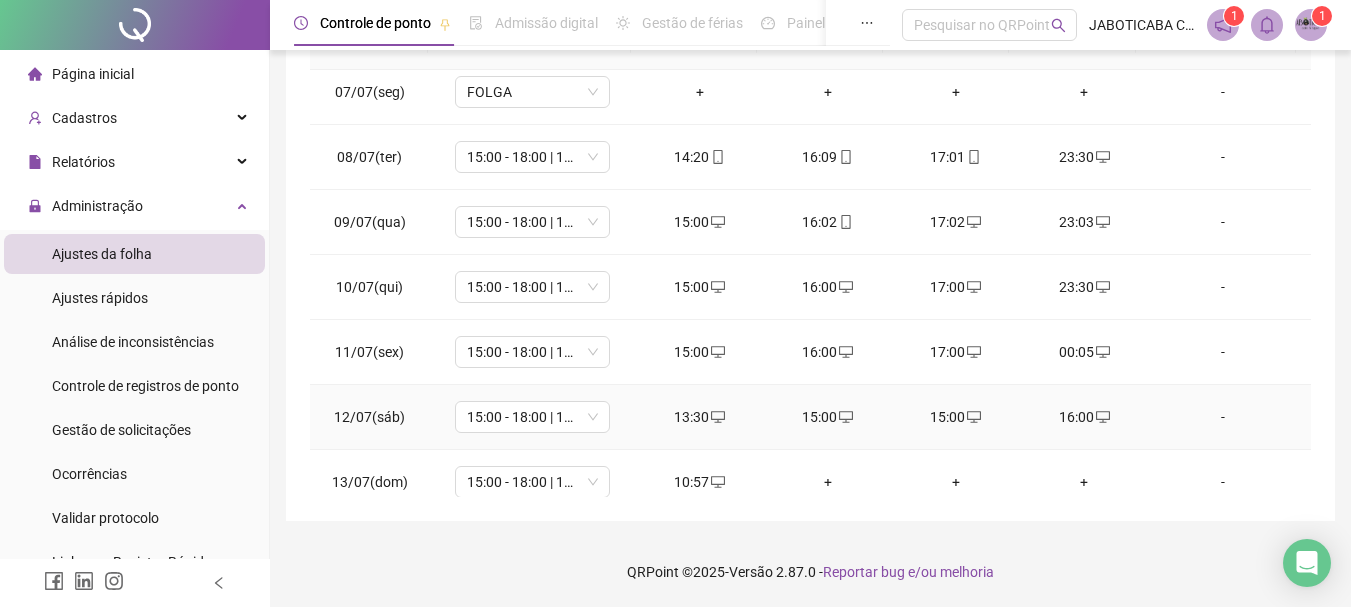 click on "15:00" at bounding box center [956, 417] 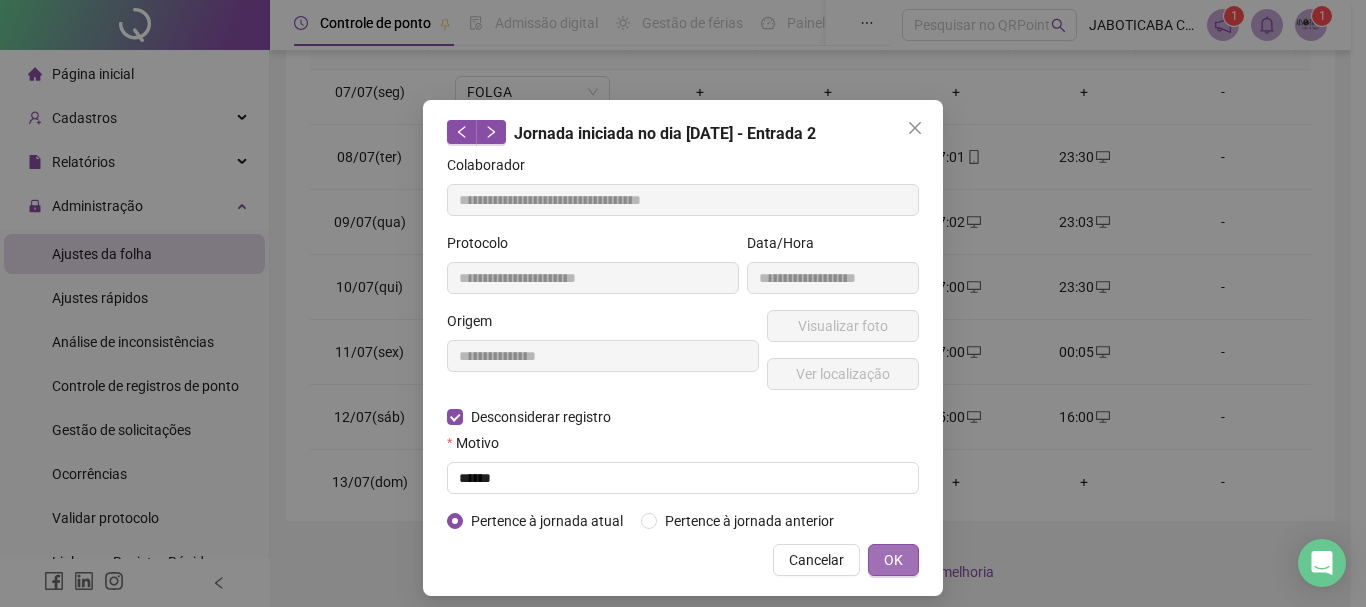 click on "OK" at bounding box center (893, 560) 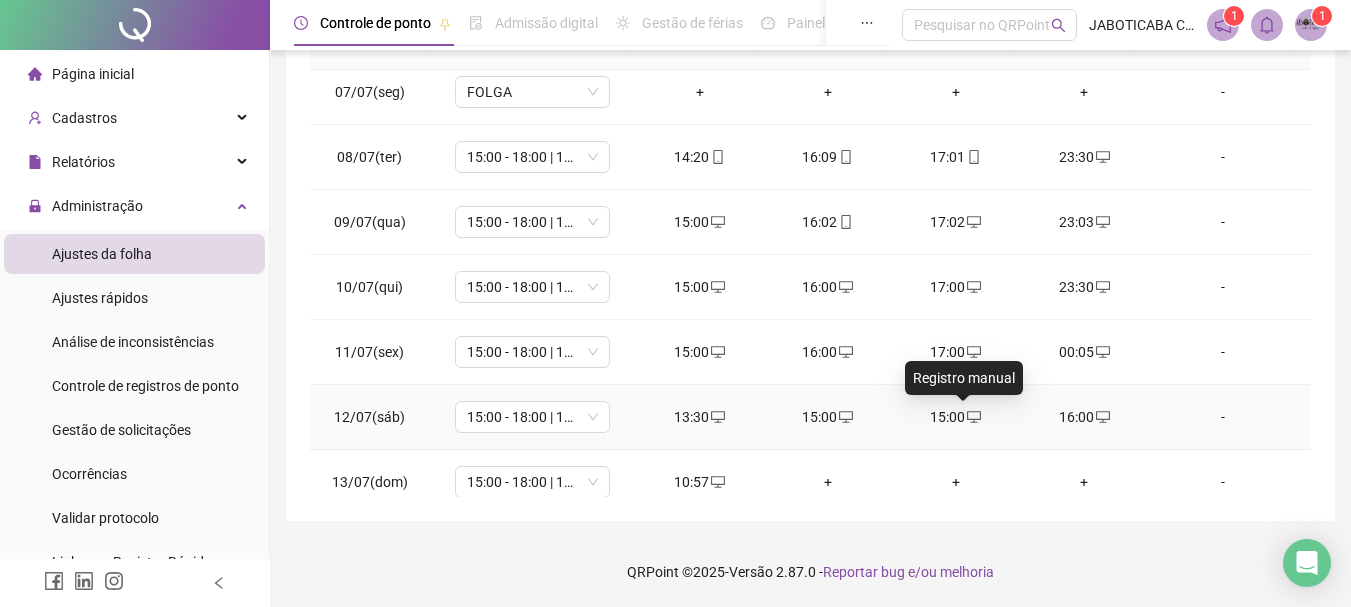 click 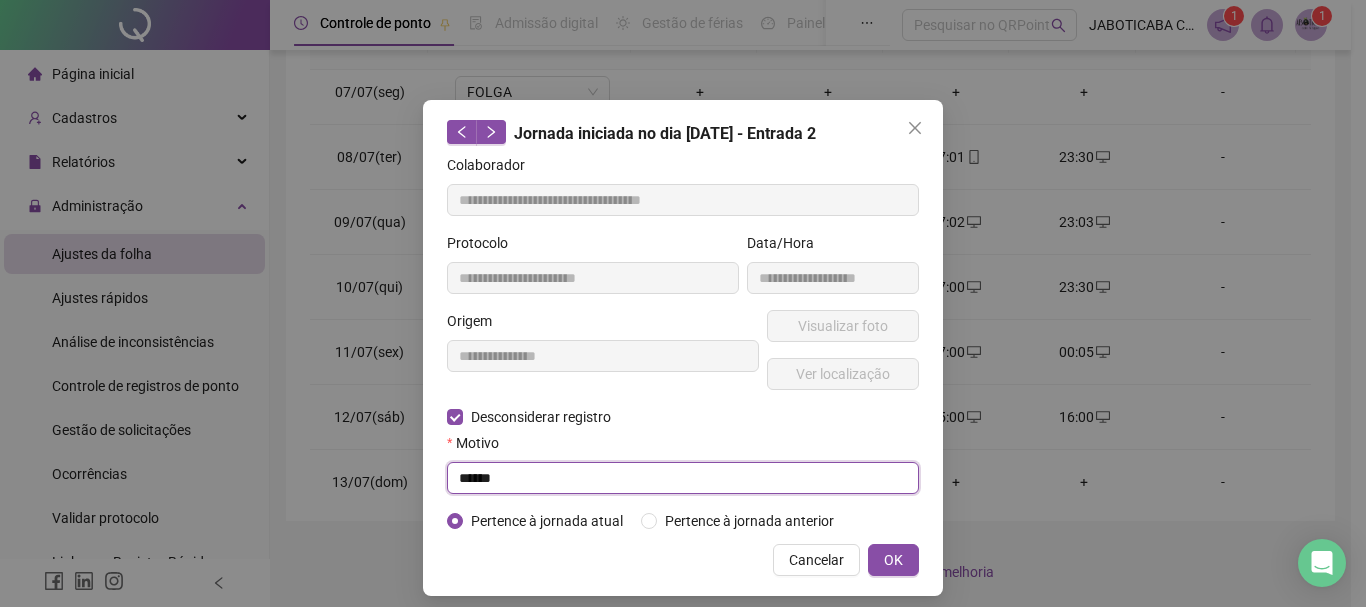 click on "******" at bounding box center [683, 478] 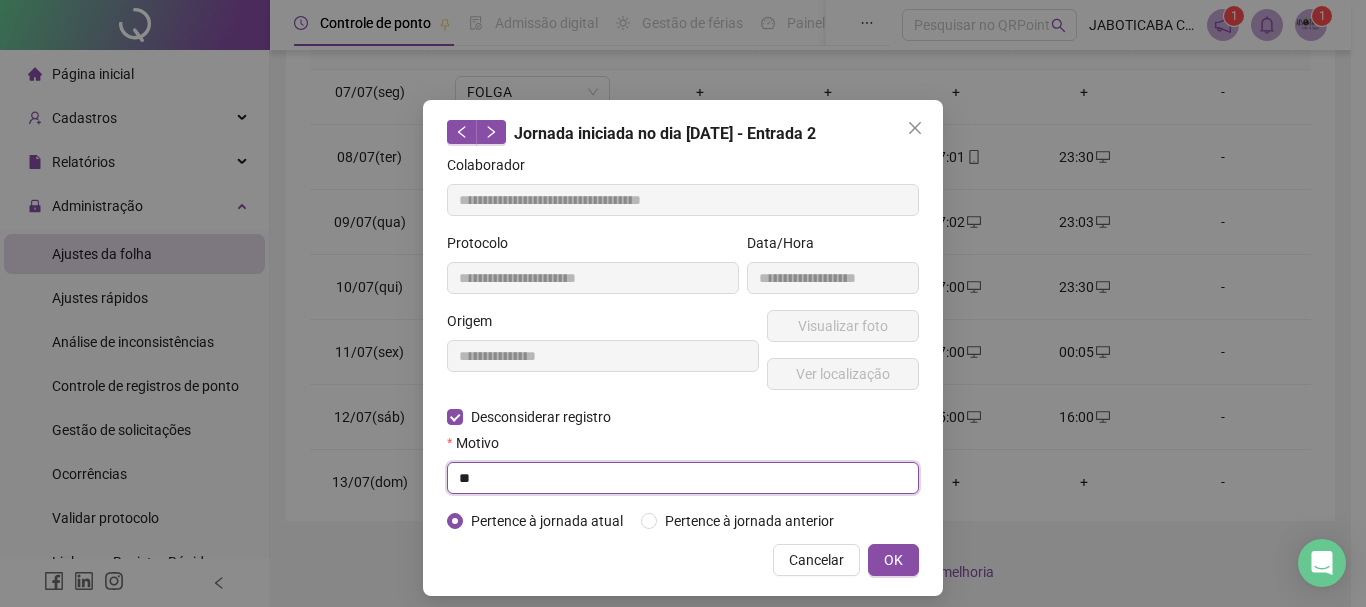 type on "*" 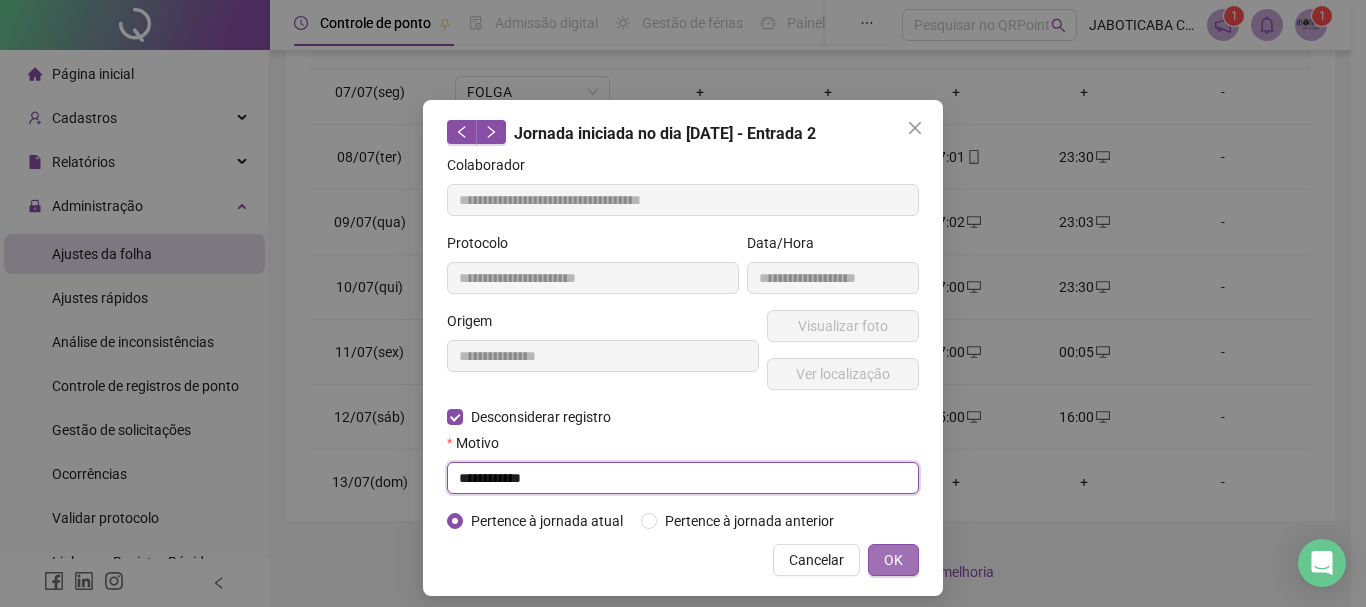 type on "**********" 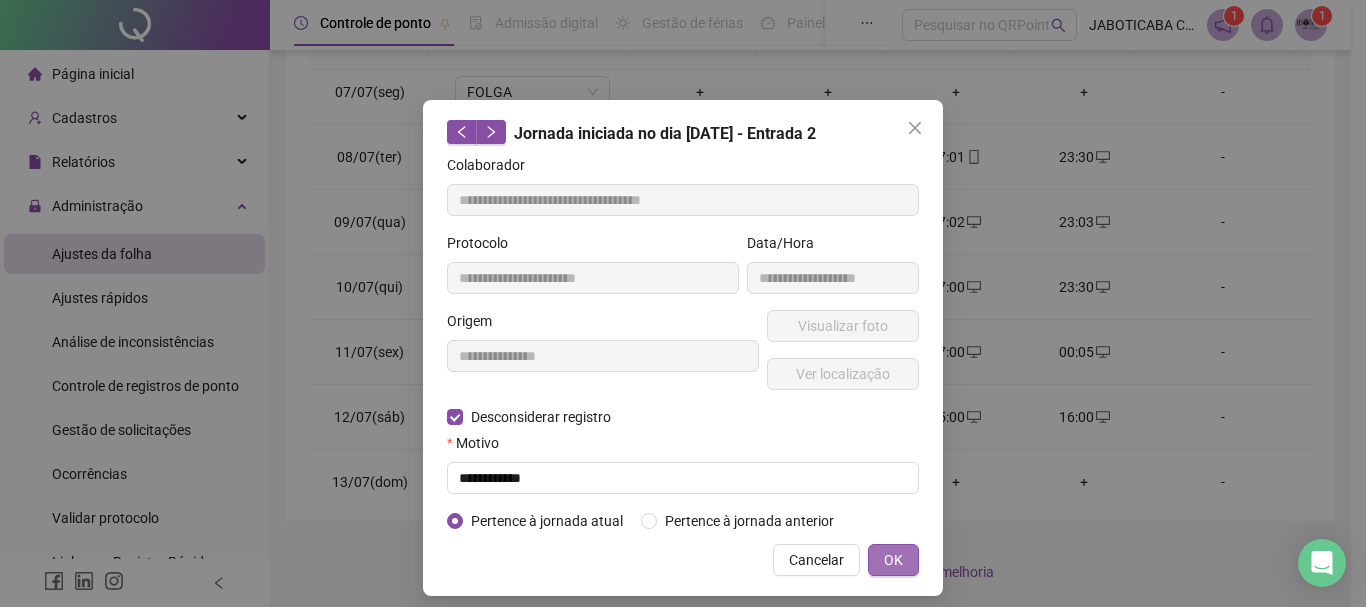 click on "OK" at bounding box center [893, 560] 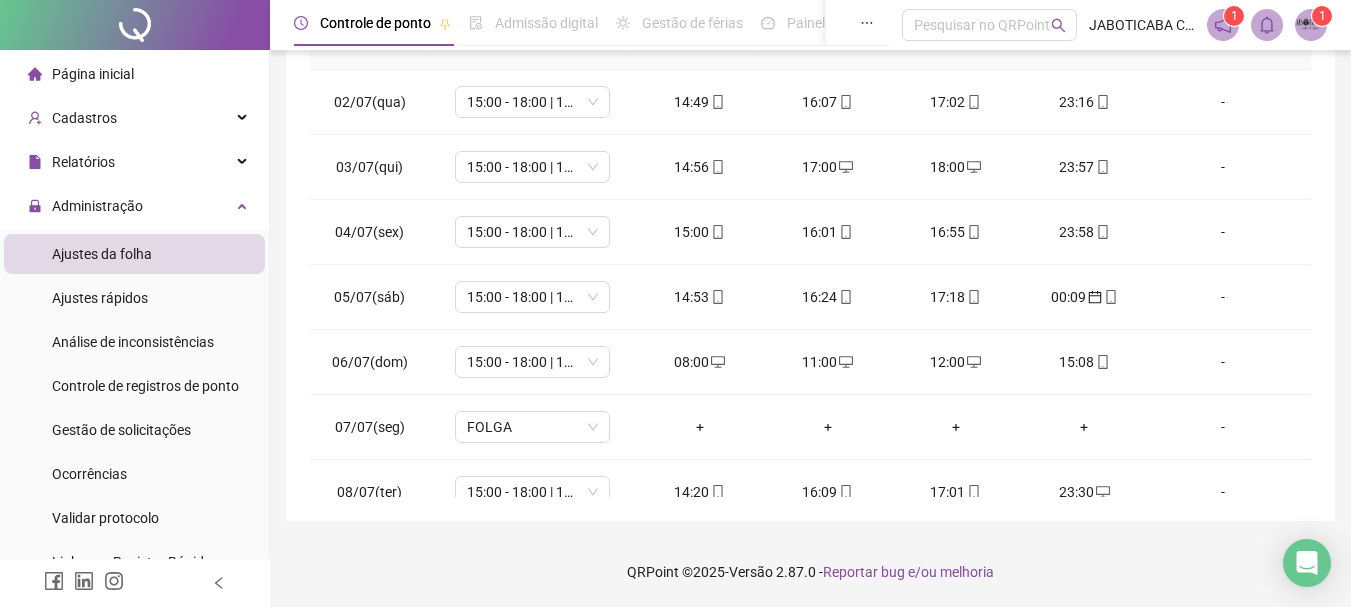 scroll, scrollTop: 0, scrollLeft: 0, axis: both 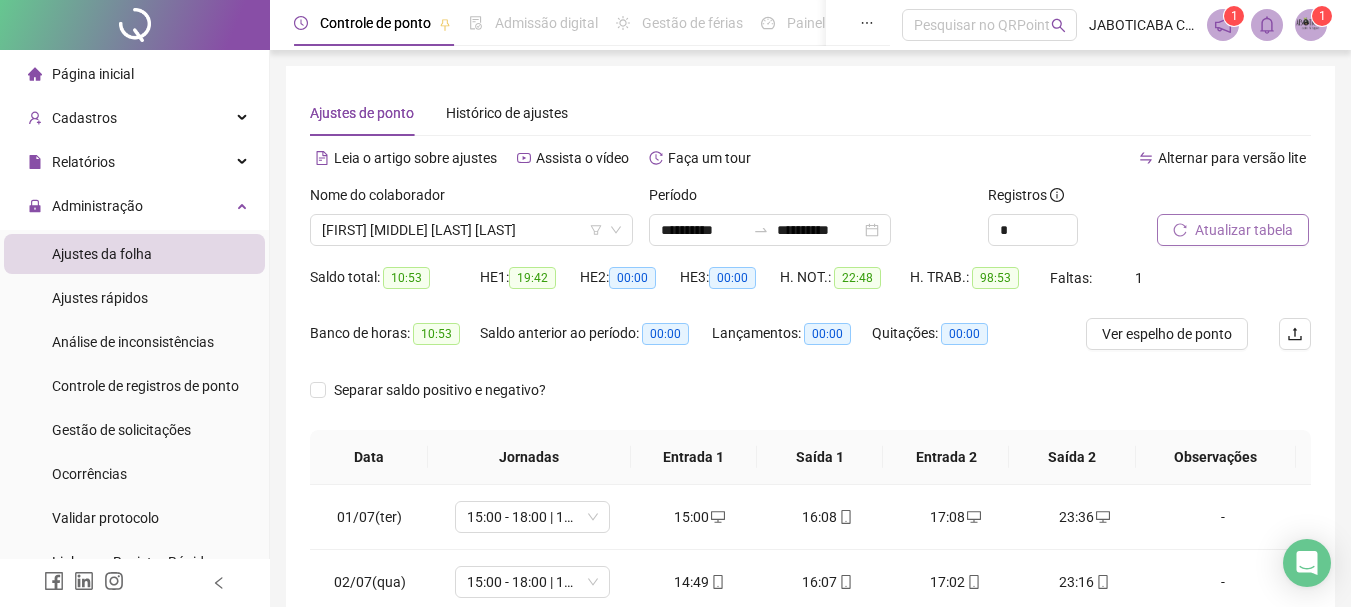 click on "Atualizar tabela" at bounding box center [1244, 230] 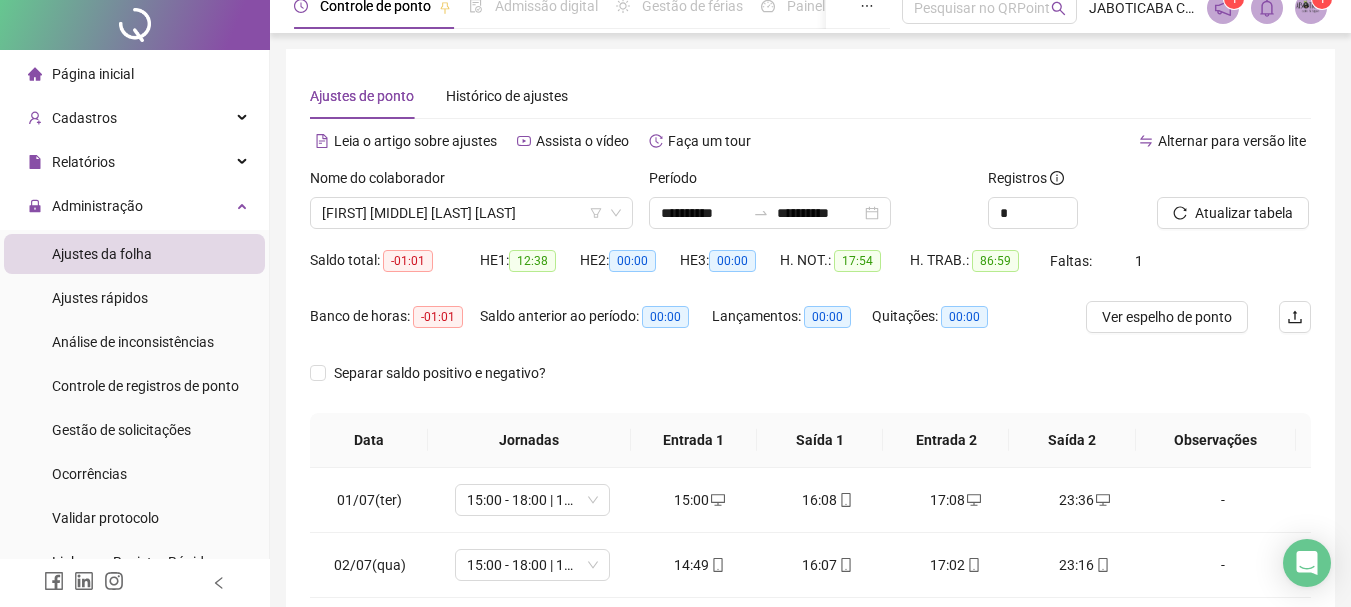 scroll, scrollTop: 400, scrollLeft: 0, axis: vertical 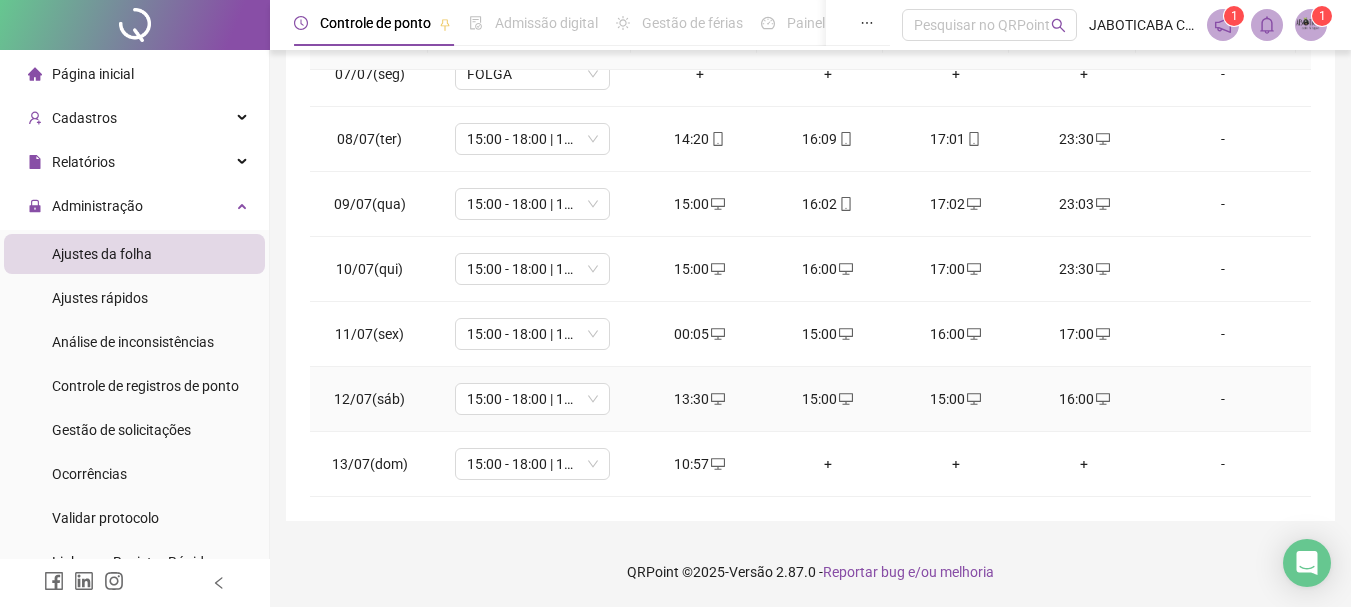 click on "15:00" at bounding box center (956, 399) 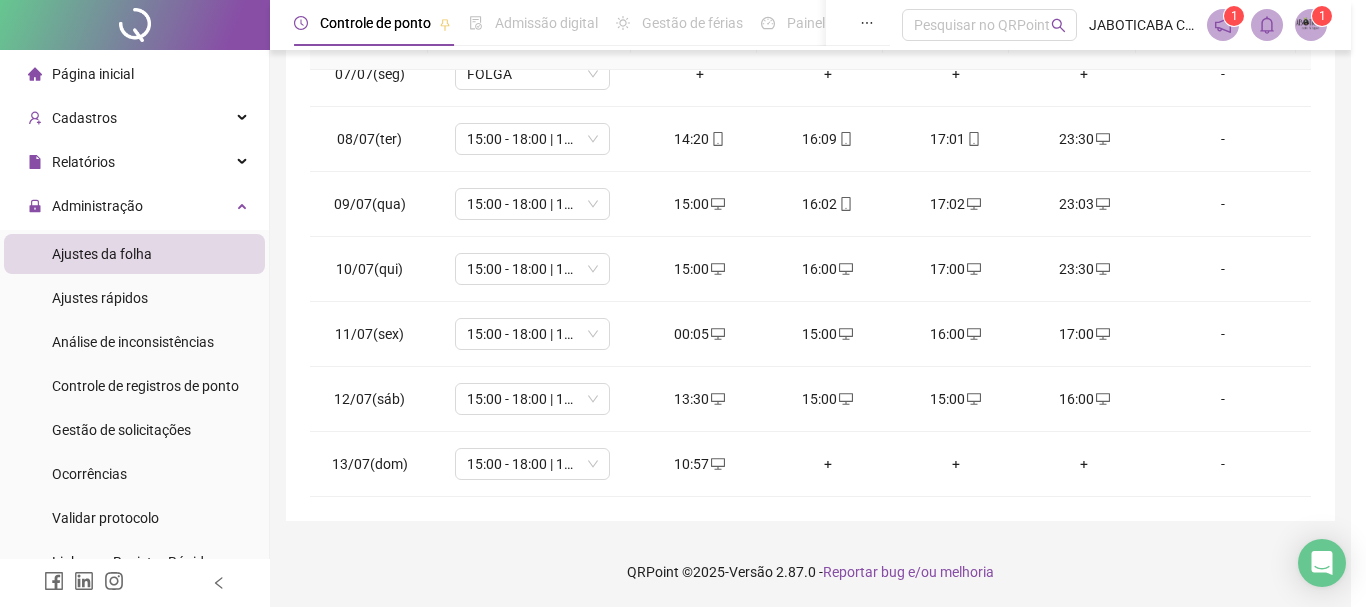 type on "**********" 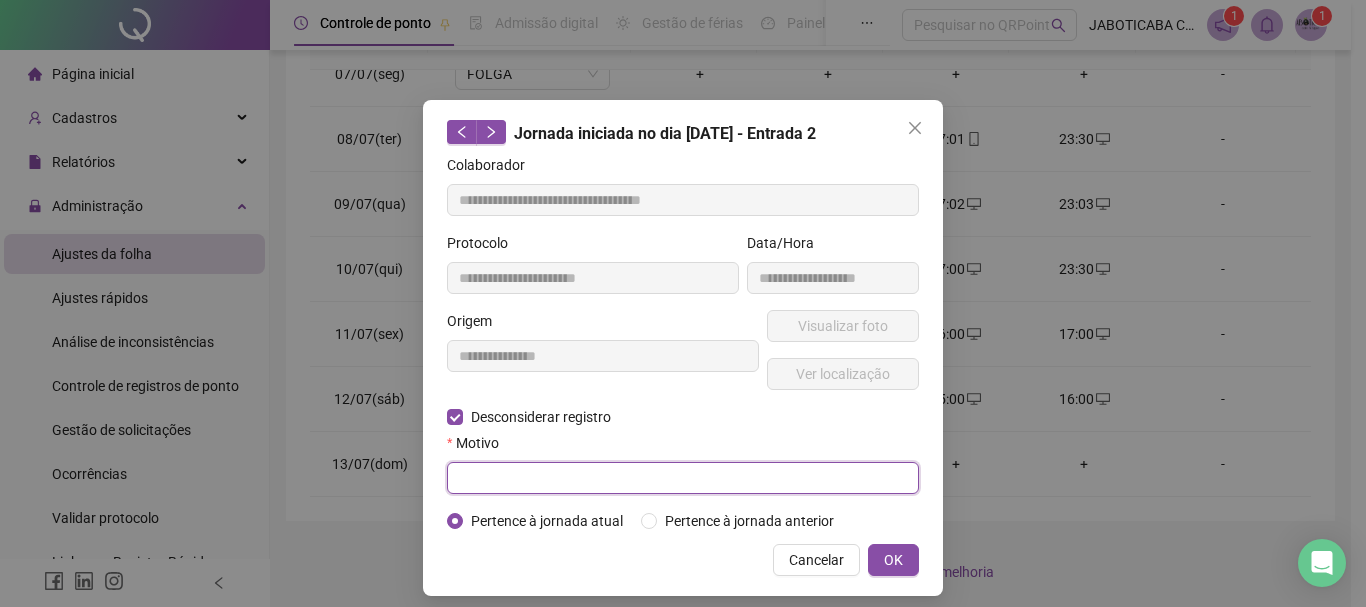 click at bounding box center [683, 478] 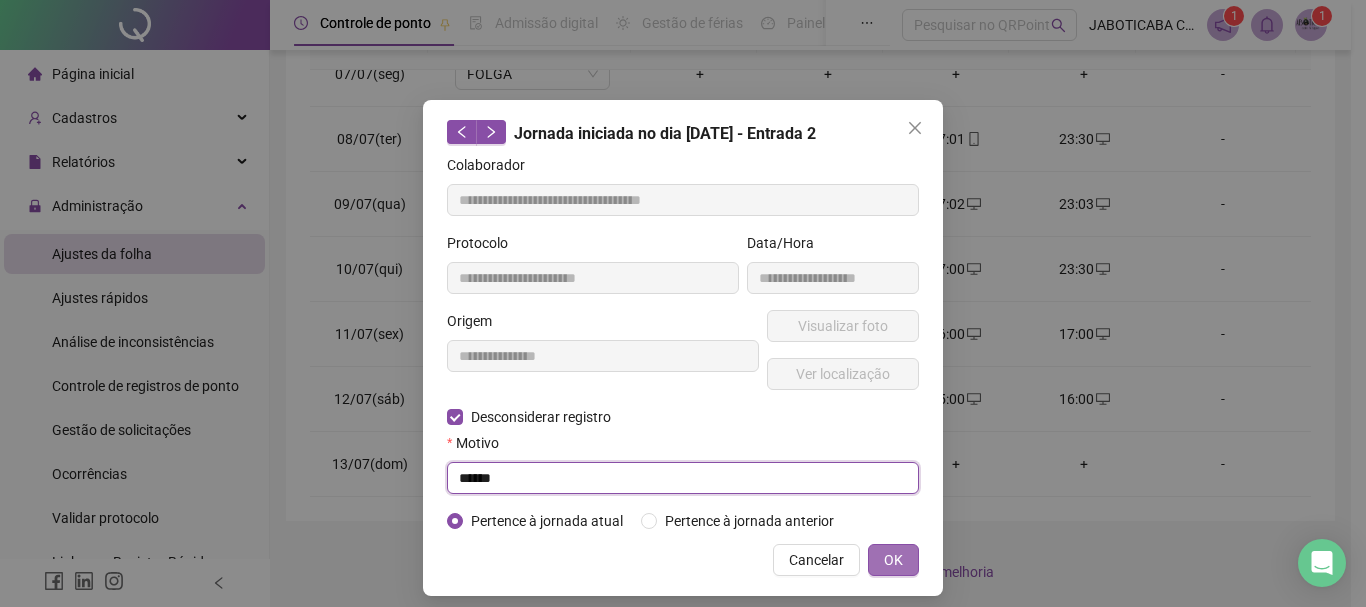 type on "******" 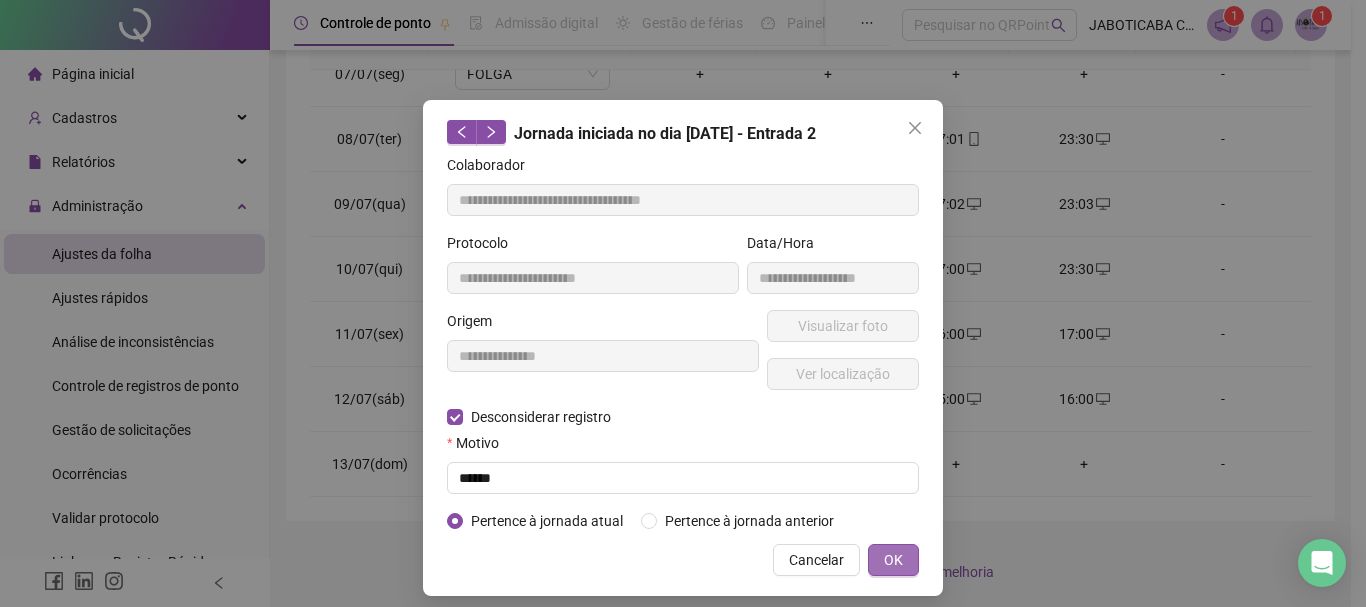 click on "OK" at bounding box center [893, 560] 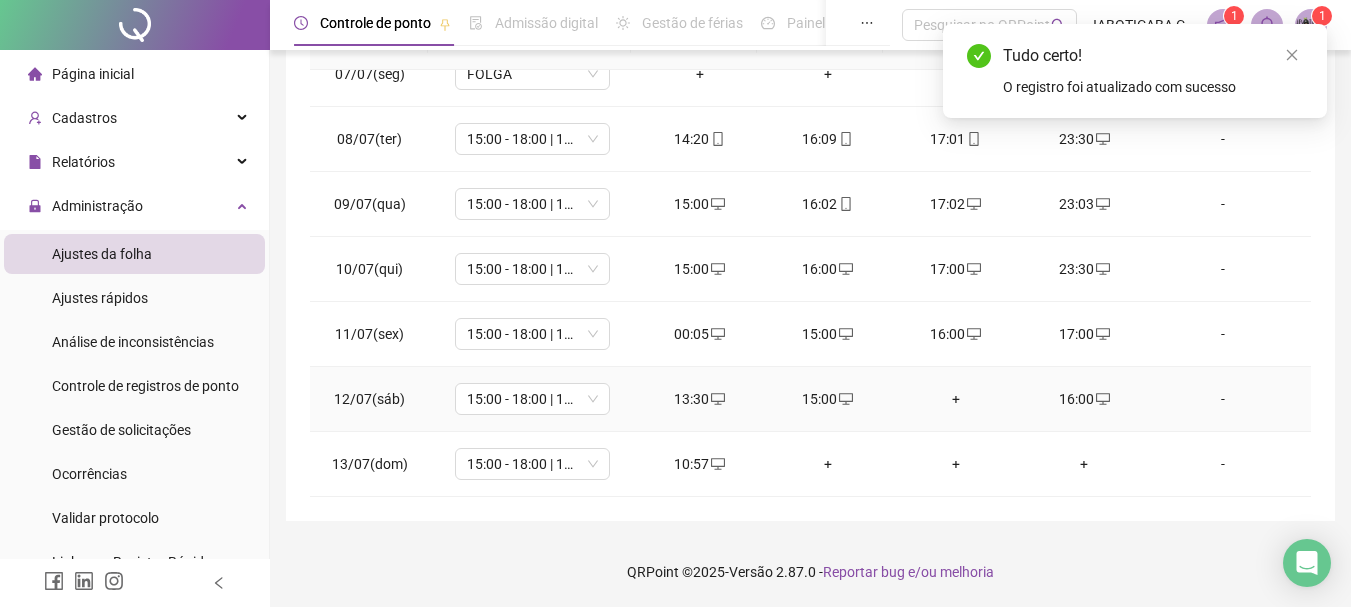 click on "+" at bounding box center (956, 399) 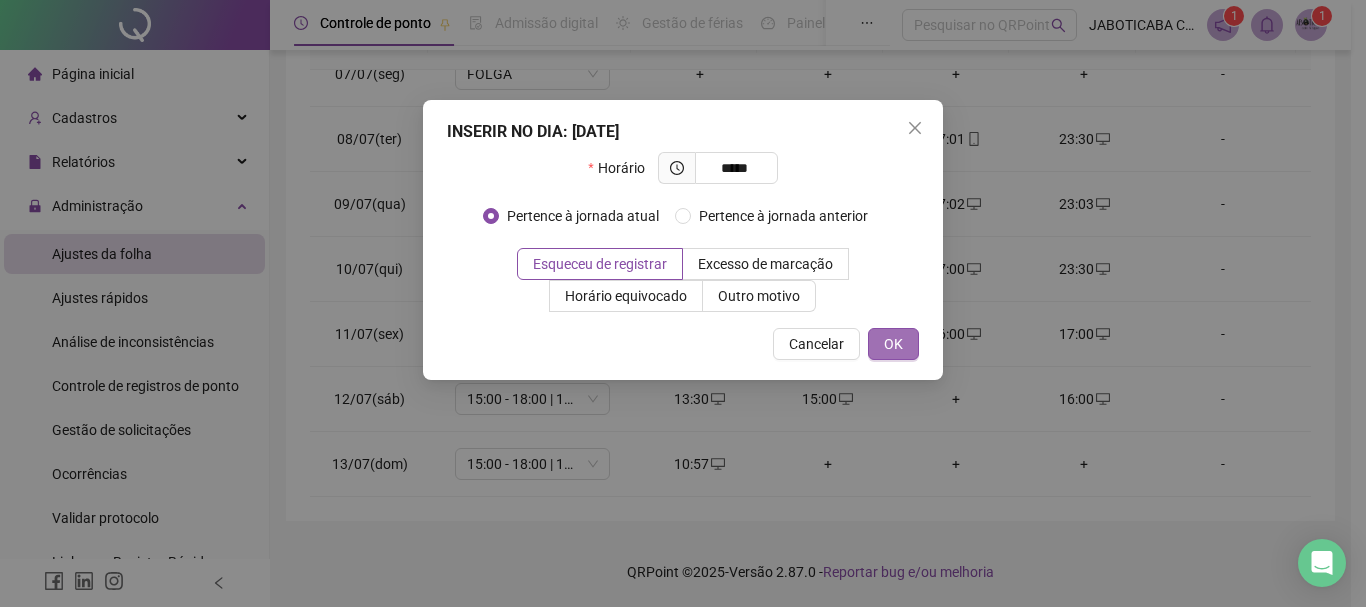 type on "*****" 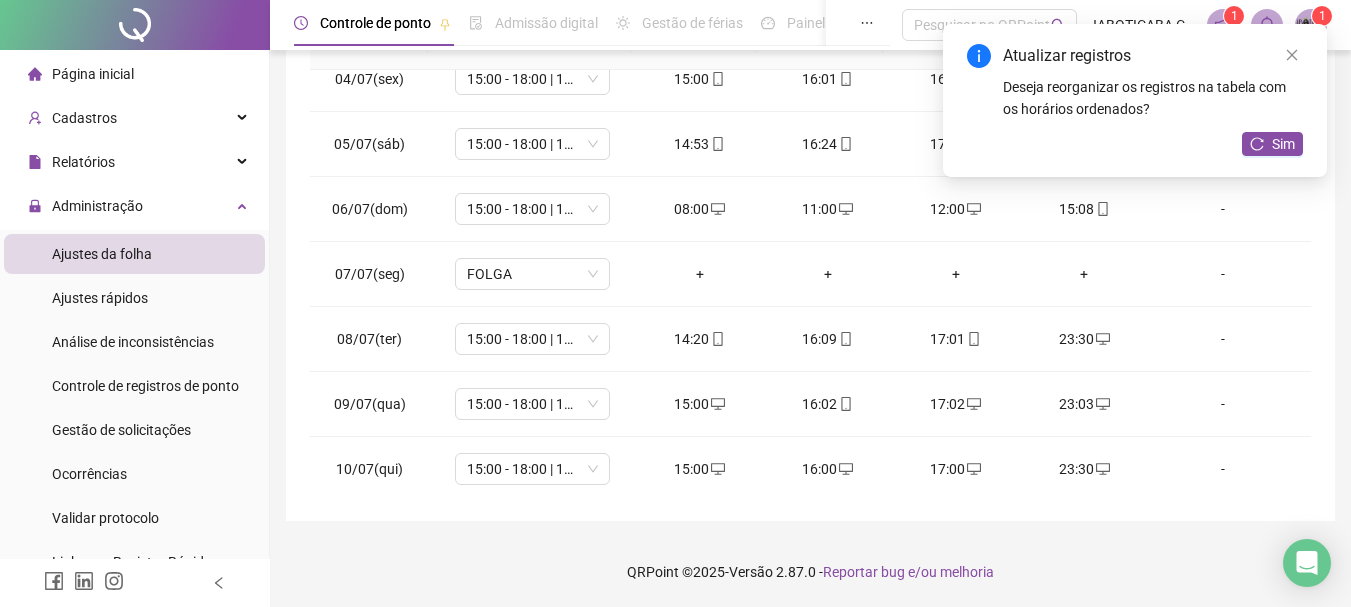 scroll, scrollTop: 418, scrollLeft: 0, axis: vertical 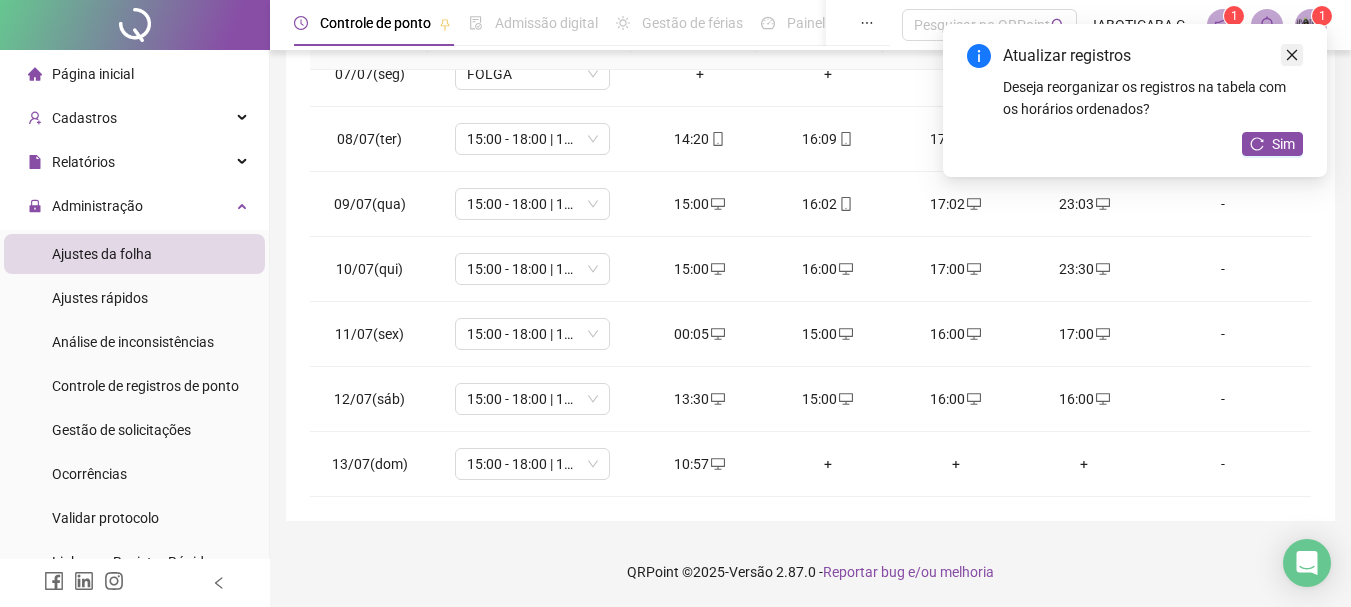 click 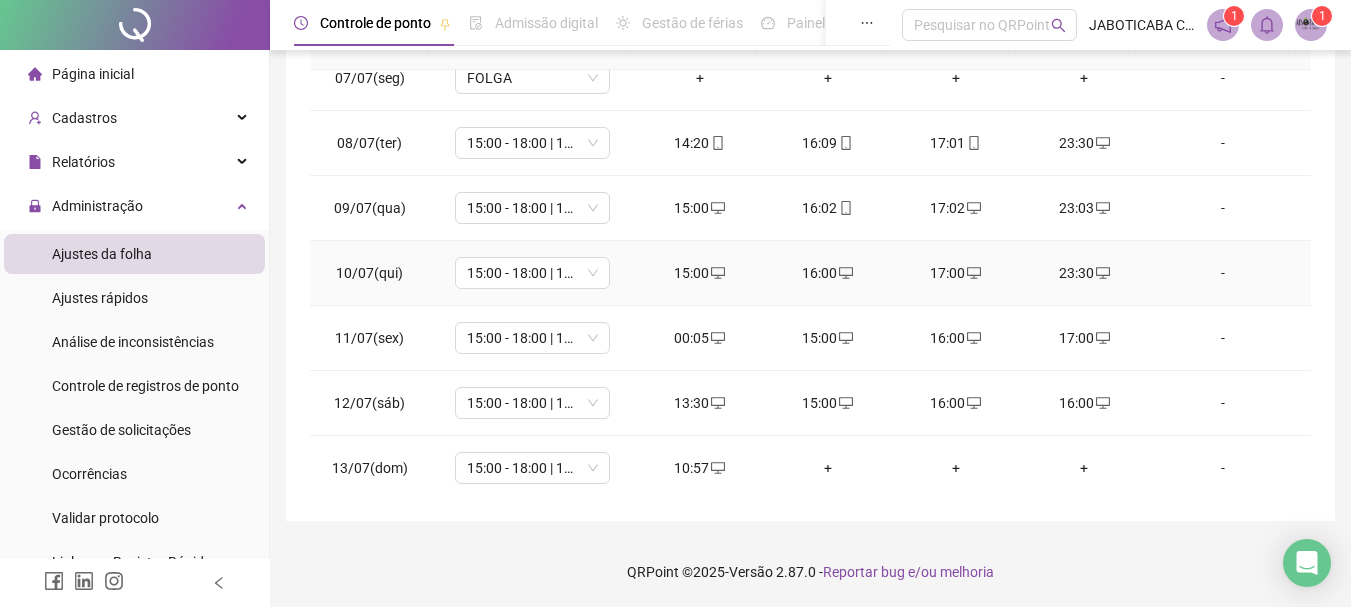 scroll, scrollTop: 418, scrollLeft: 0, axis: vertical 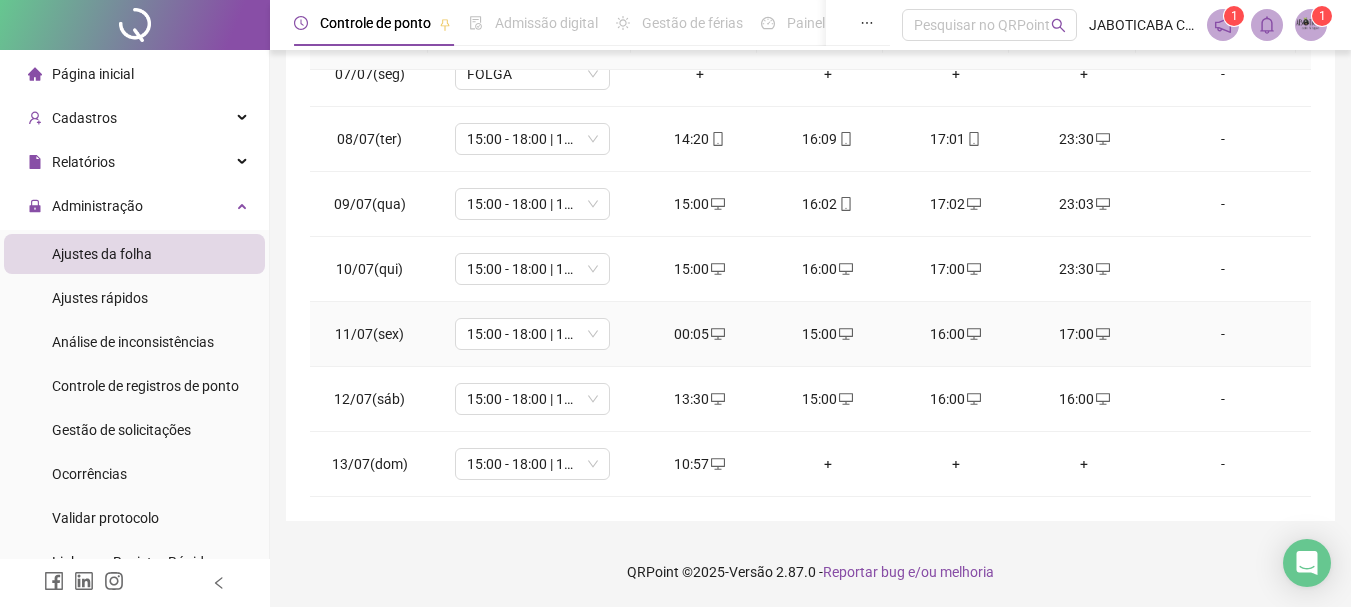 click on "00:05" at bounding box center (700, 334) 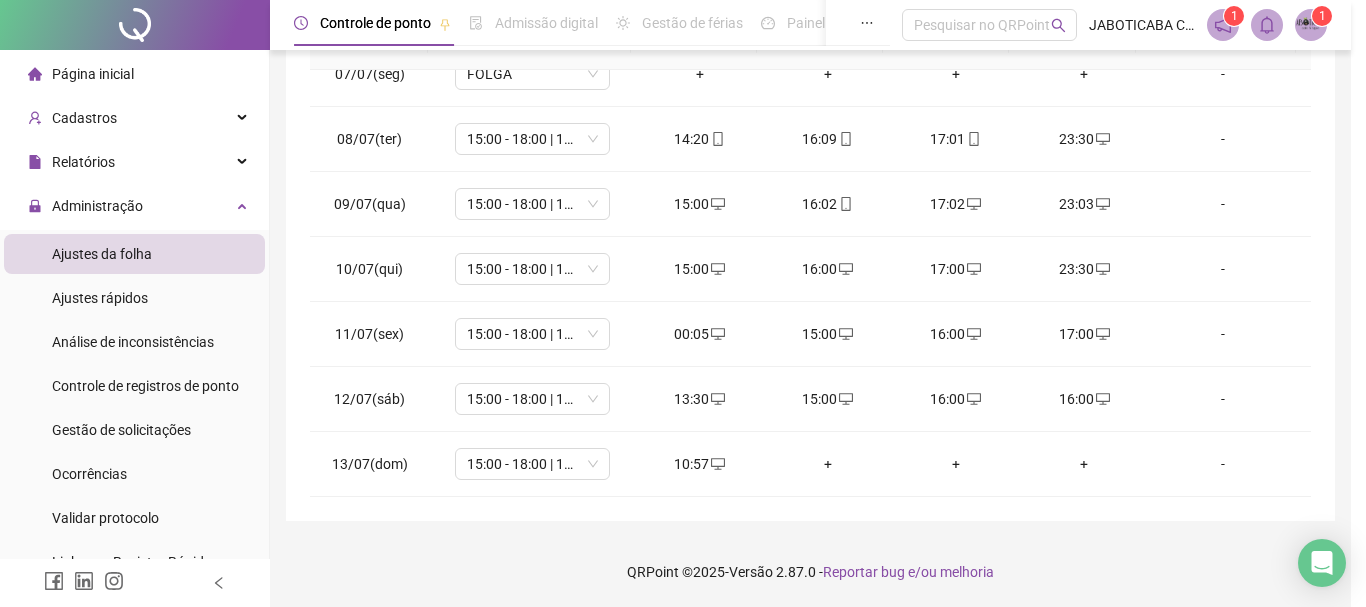 type on "**********" 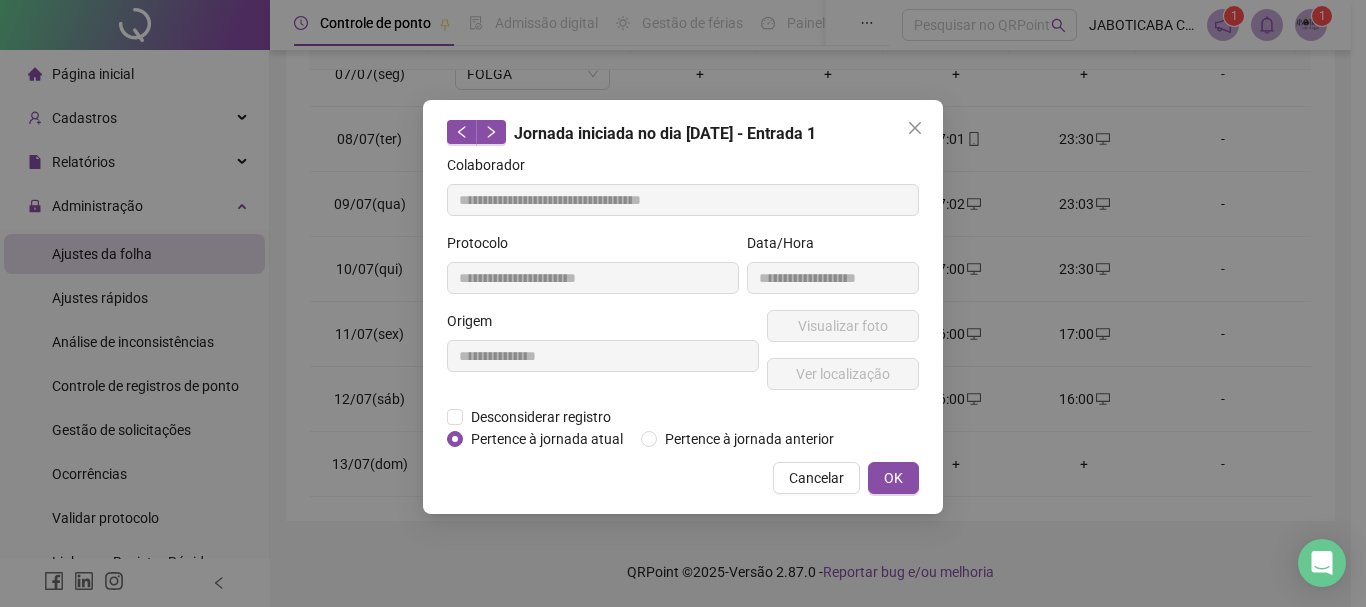 click on "**********" at bounding box center (683, 307) 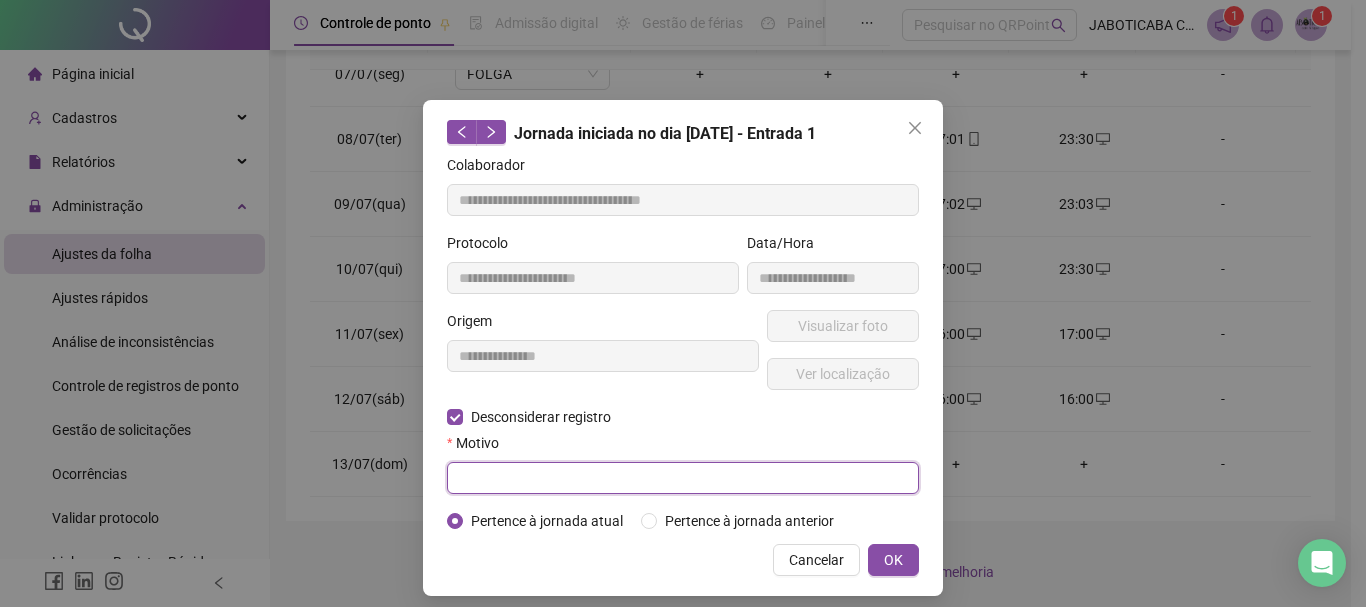 click at bounding box center [683, 478] 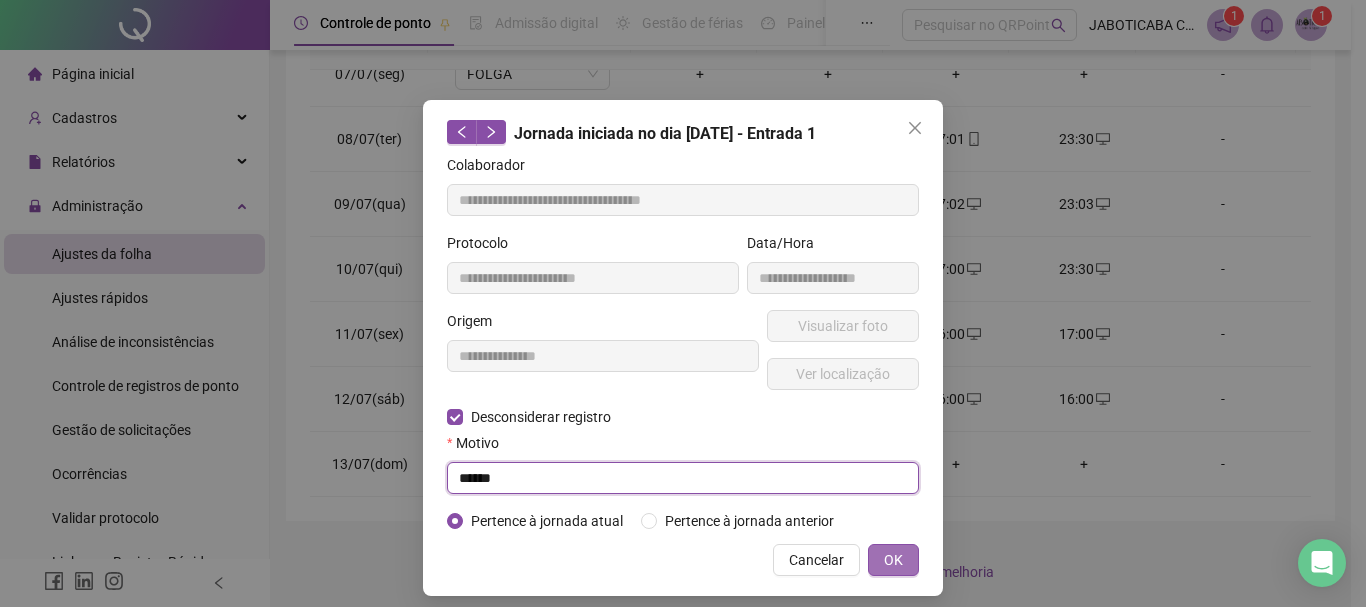 type on "******" 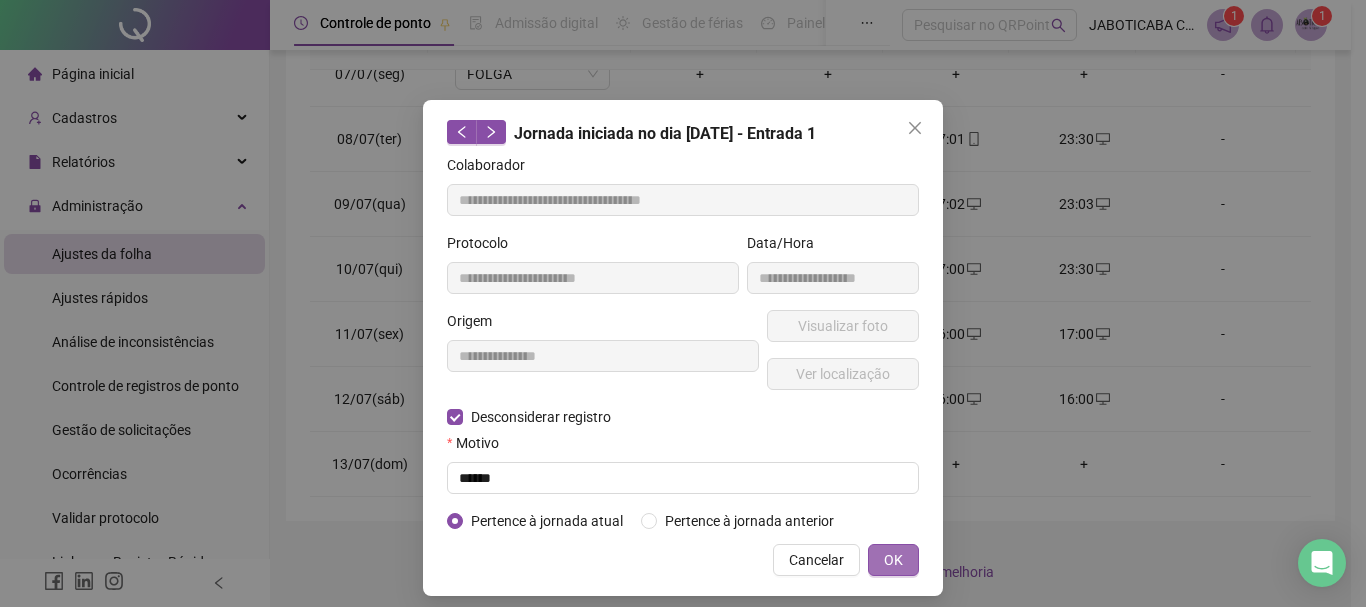 click on "OK" at bounding box center (893, 560) 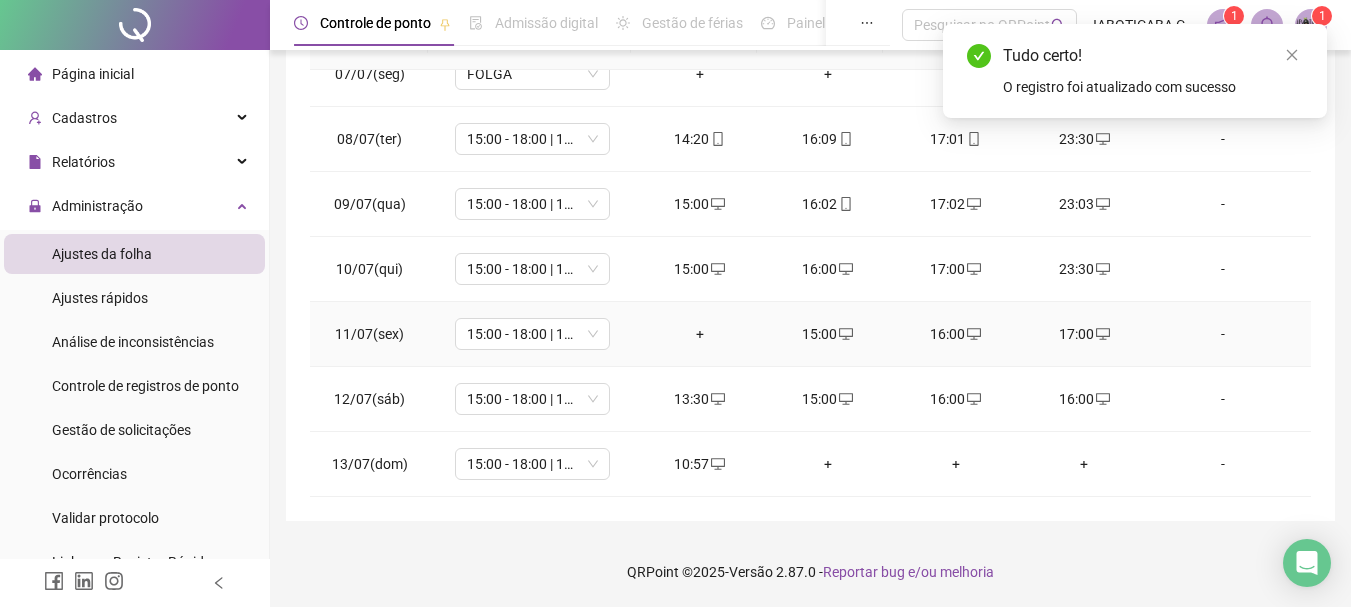 click on "+" at bounding box center [700, 334] 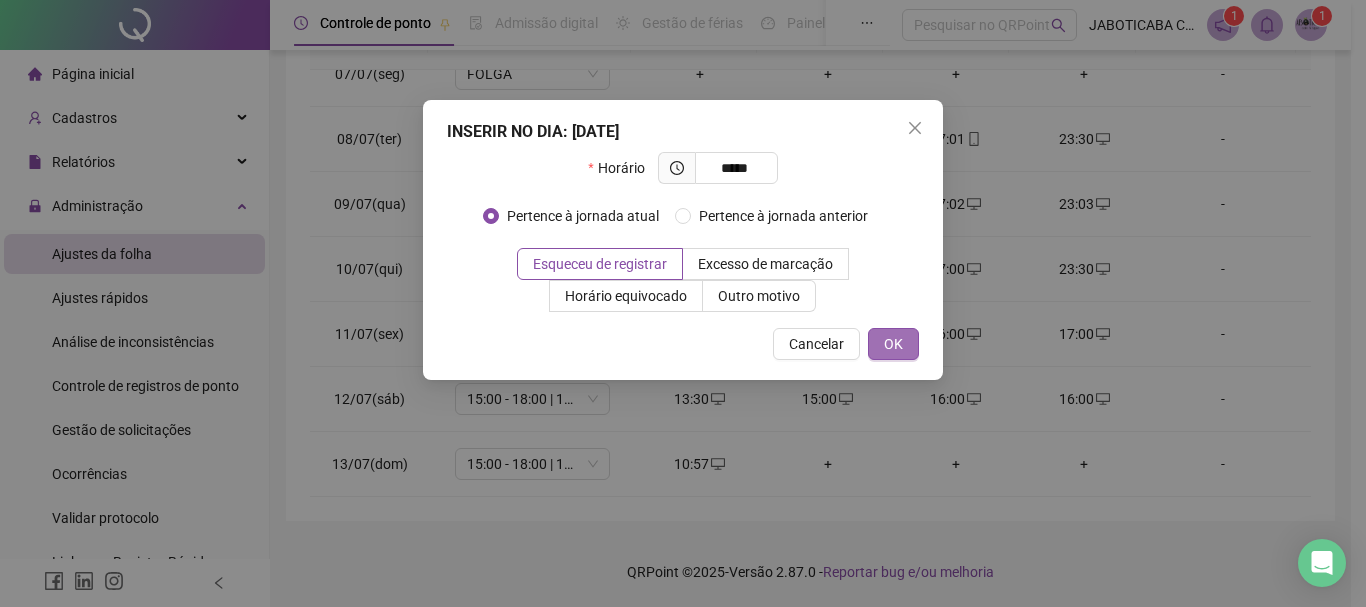 type on "*****" 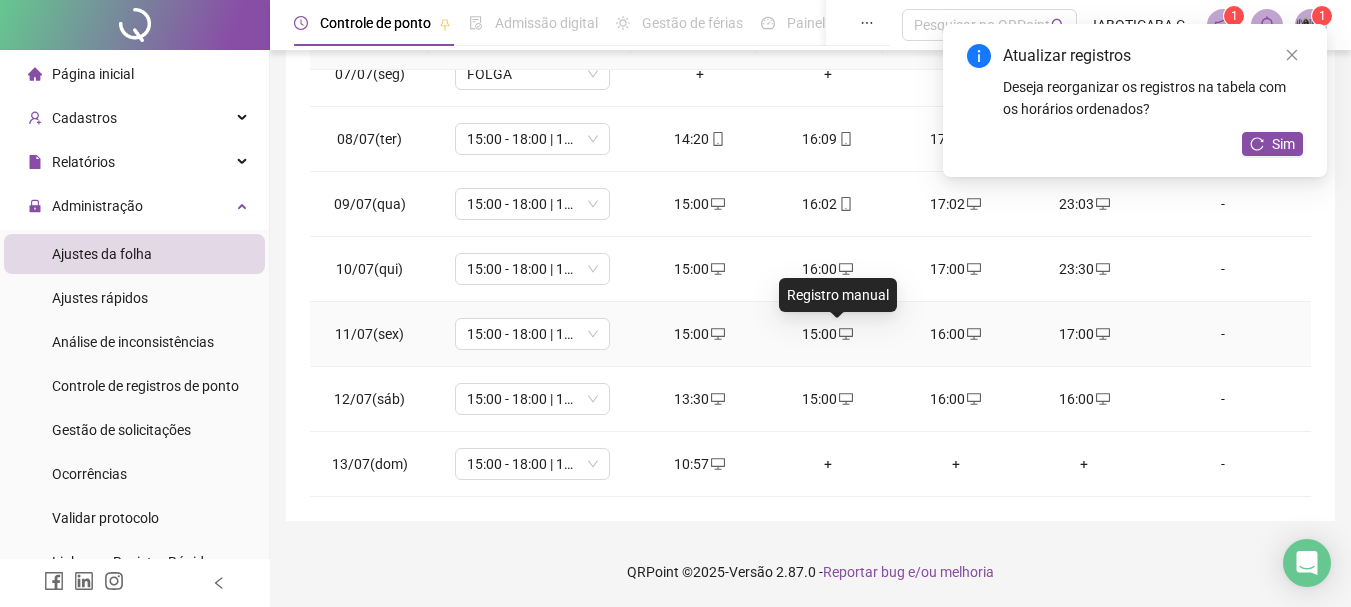 click 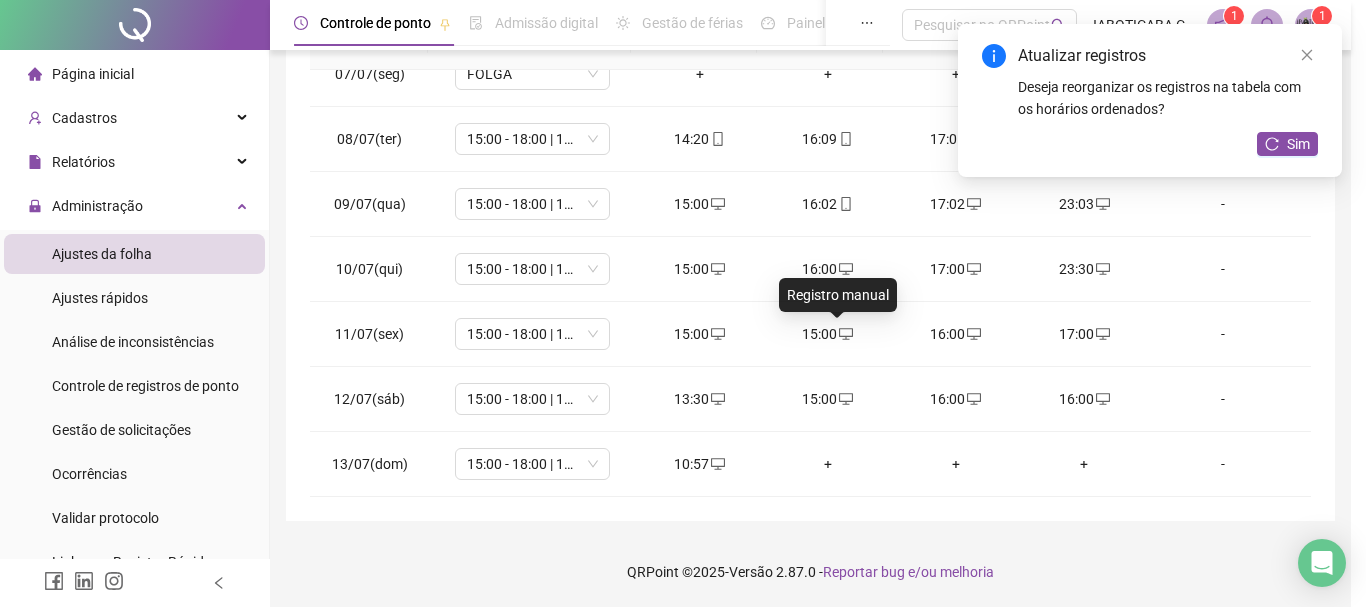 type on "**********" 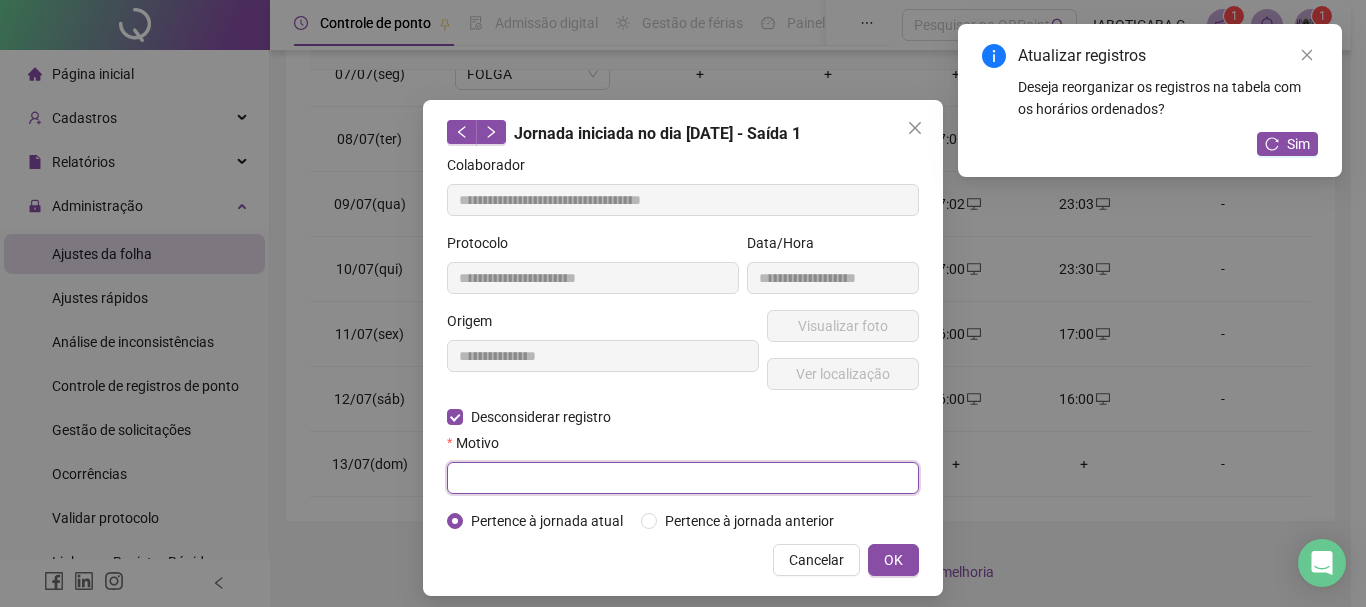 click at bounding box center (683, 478) 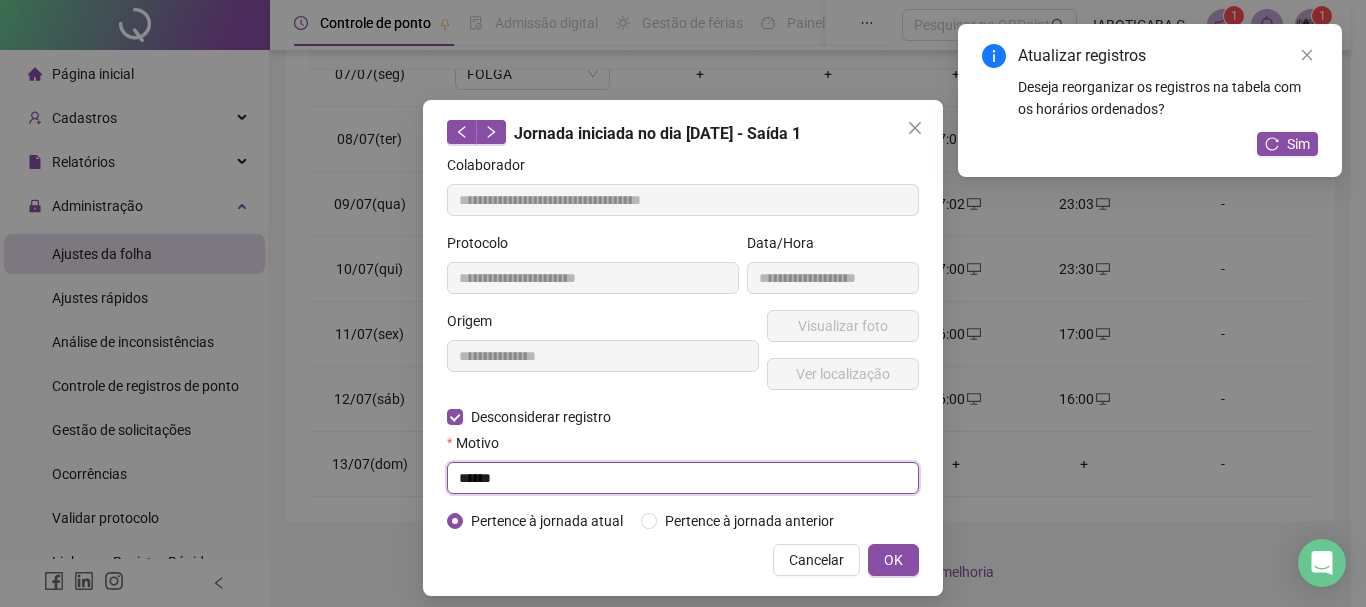 type on "******" 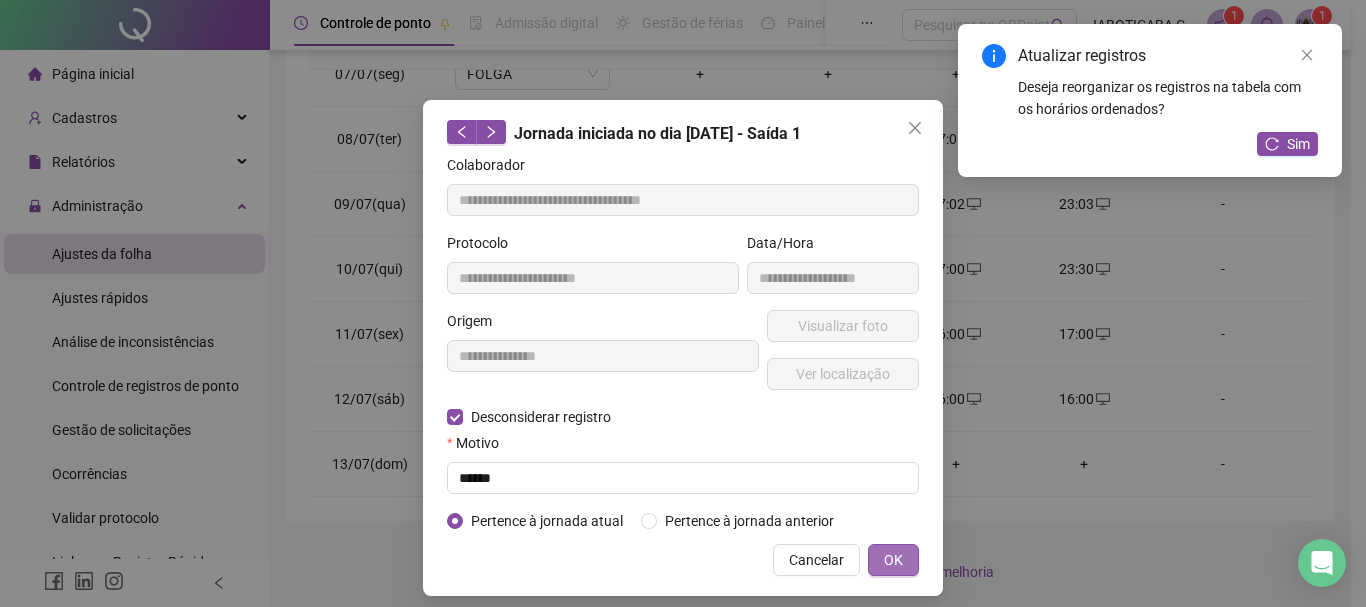 click on "OK" at bounding box center (893, 560) 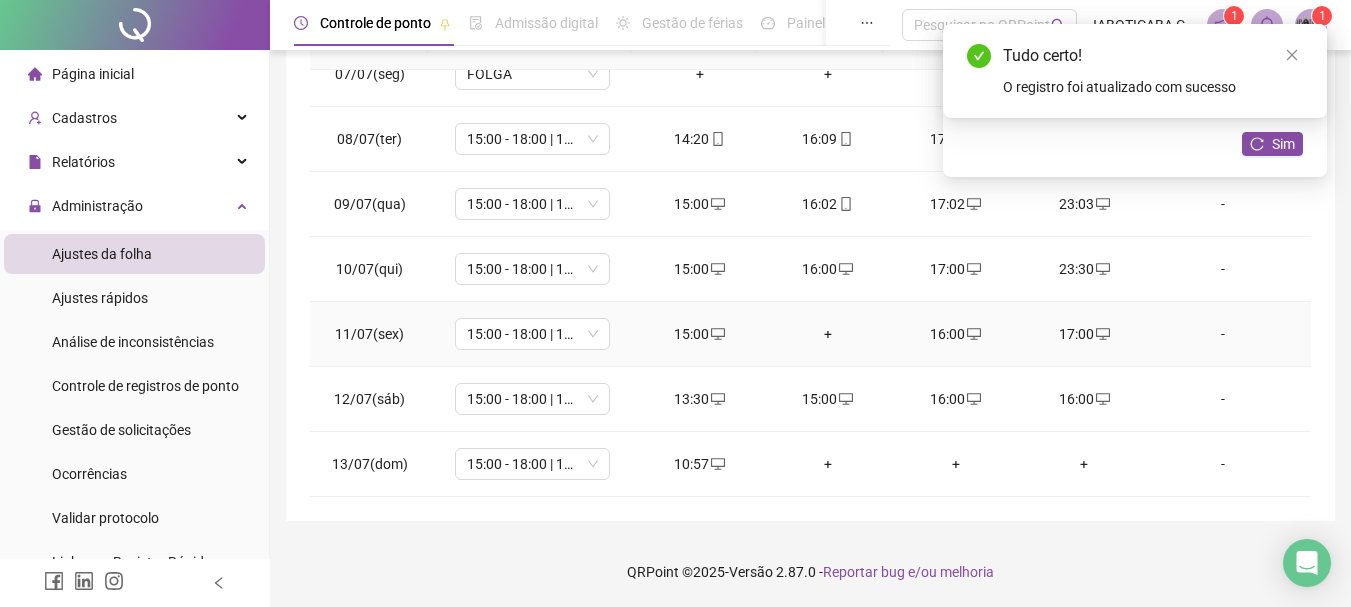 click on "+" at bounding box center [828, 334] 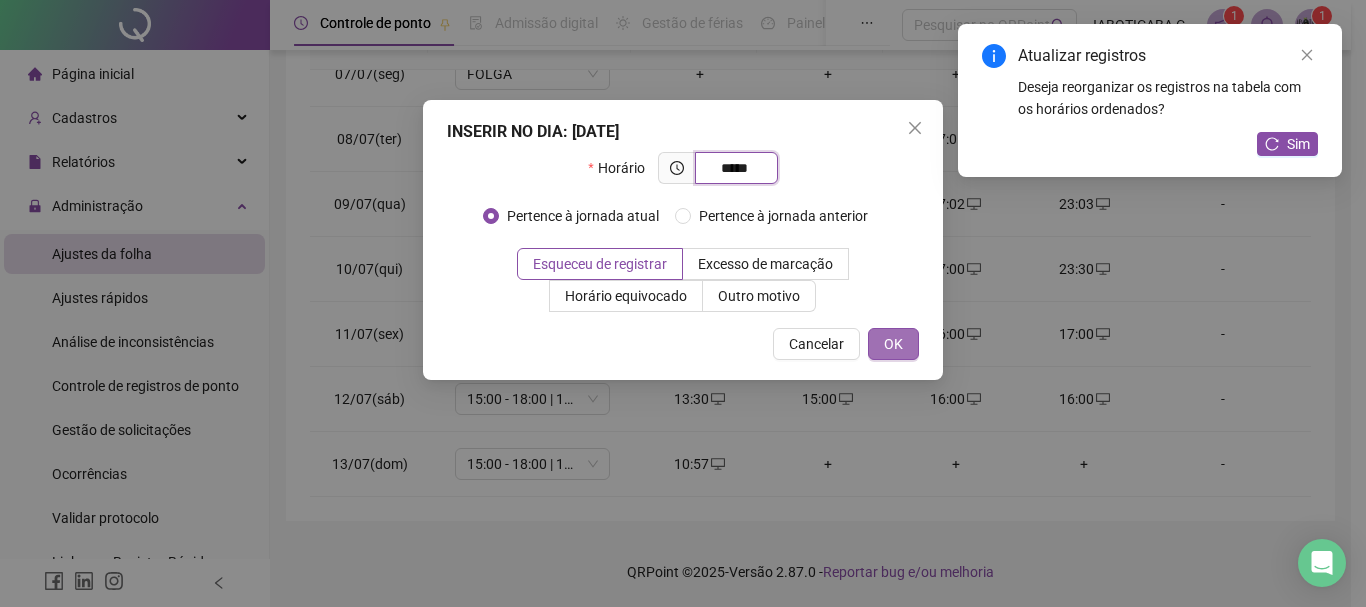 type on "*****" 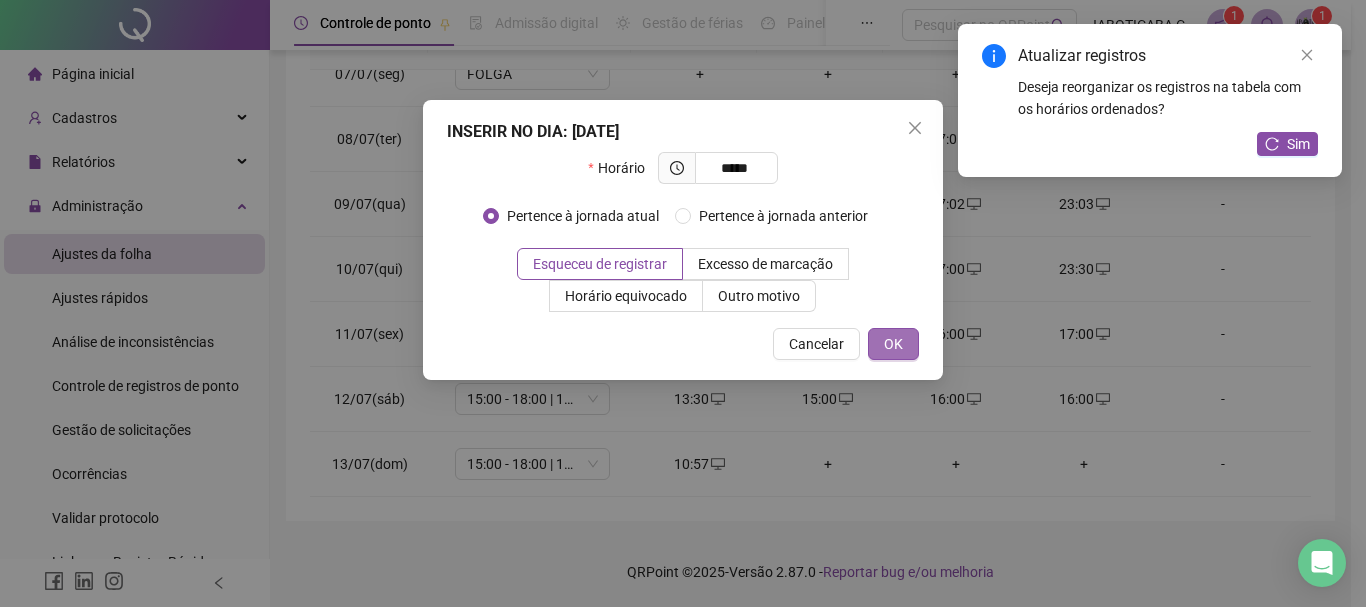 click on "OK" at bounding box center [893, 344] 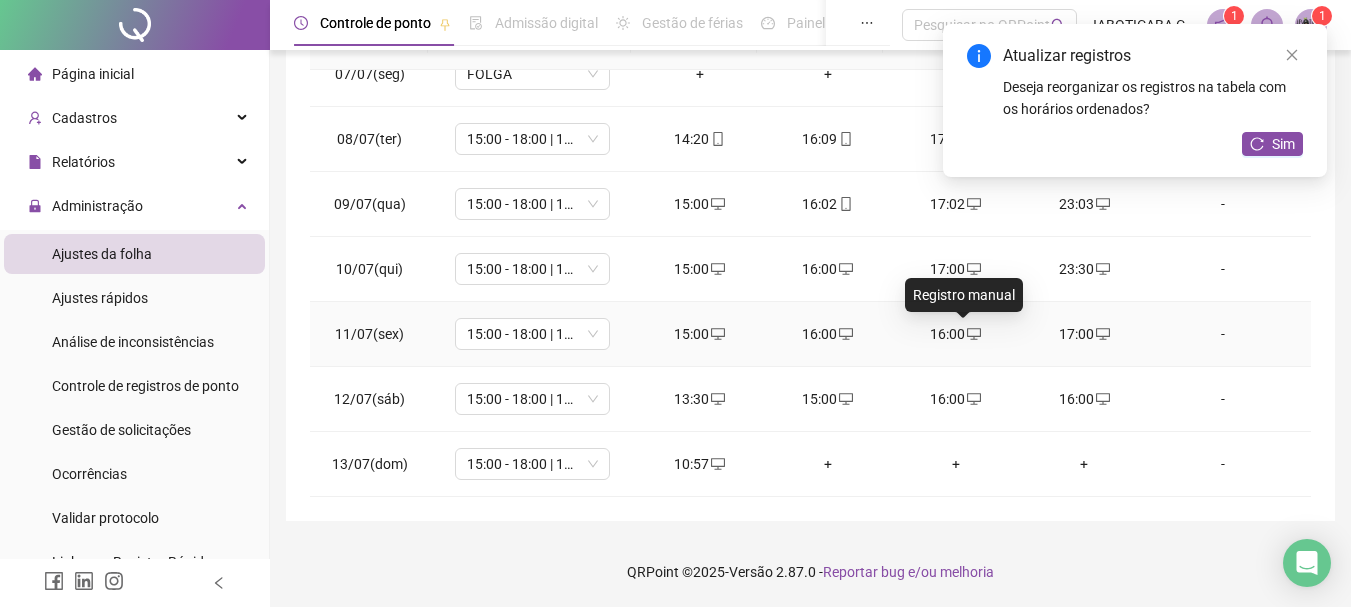 click 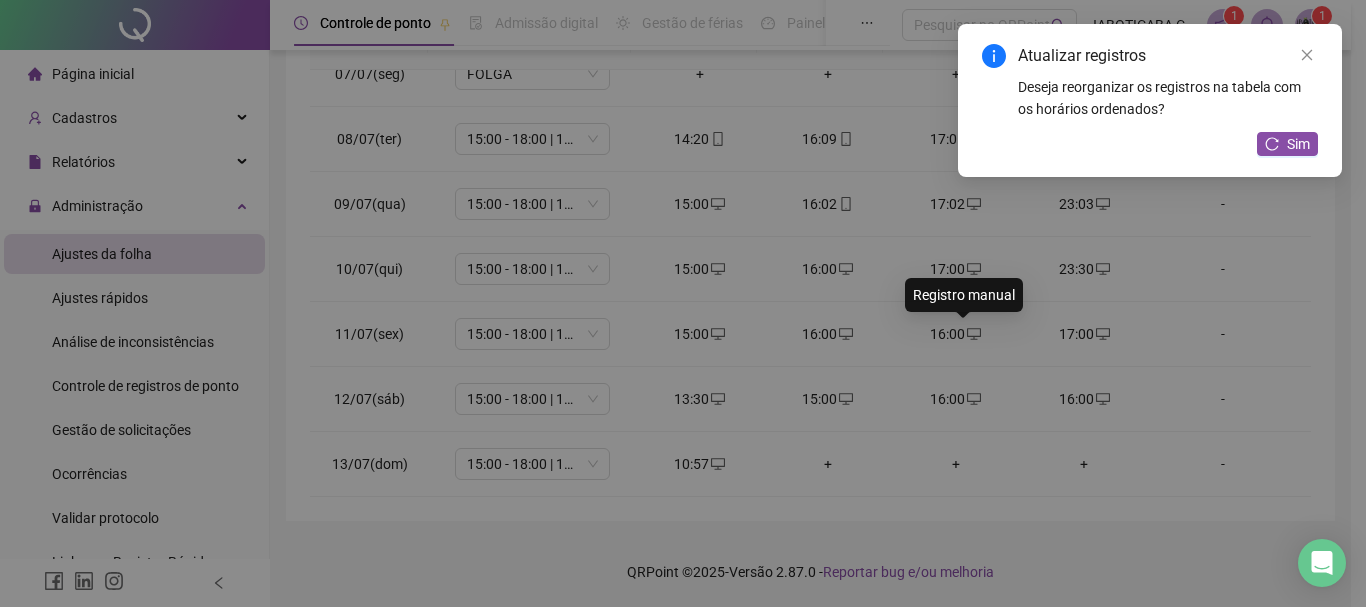 type on "**********" 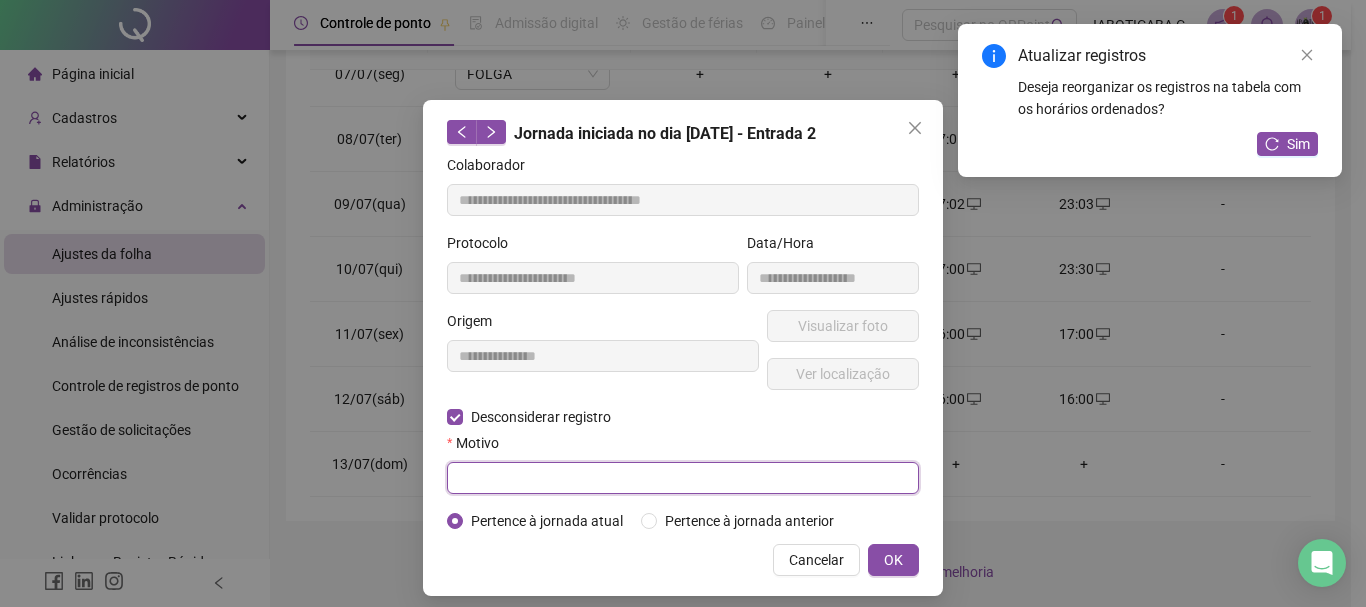 click at bounding box center [683, 478] 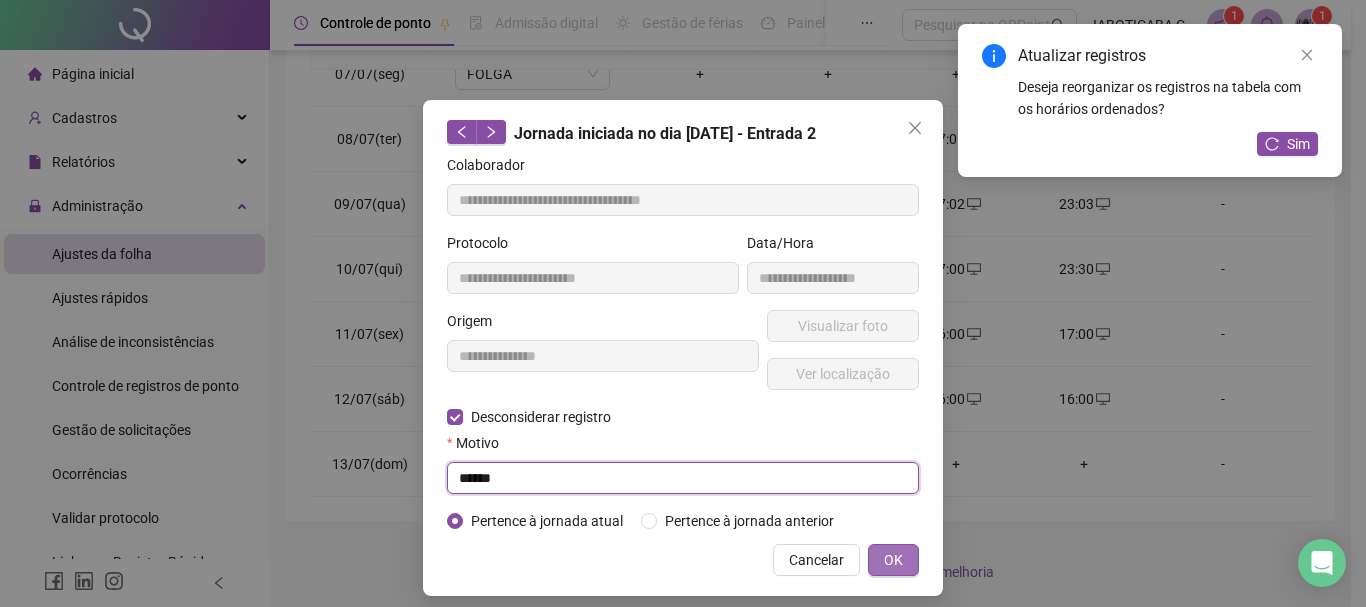 type on "******" 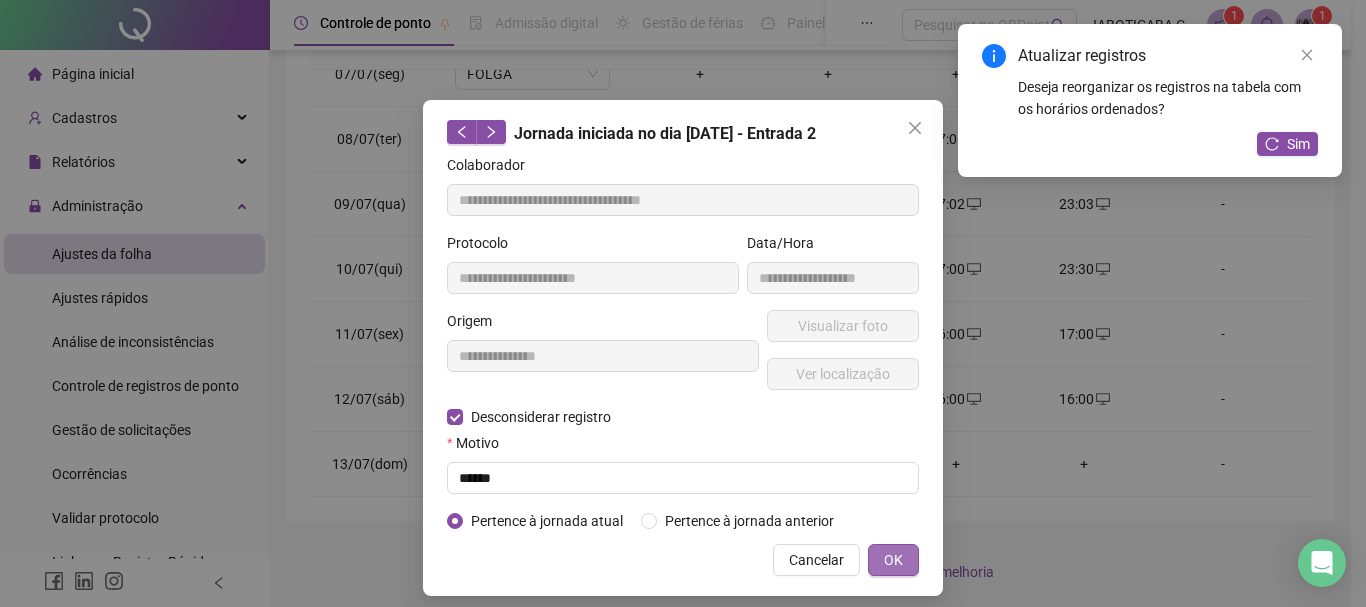 click on "OK" at bounding box center [893, 560] 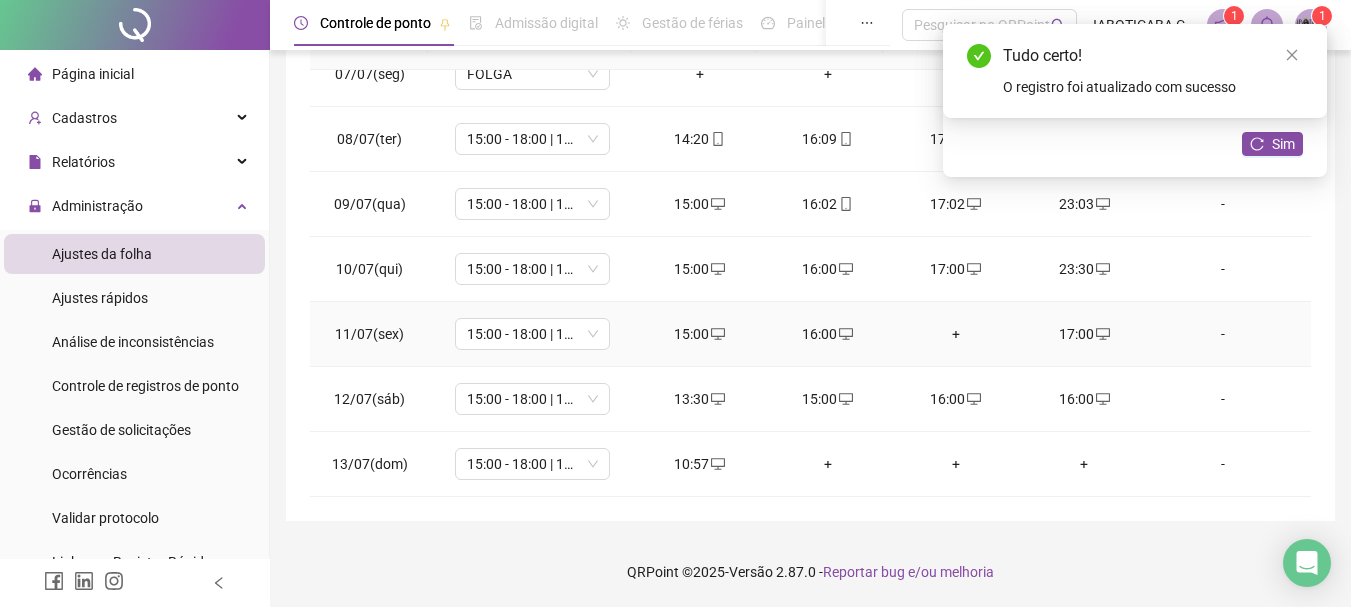 click on "+" at bounding box center (956, 334) 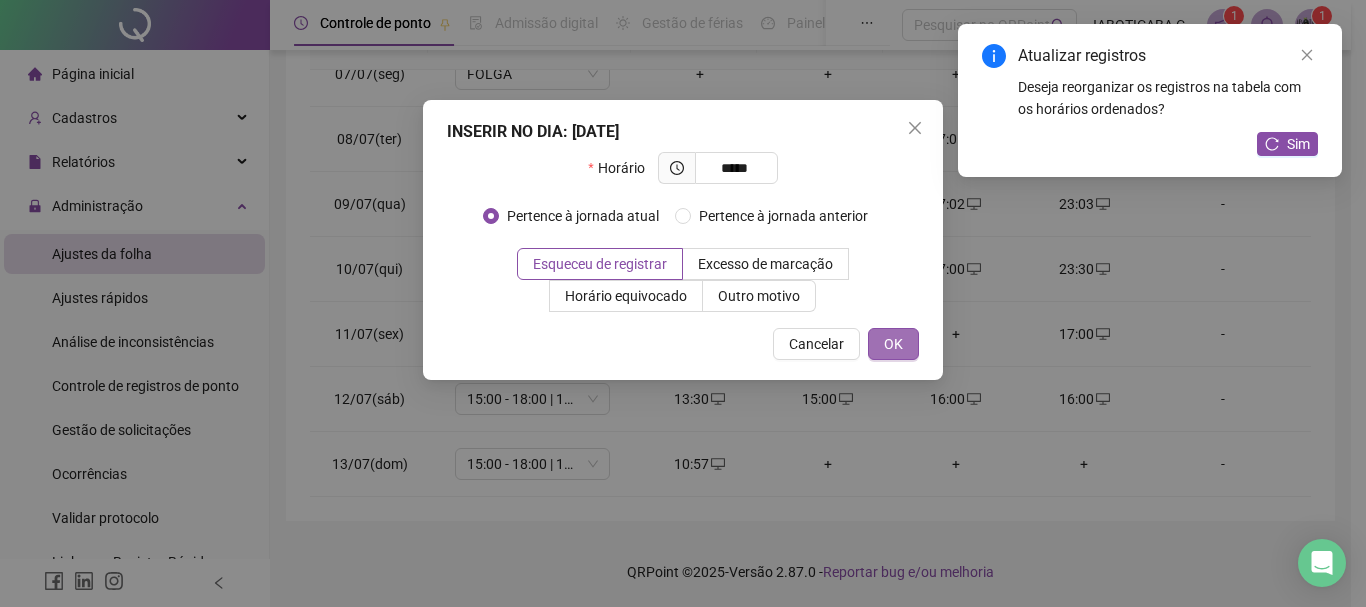 type on "*****" 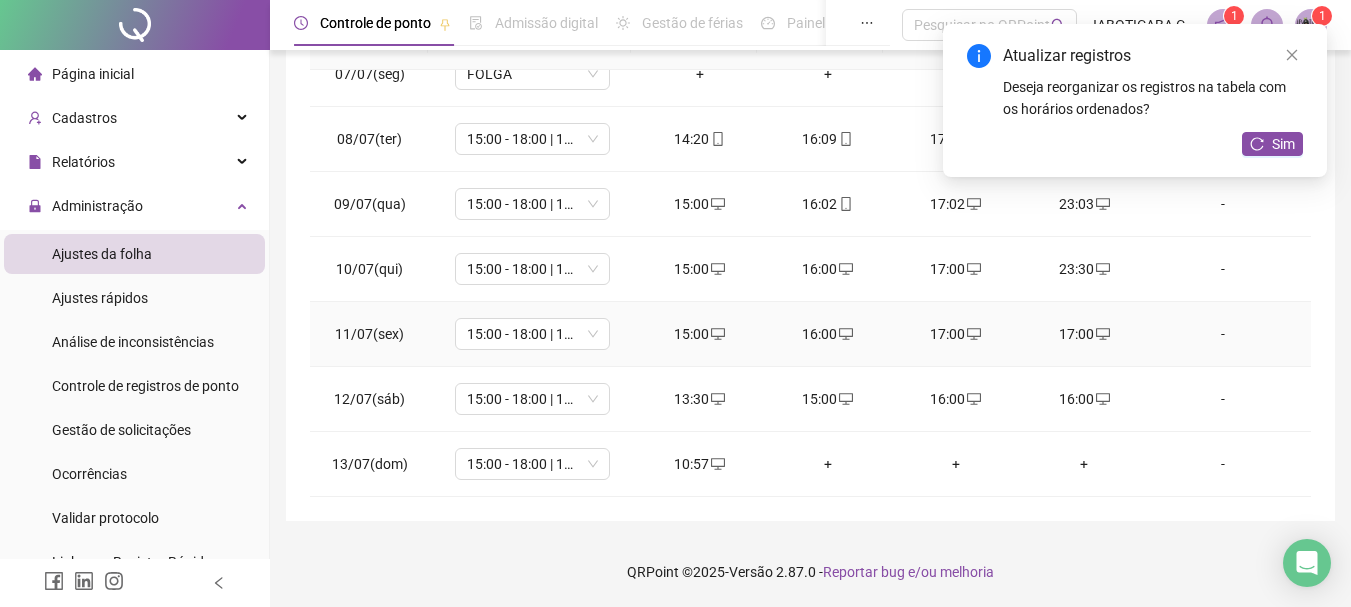 click on "17:00" at bounding box center (1084, 334) 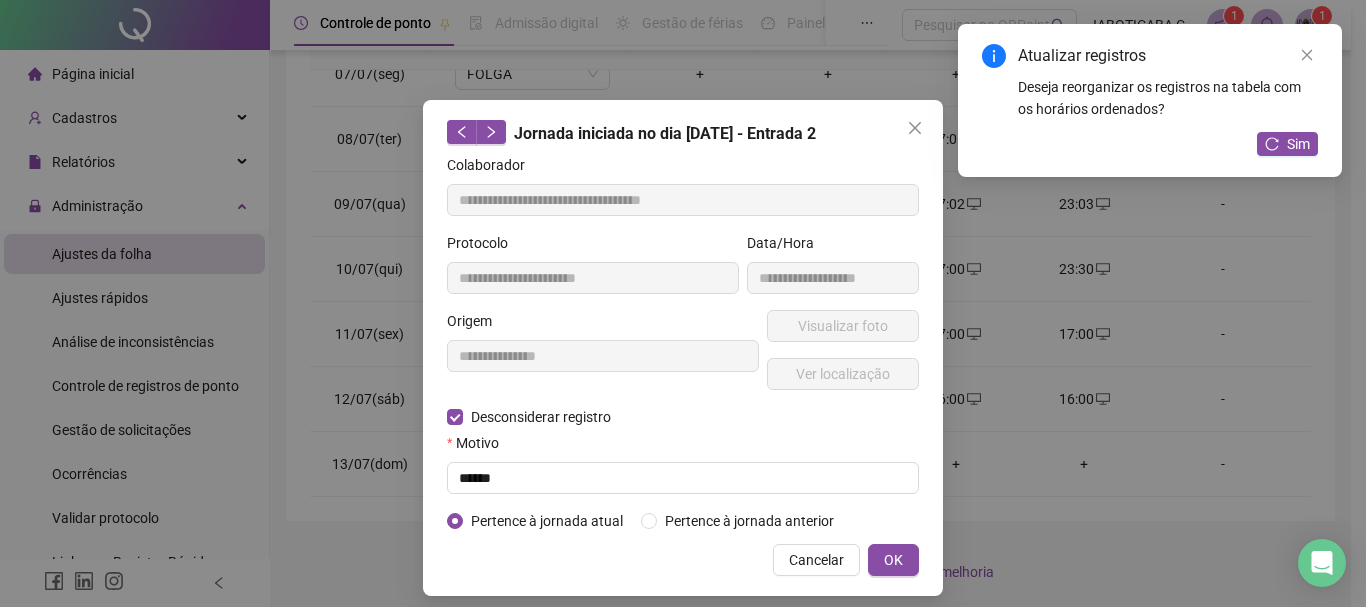 type on "**********" 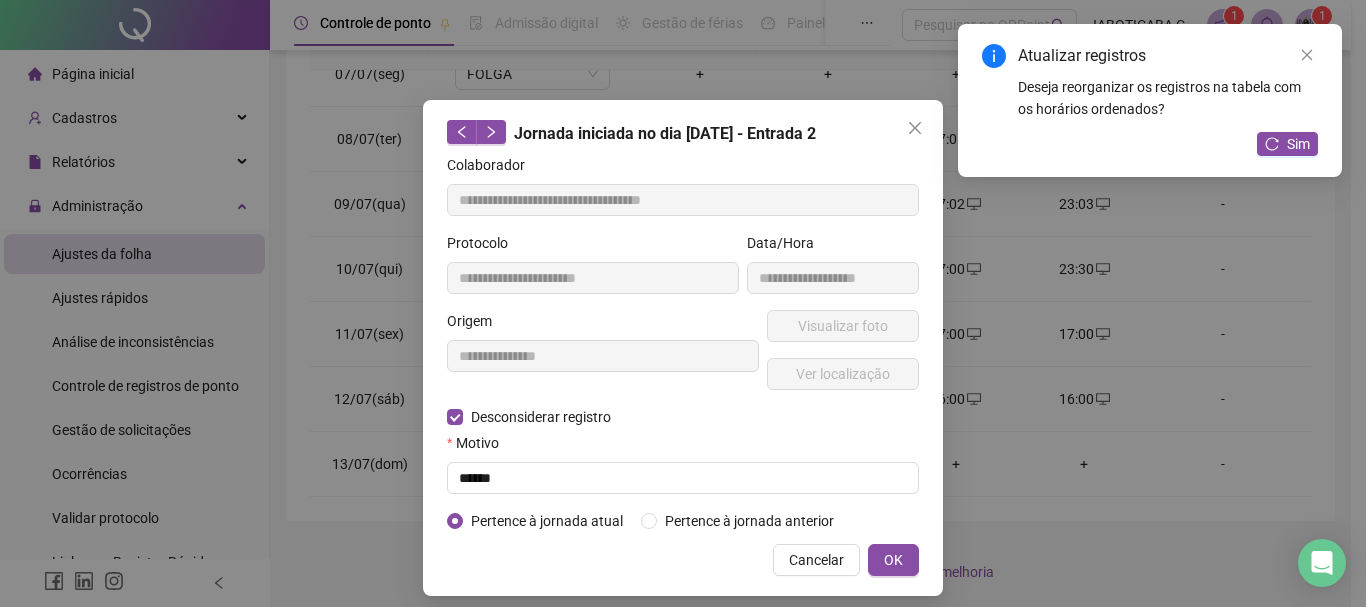type on "**********" 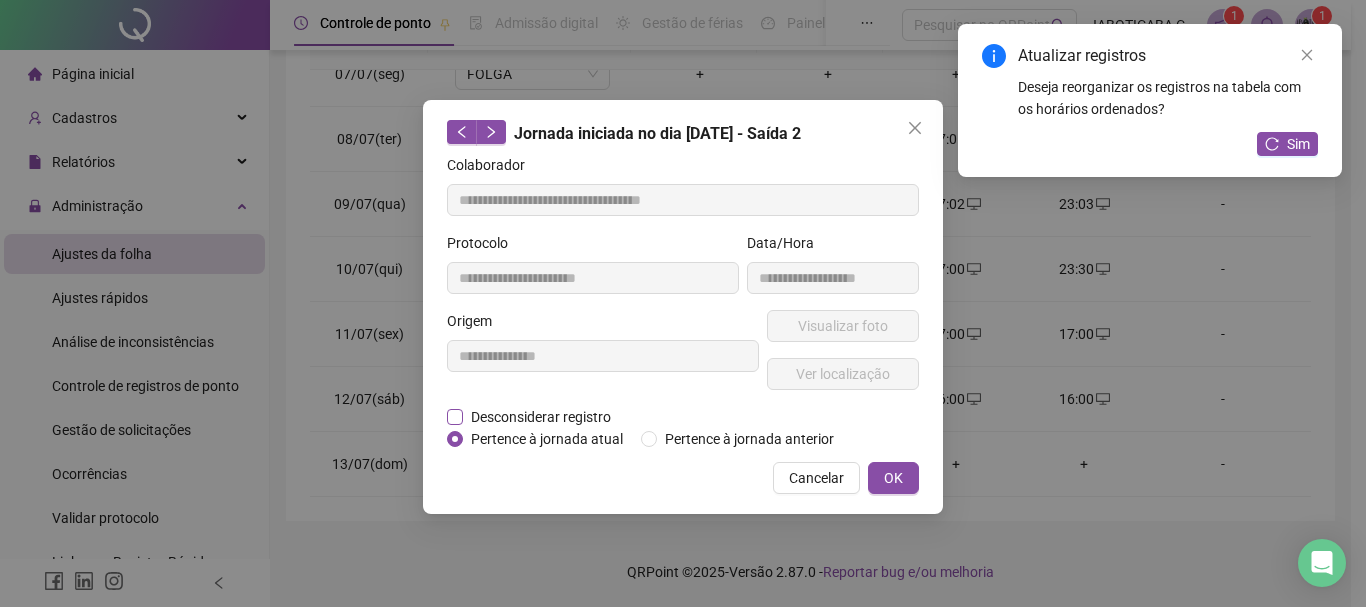 click on "Desconsiderar registro" at bounding box center [541, 417] 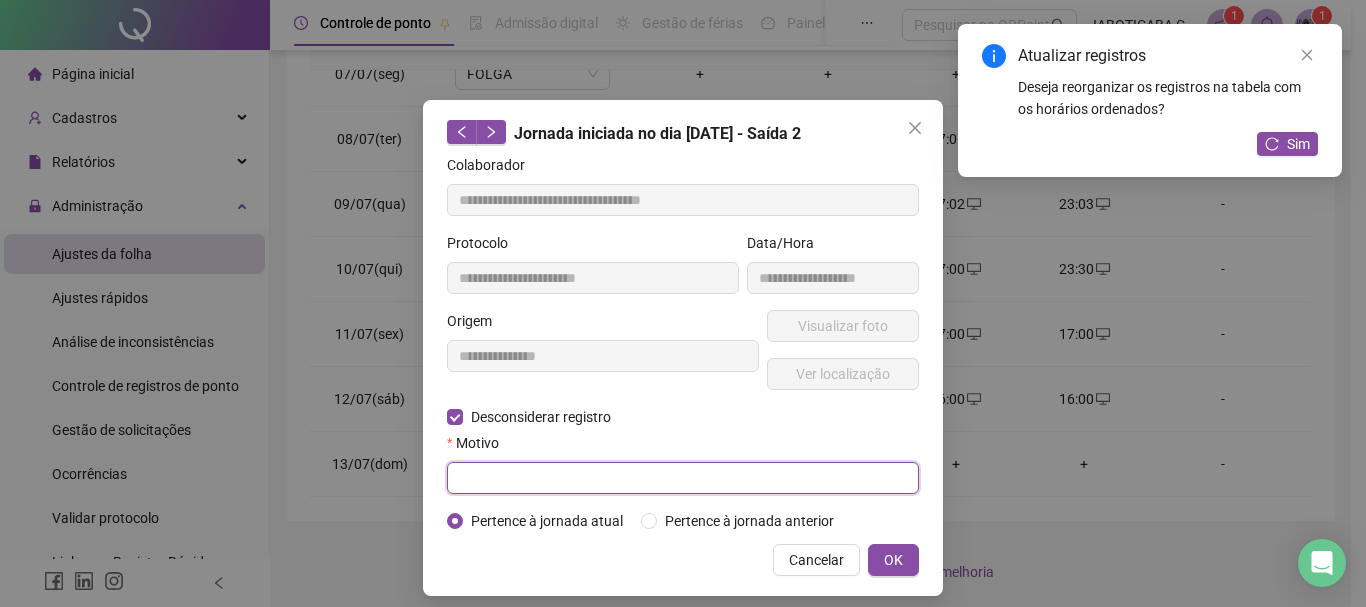 click at bounding box center (683, 478) 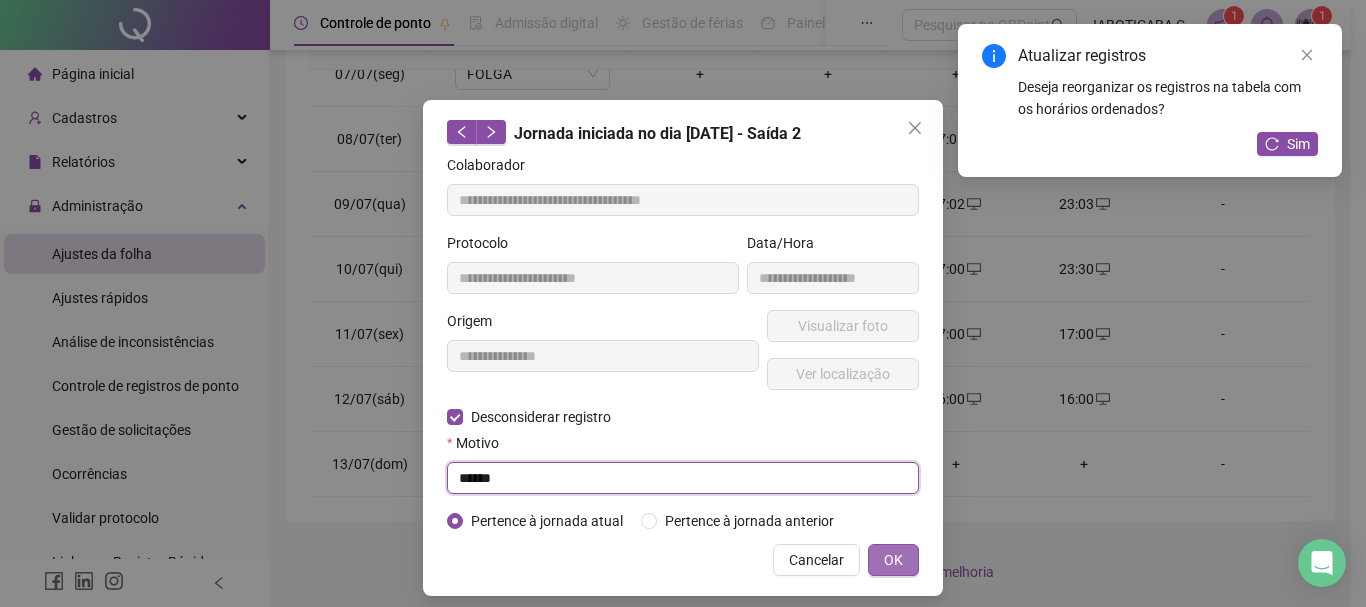 type on "******" 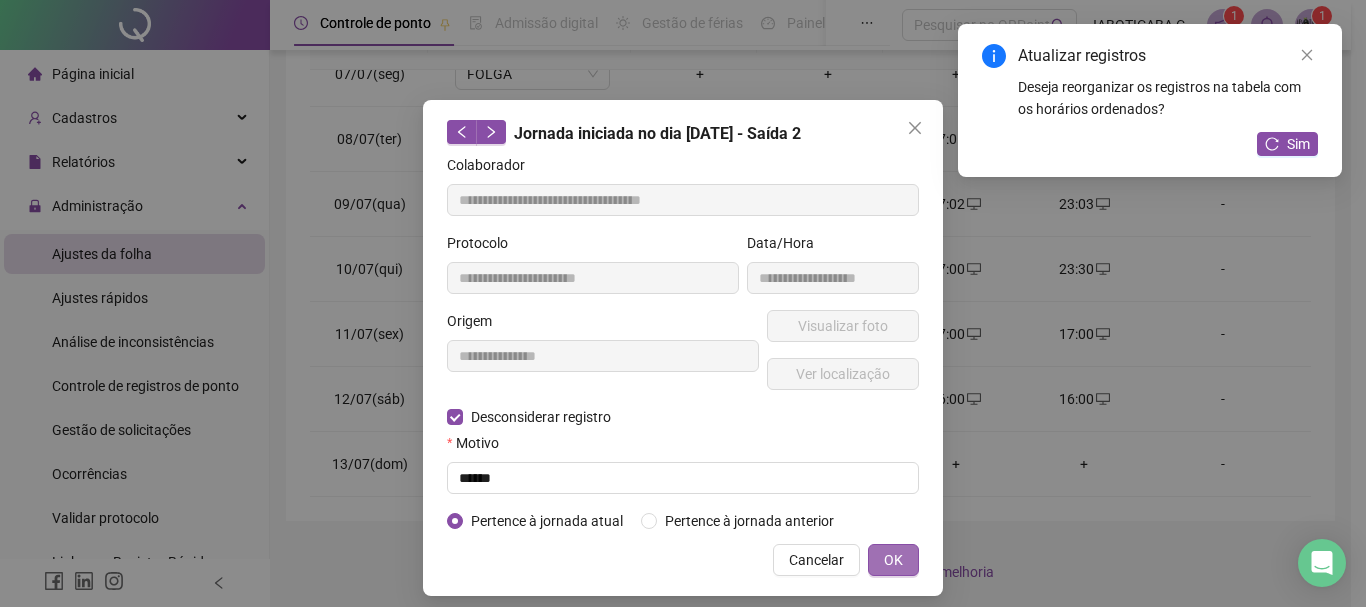 click on "OK" at bounding box center (893, 560) 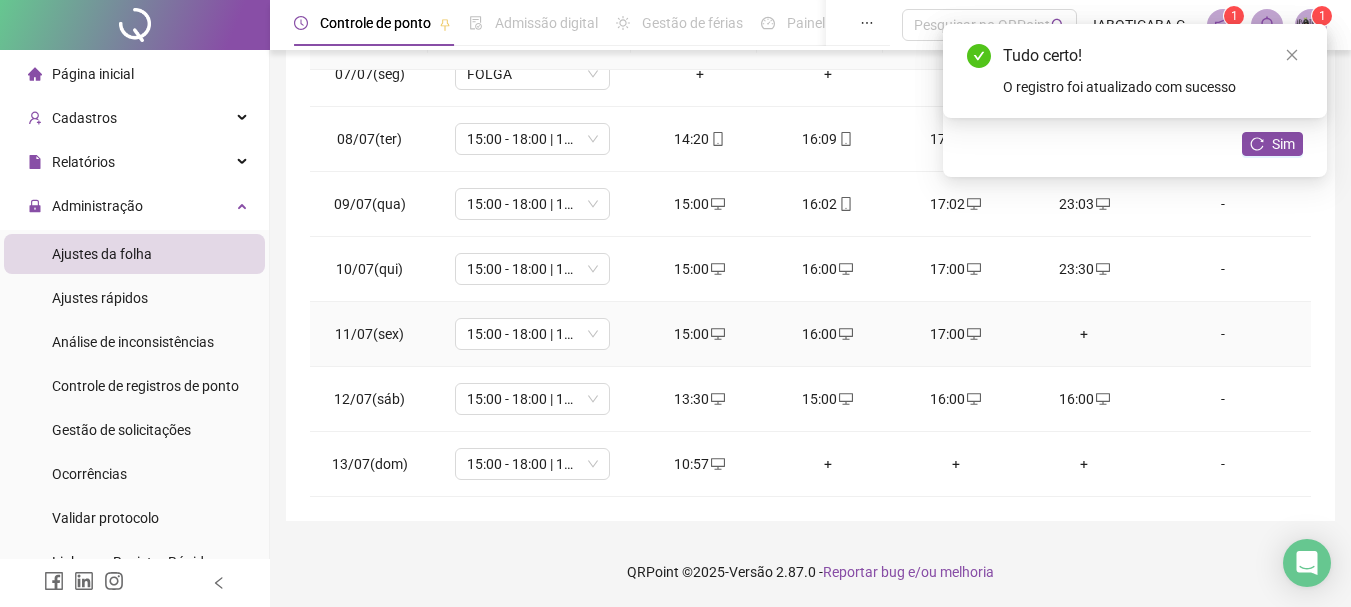 click on "+" at bounding box center (1084, 334) 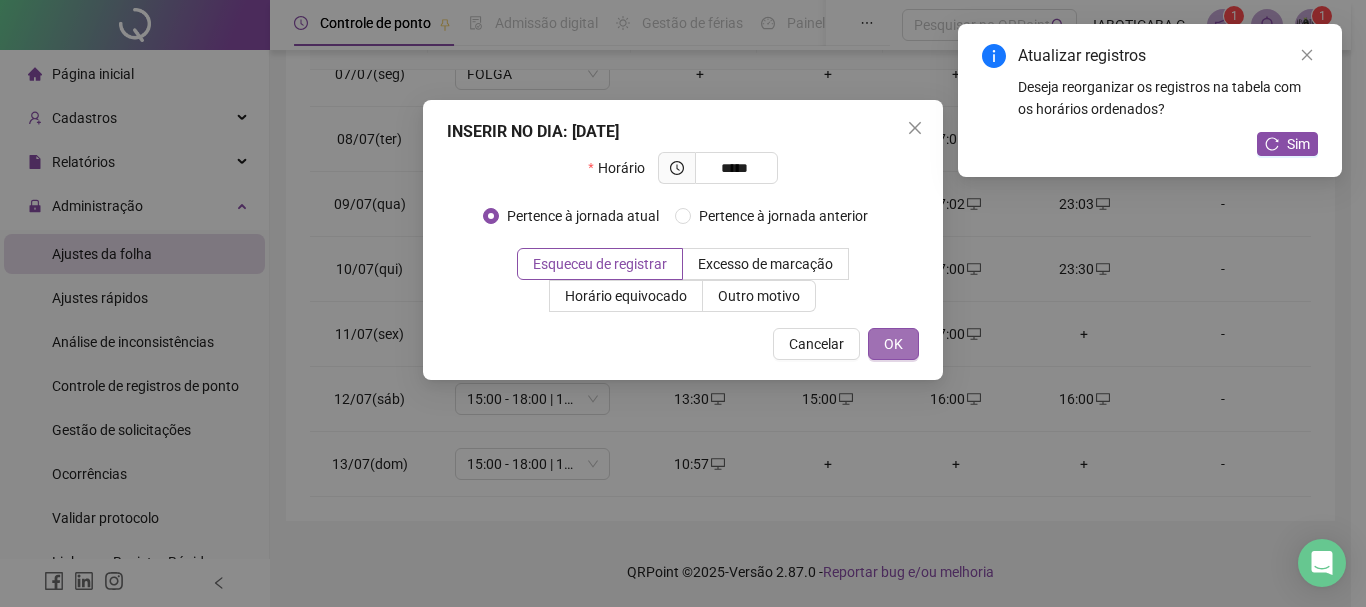 type on "*****" 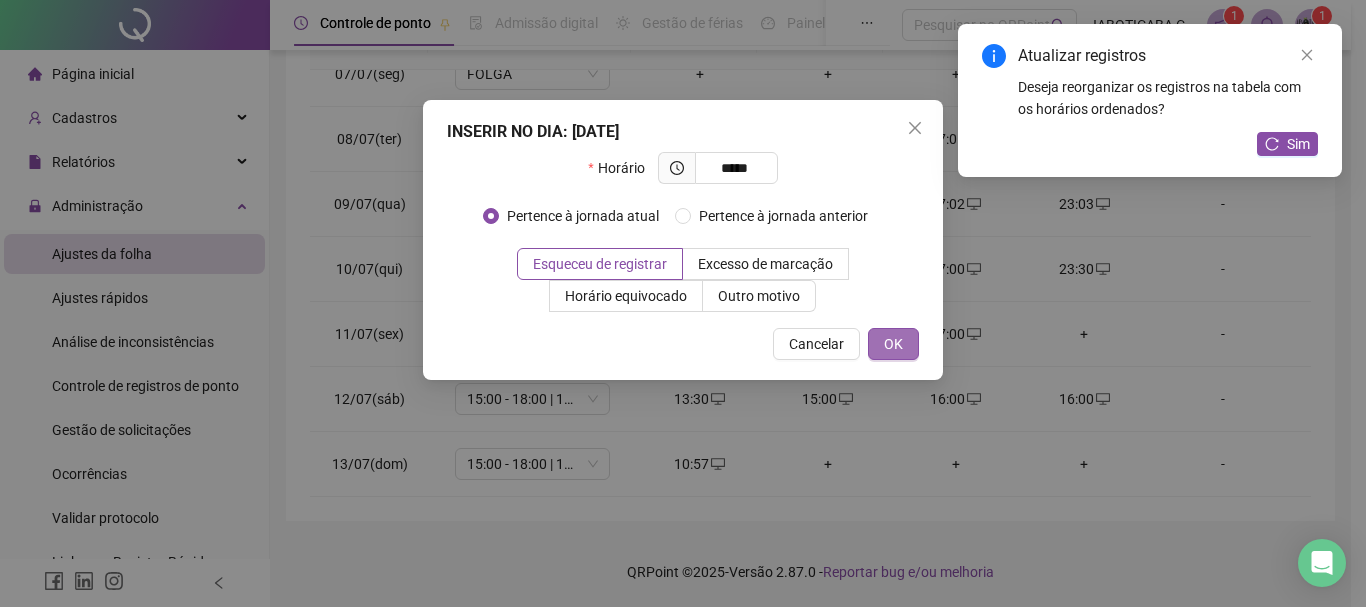 click on "OK" at bounding box center [893, 344] 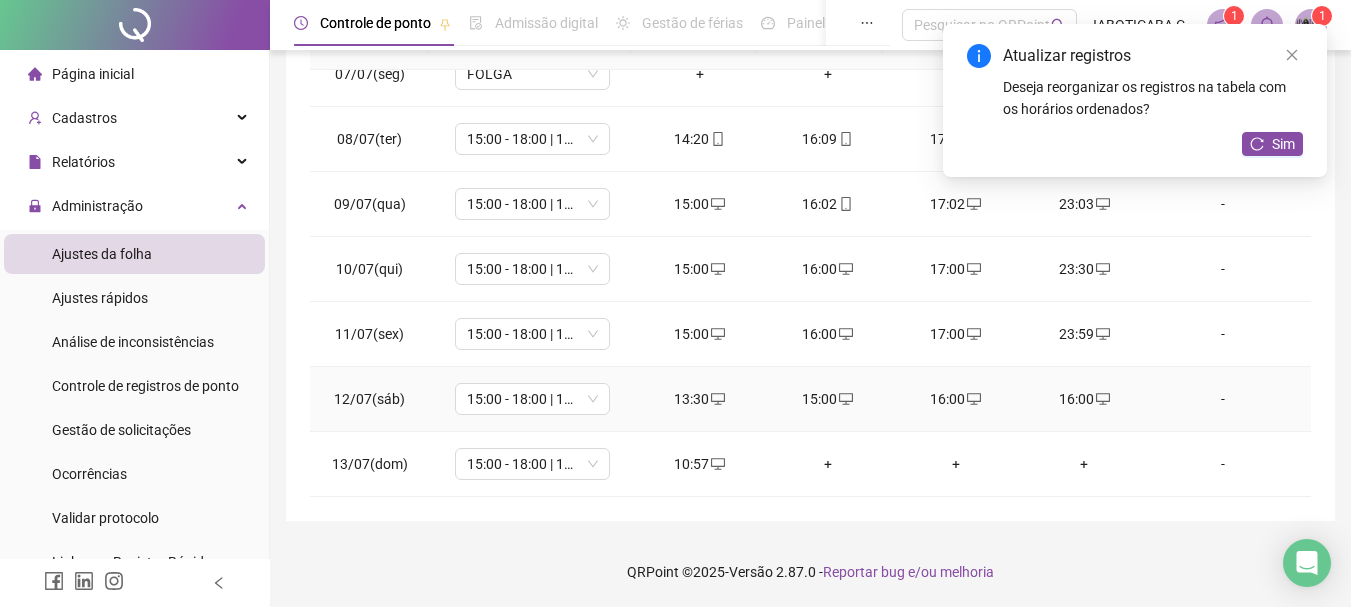 click on "16:00" at bounding box center [1084, 399] 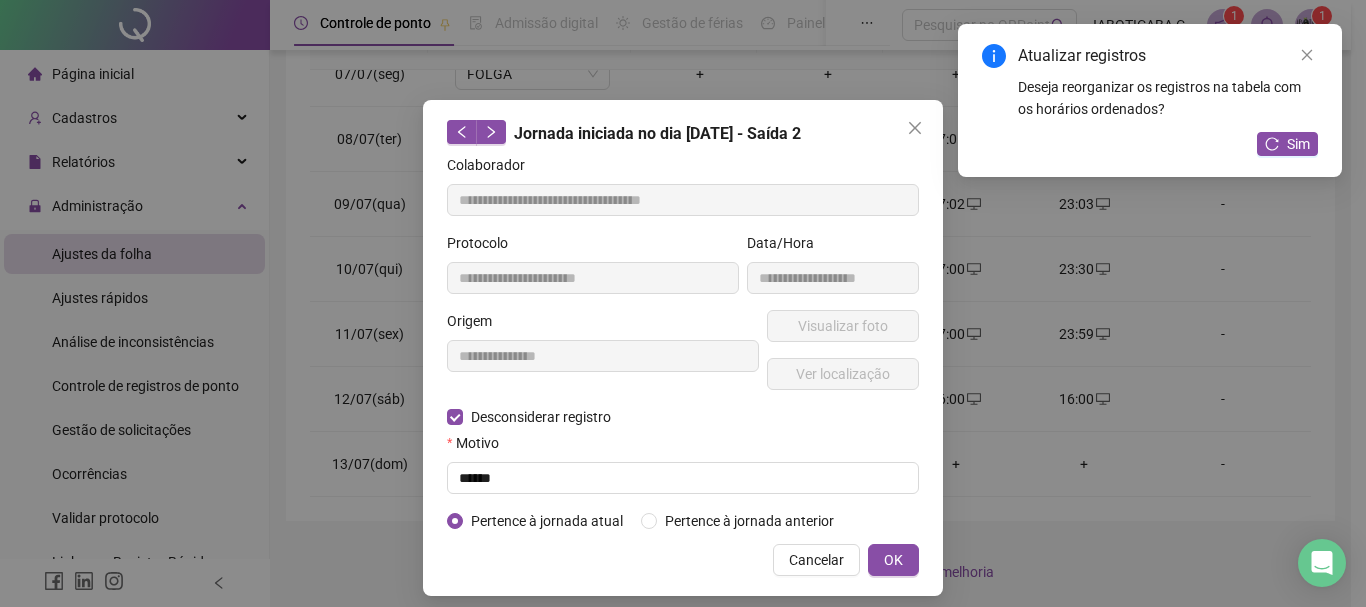 type on "**********" 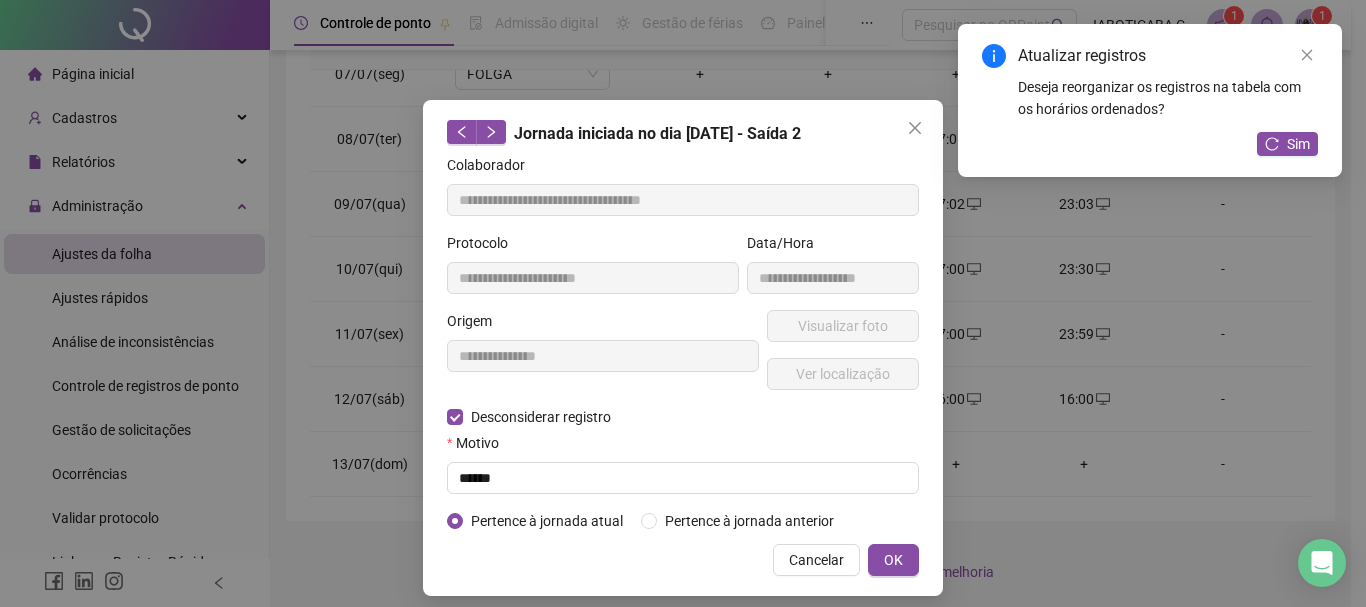 type on "**********" 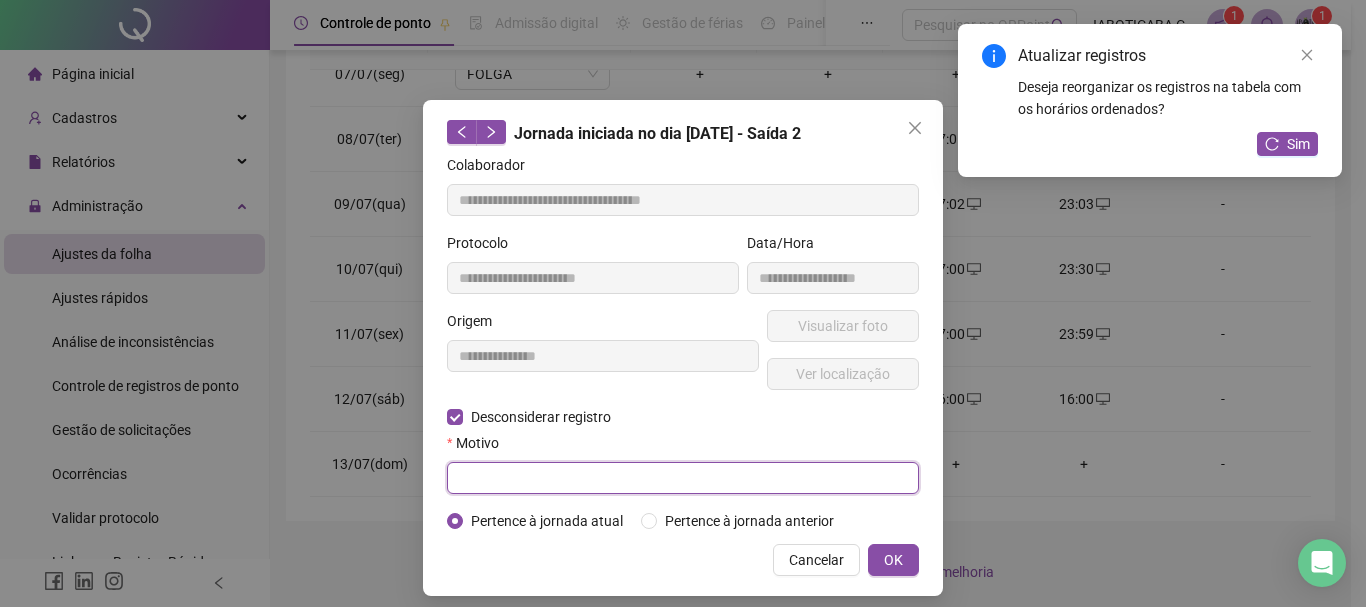 click at bounding box center (683, 478) 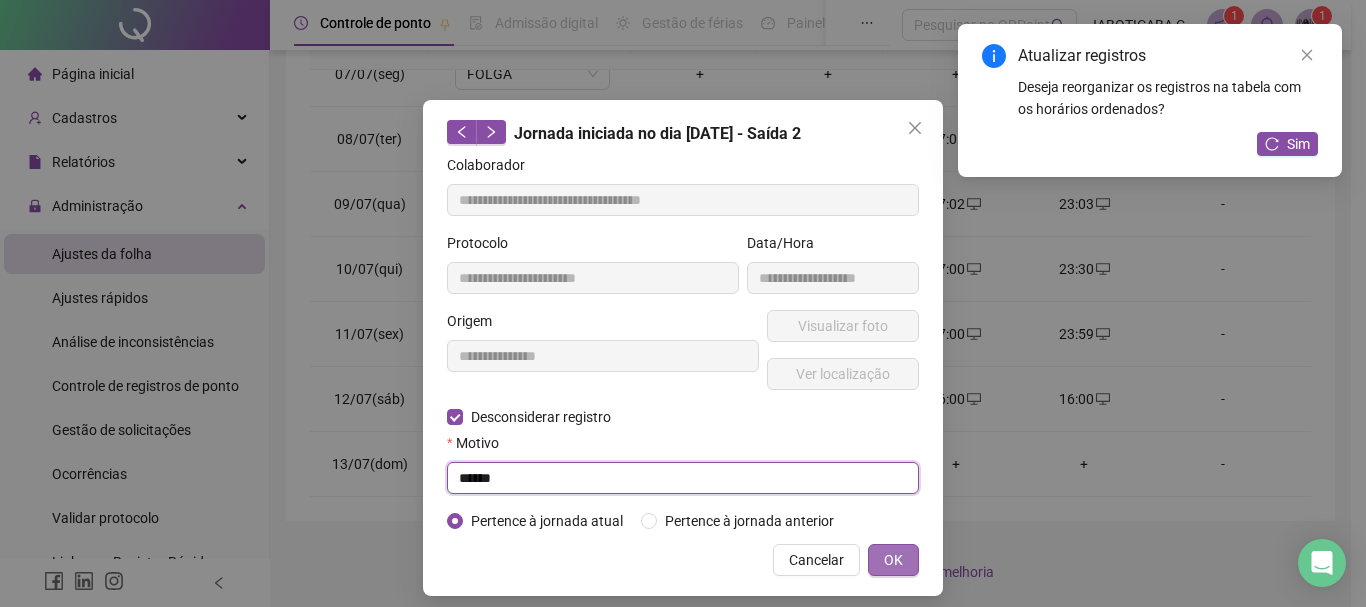 type on "******" 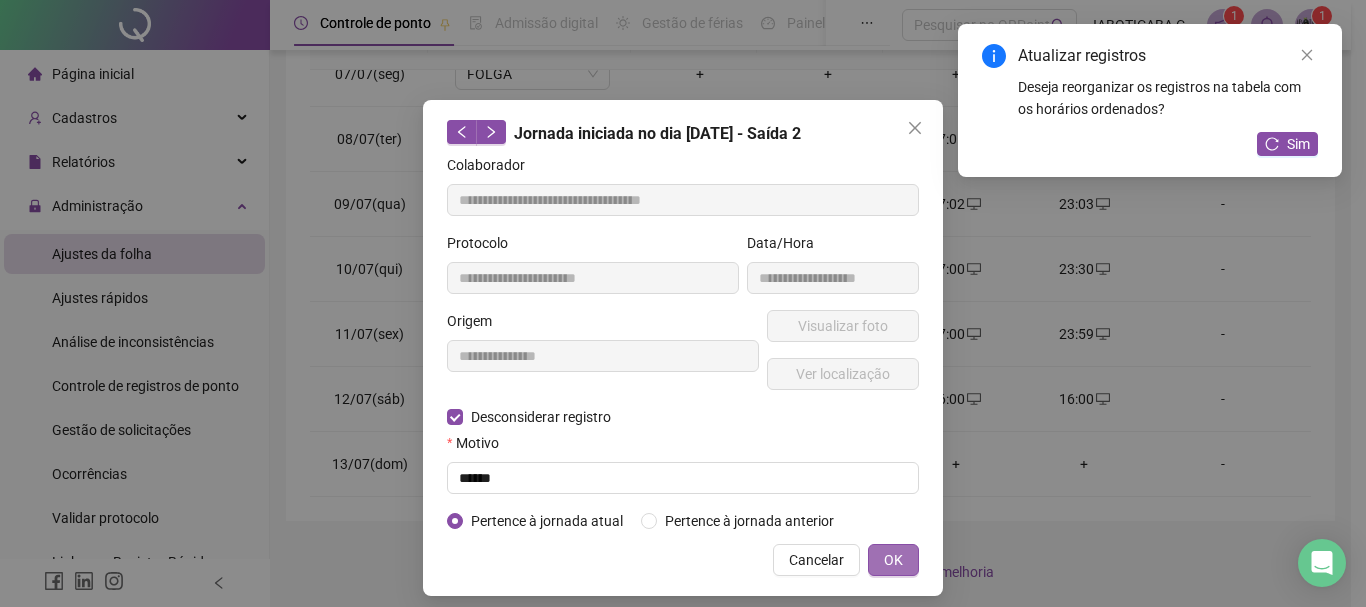click on "OK" at bounding box center [893, 560] 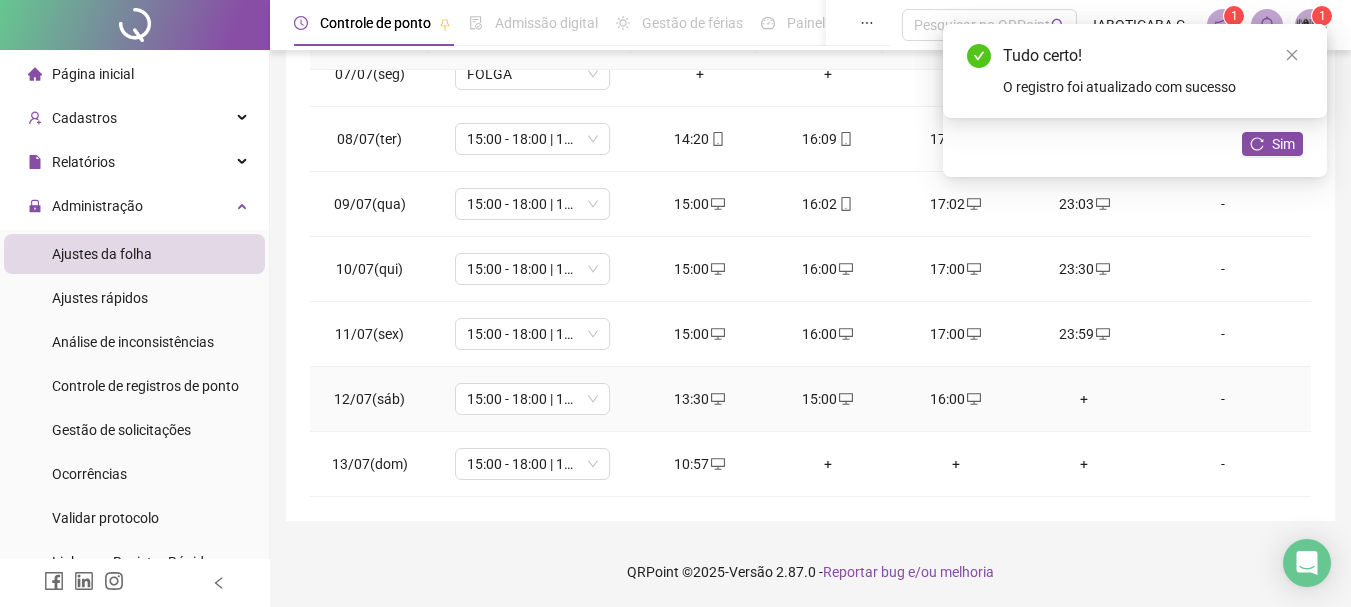 click on "+" at bounding box center [1084, 399] 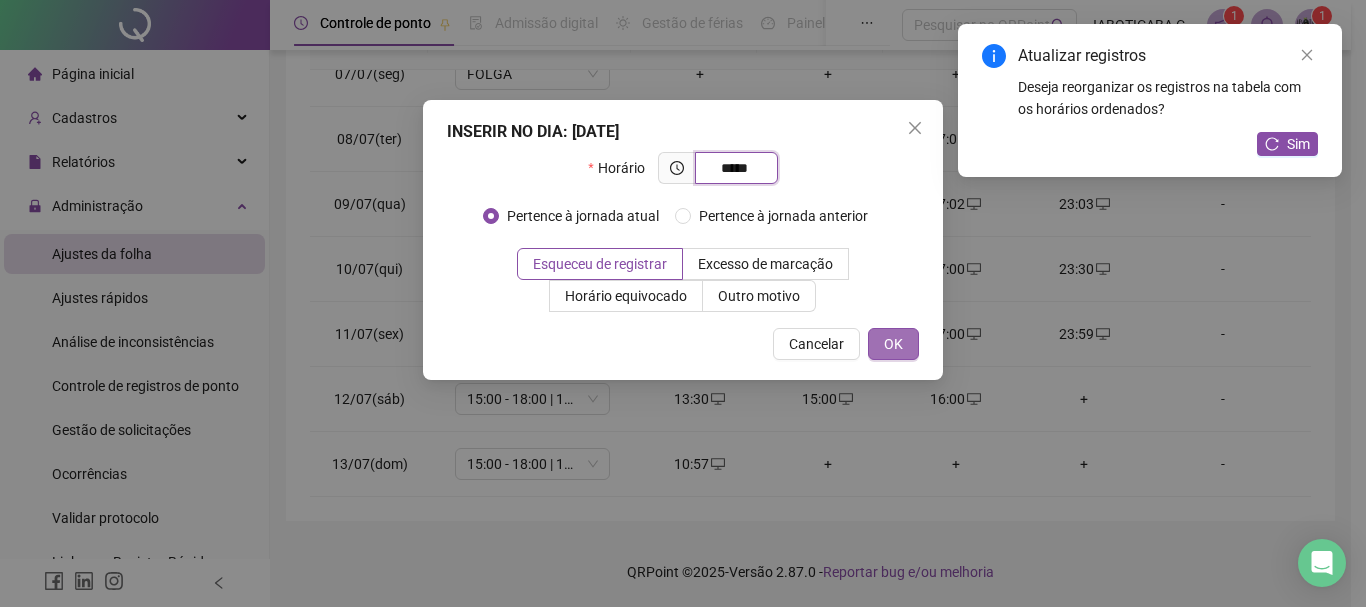type on "*****" 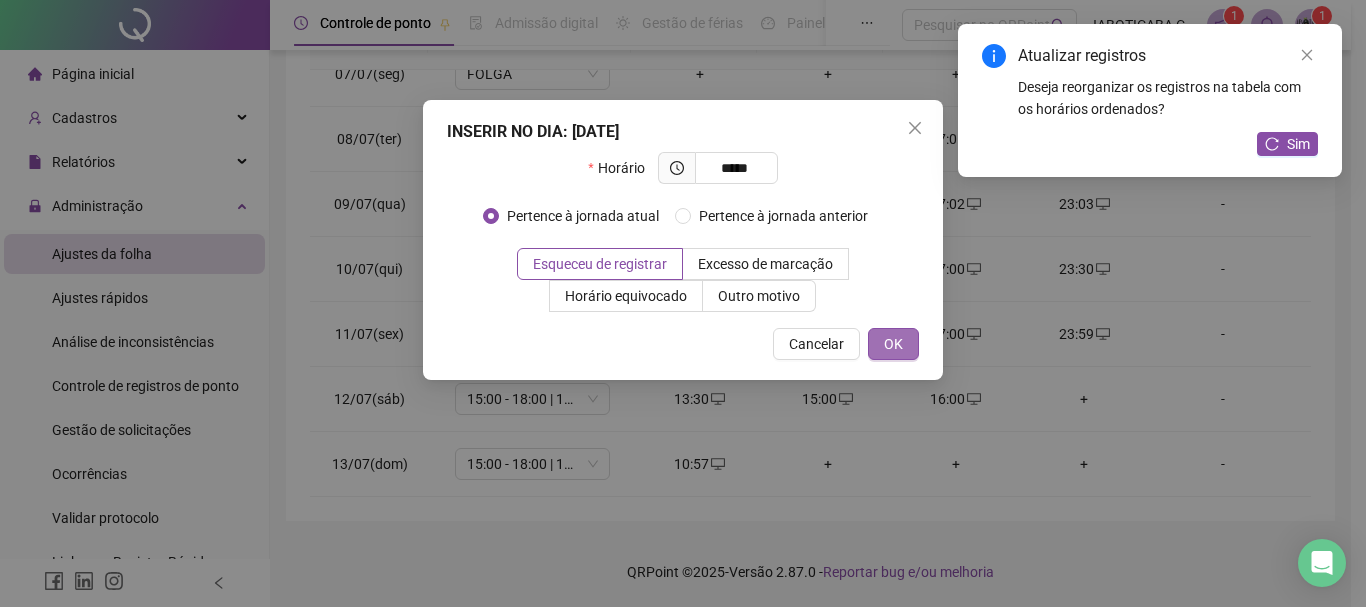 click on "OK" at bounding box center (893, 344) 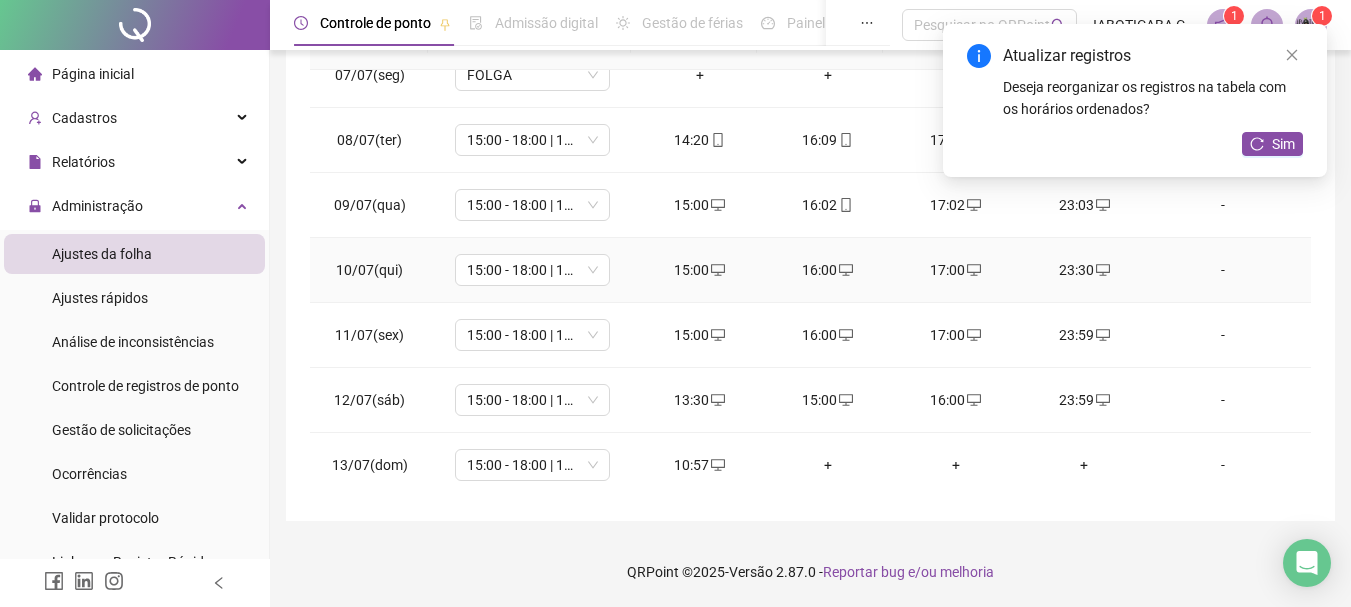 scroll, scrollTop: 418, scrollLeft: 0, axis: vertical 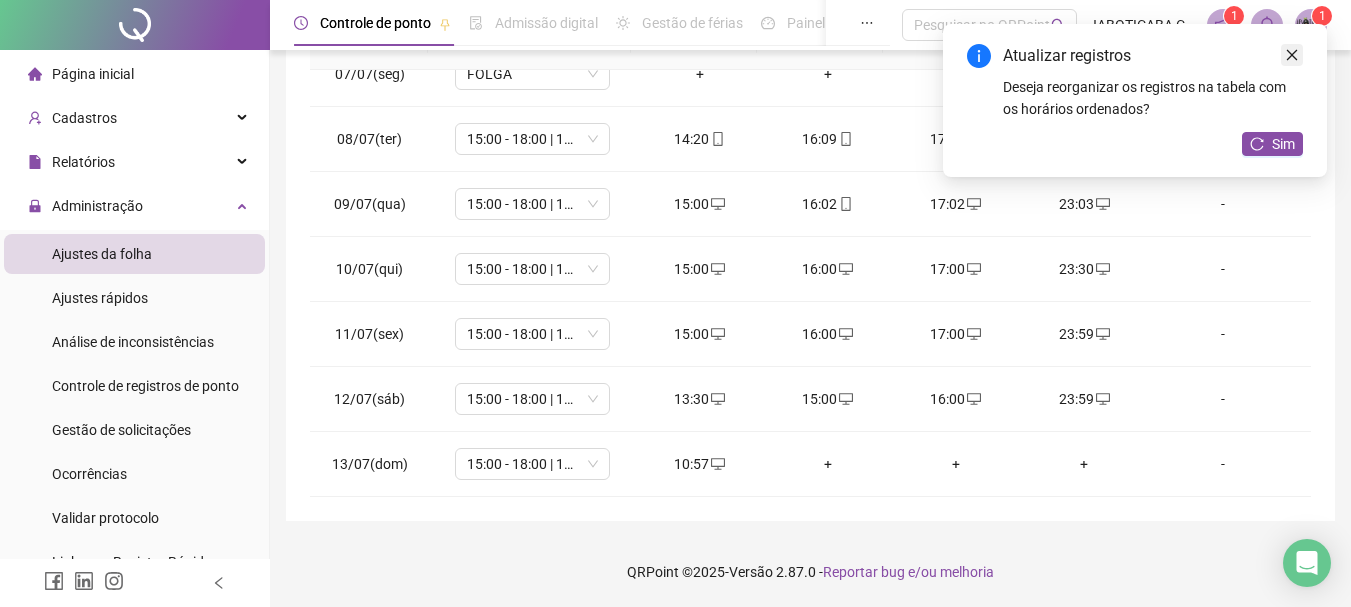 click 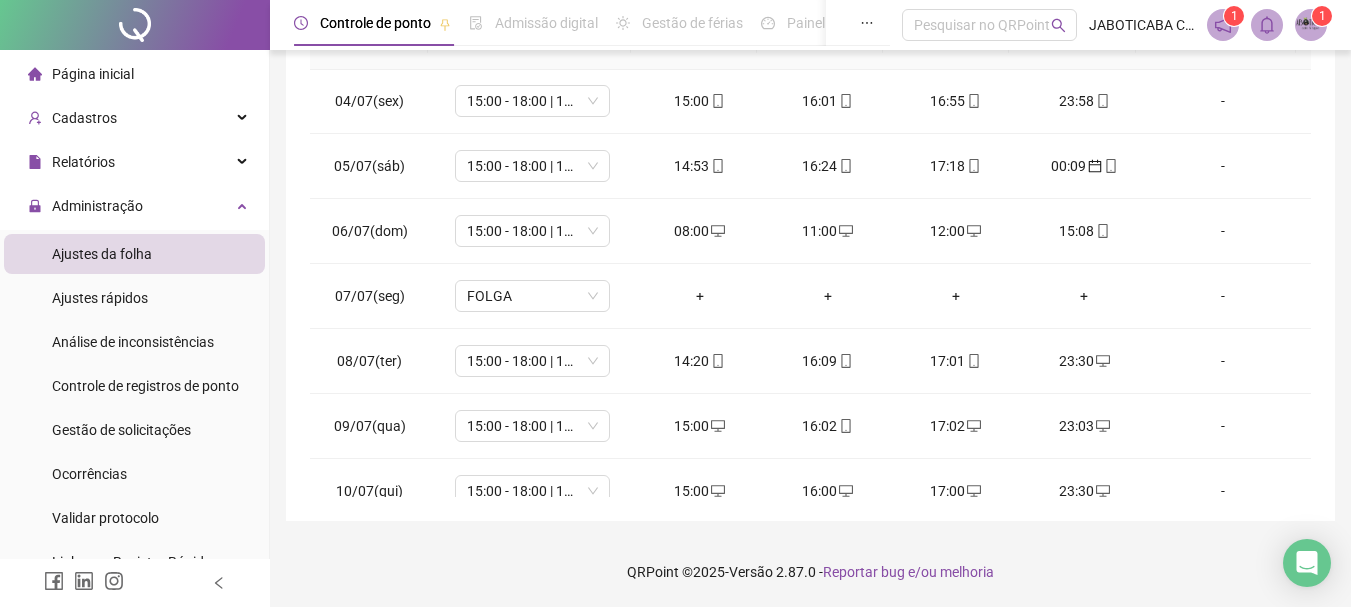 scroll, scrollTop: 0, scrollLeft: 0, axis: both 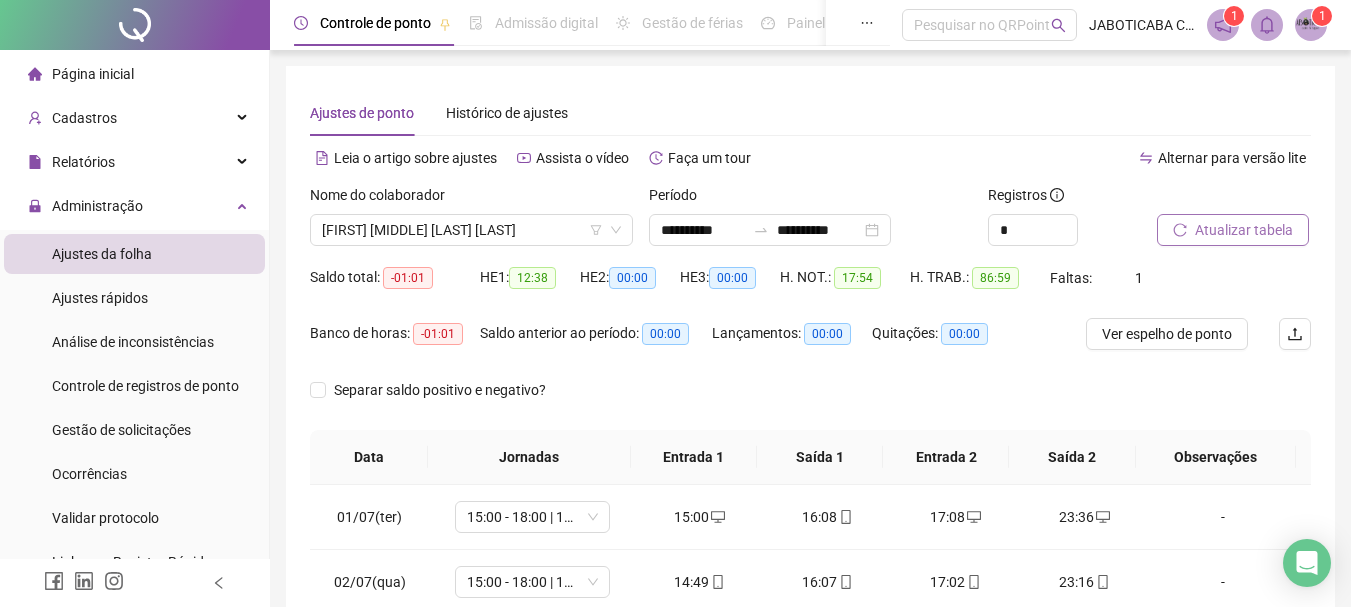 click on "Atualizar tabela" at bounding box center (1244, 230) 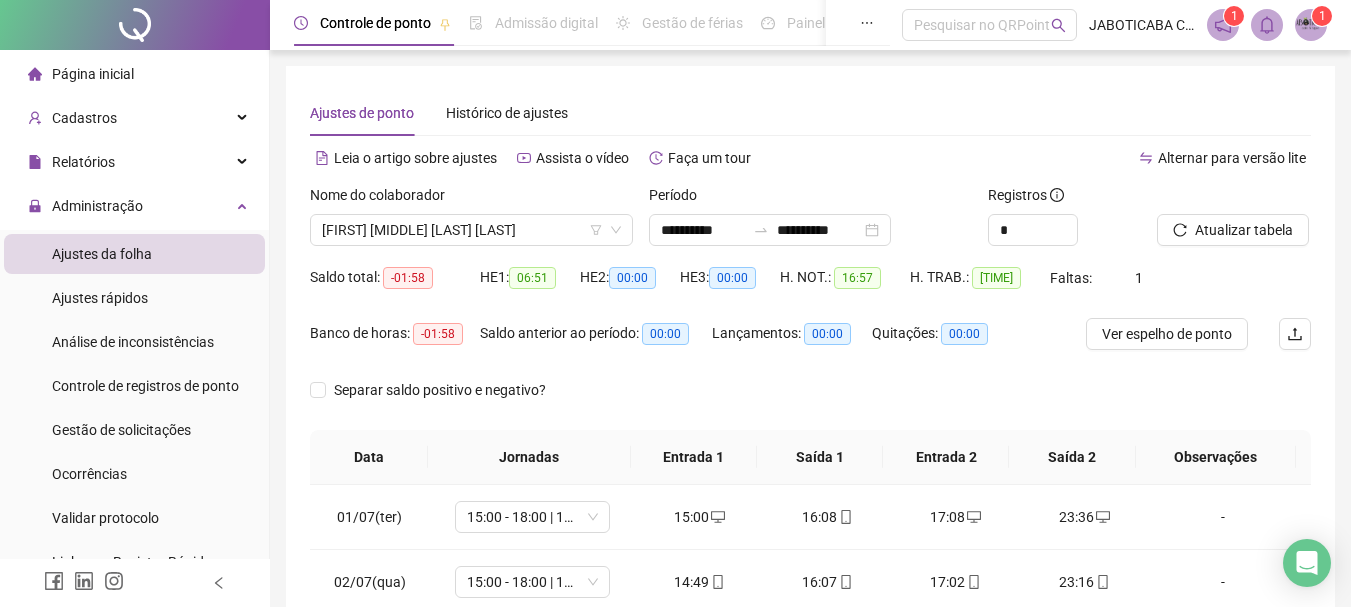 scroll, scrollTop: 400, scrollLeft: 0, axis: vertical 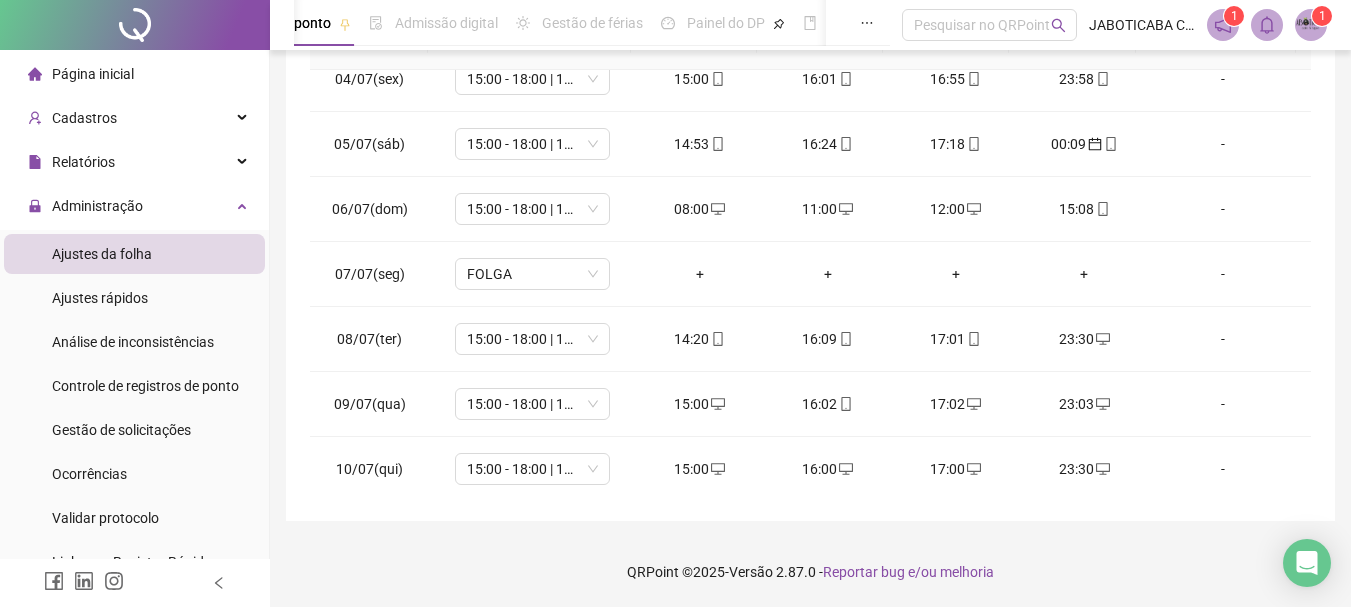 click on "Página inicial" at bounding box center (93, 74) 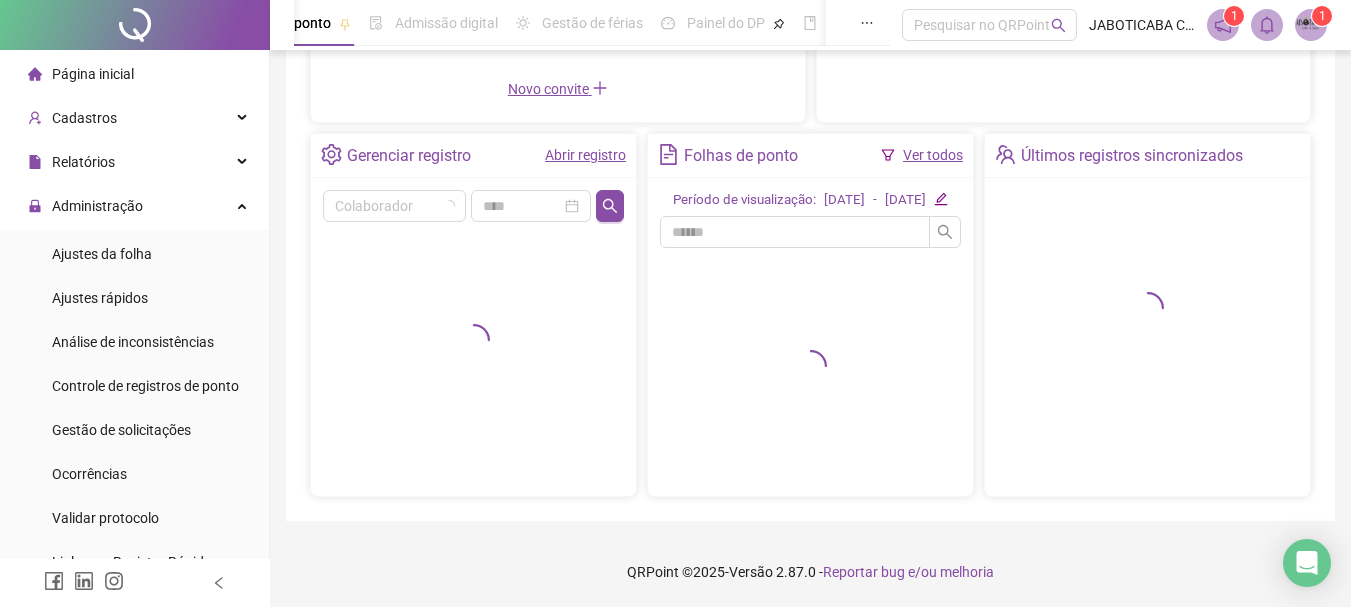 scroll, scrollTop: 376, scrollLeft: 0, axis: vertical 